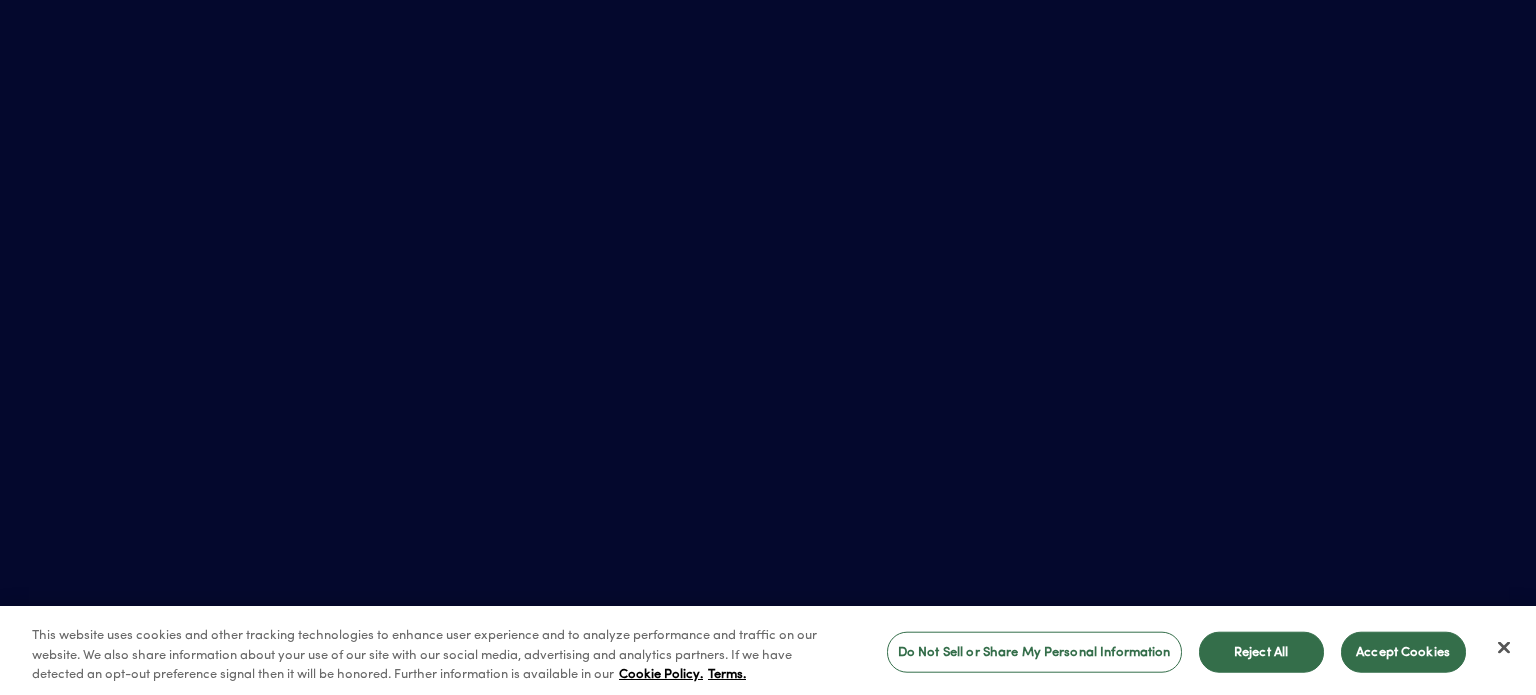scroll, scrollTop: 0, scrollLeft: 0, axis: both 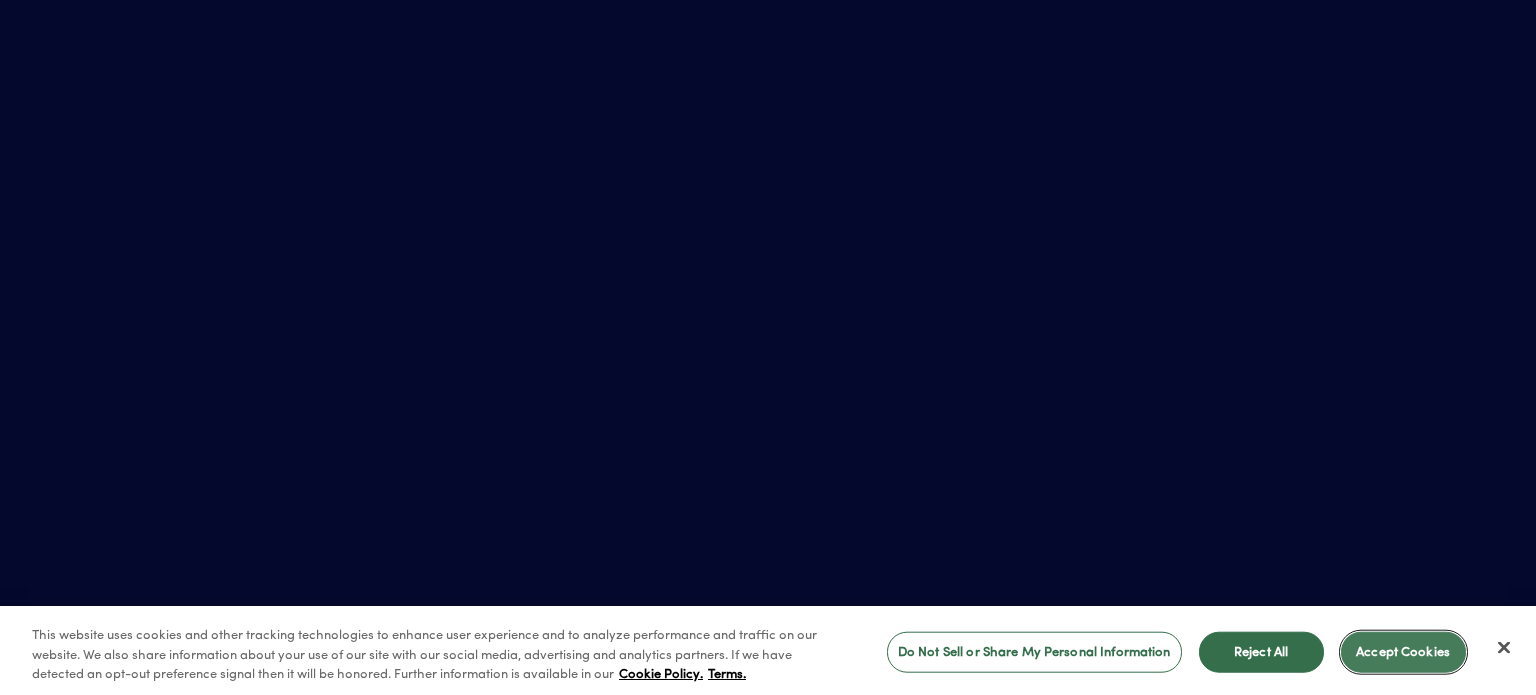 click on "Accept Cookies" at bounding box center (1403, 652) 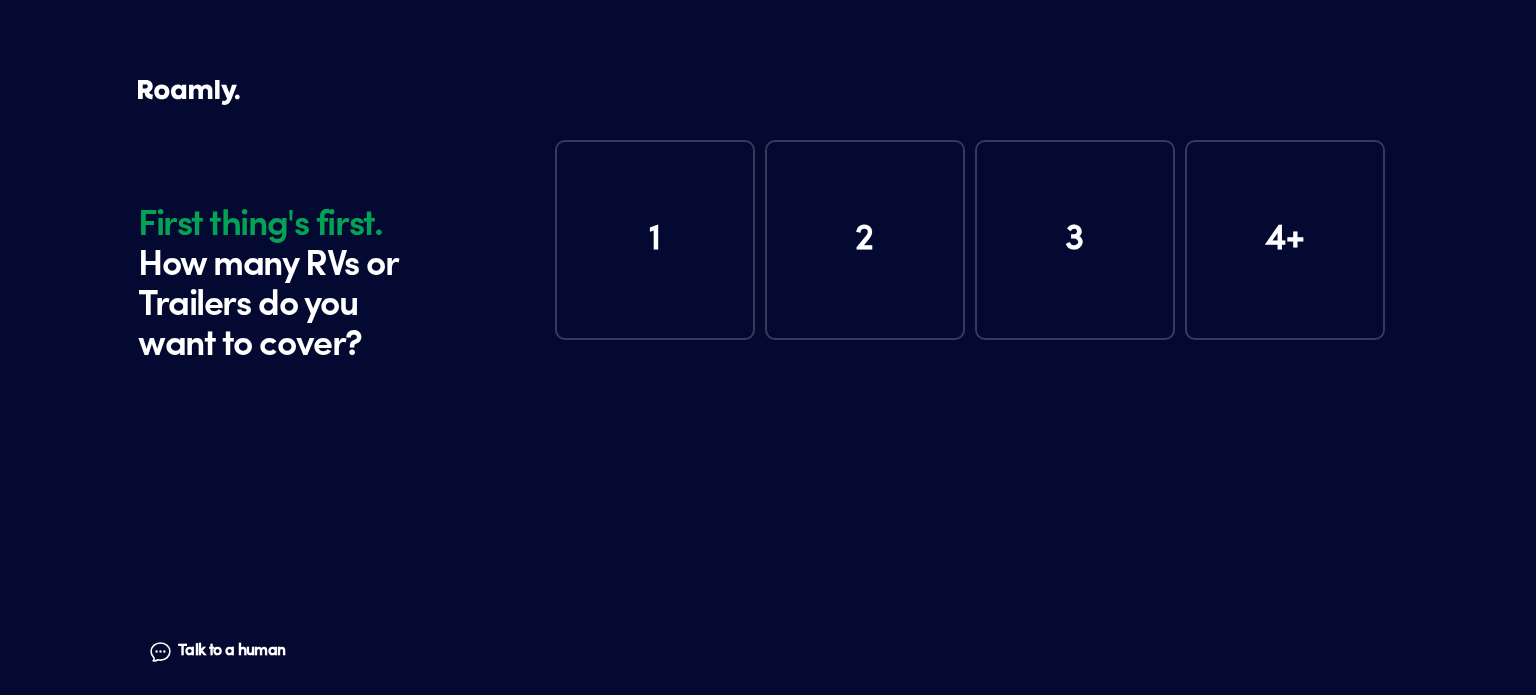 click on "2" at bounding box center (865, 240) 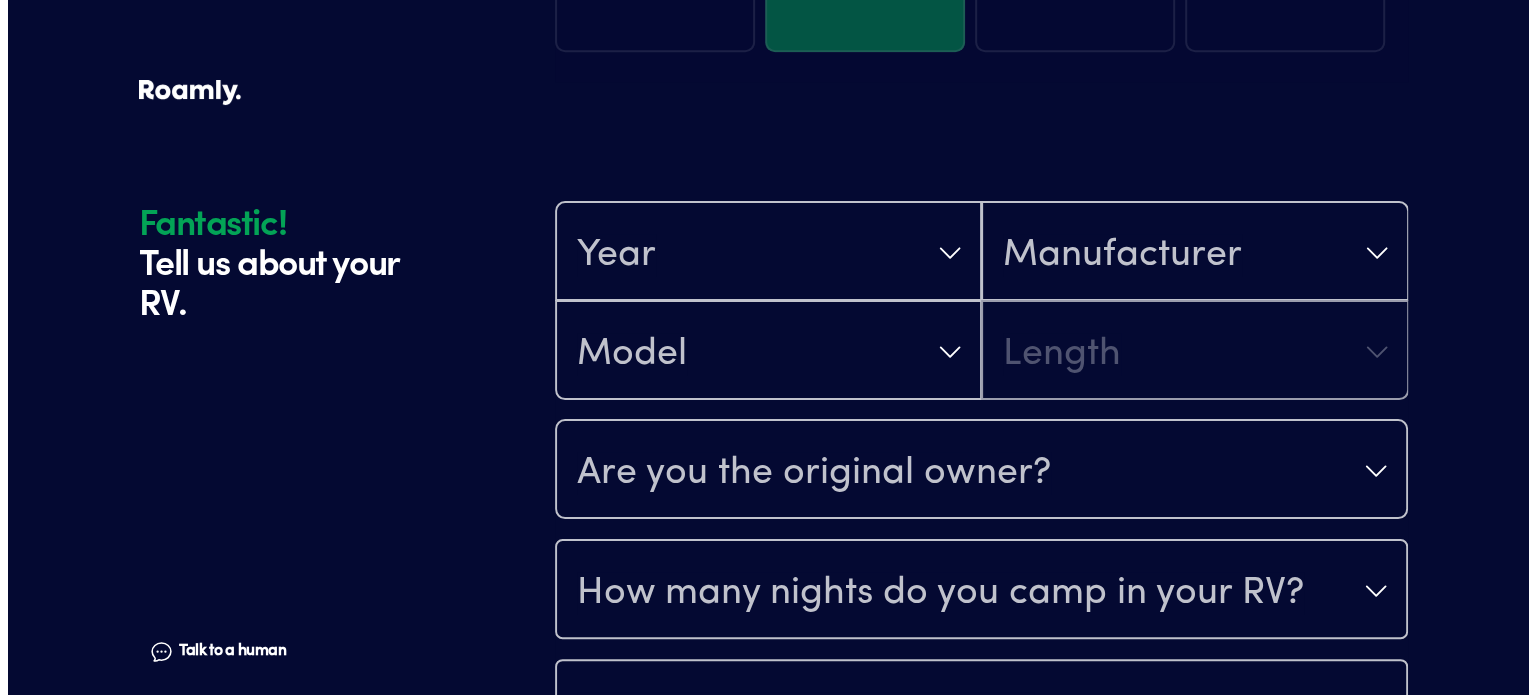 scroll, scrollTop: 390, scrollLeft: 0, axis: vertical 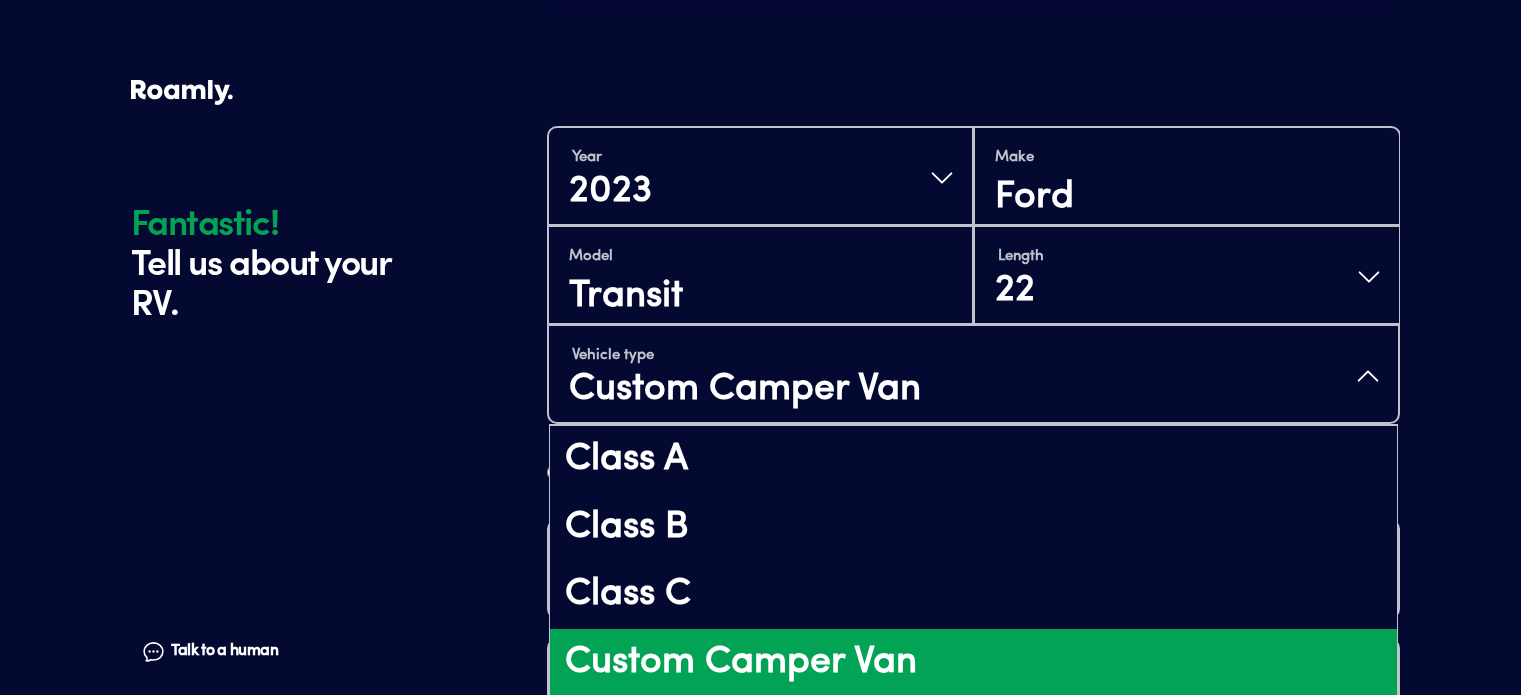 click on "Custom Camper Van" at bounding box center (745, 390) 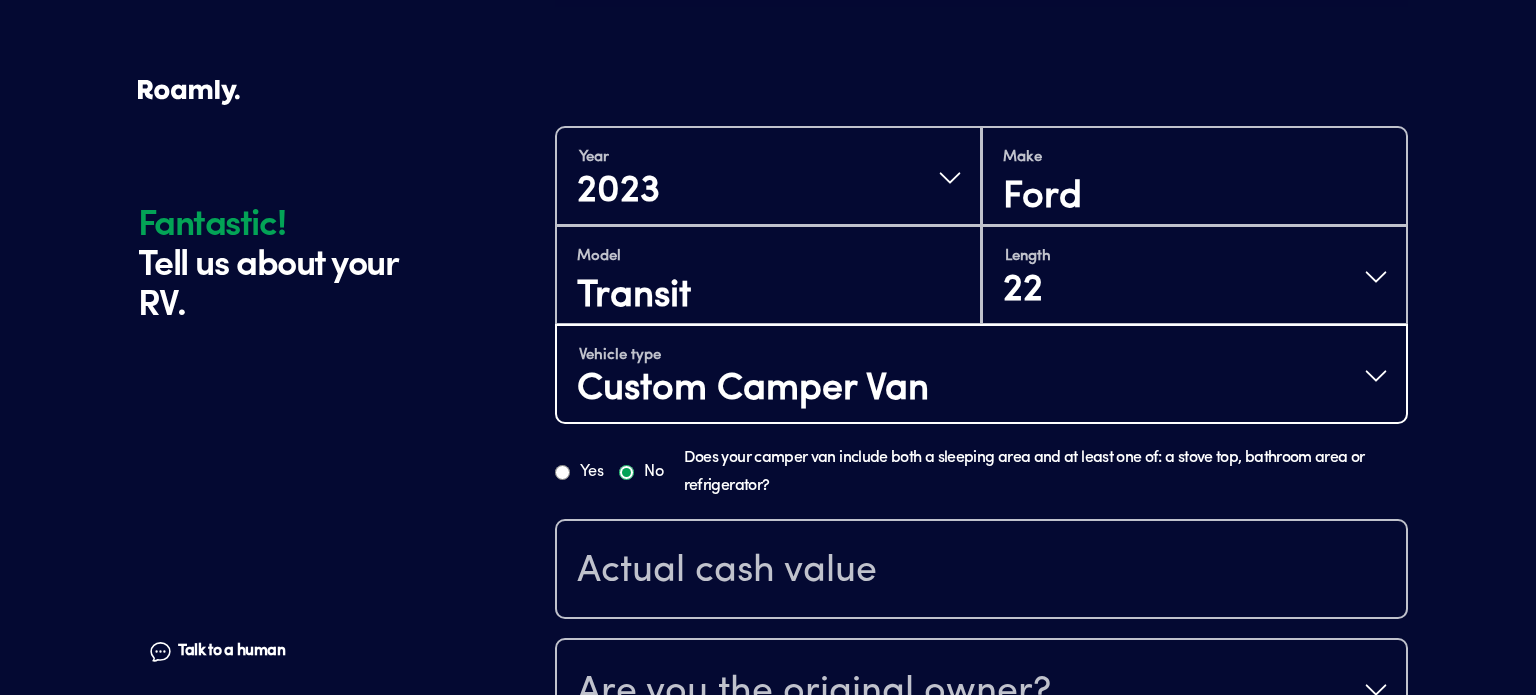 click on "Custom Camper Van" at bounding box center [753, 390] 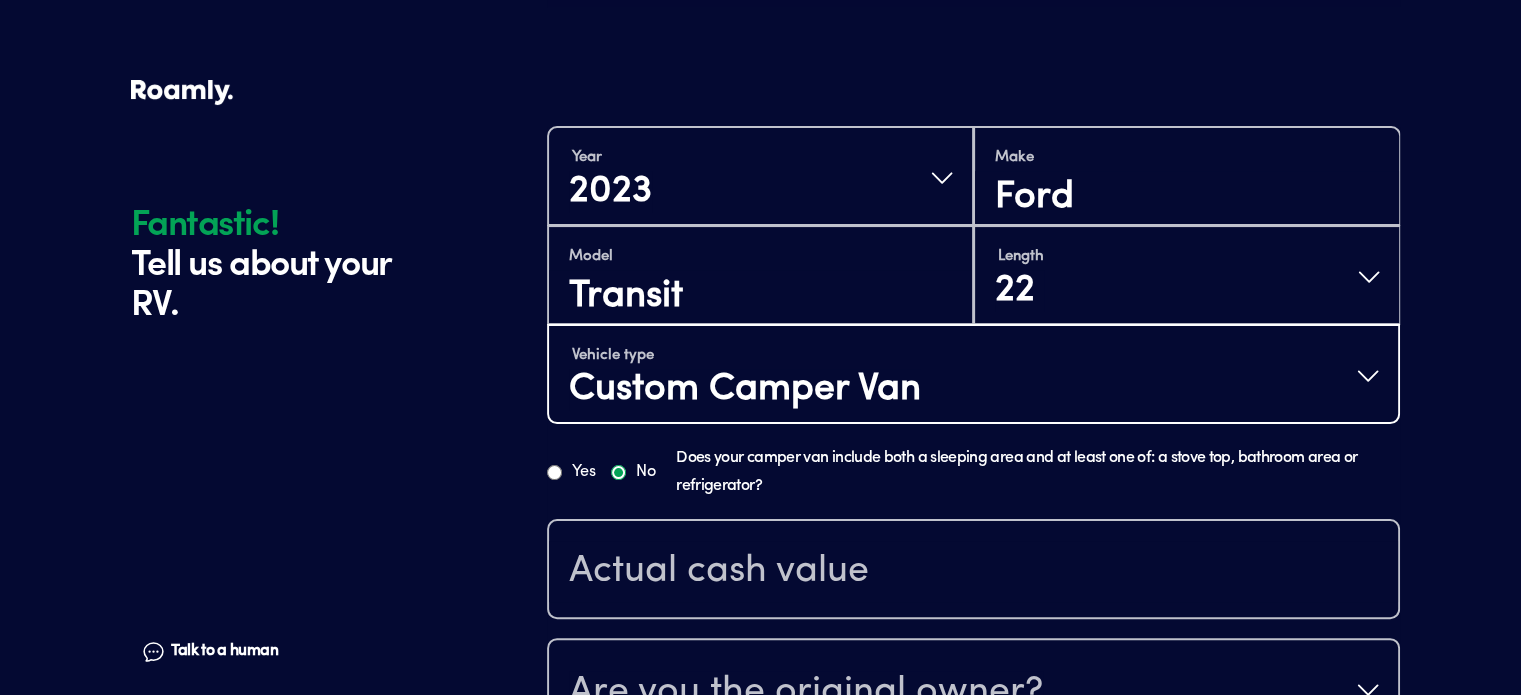 scroll, scrollTop: 503, scrollLeft: 0, axis: vertical 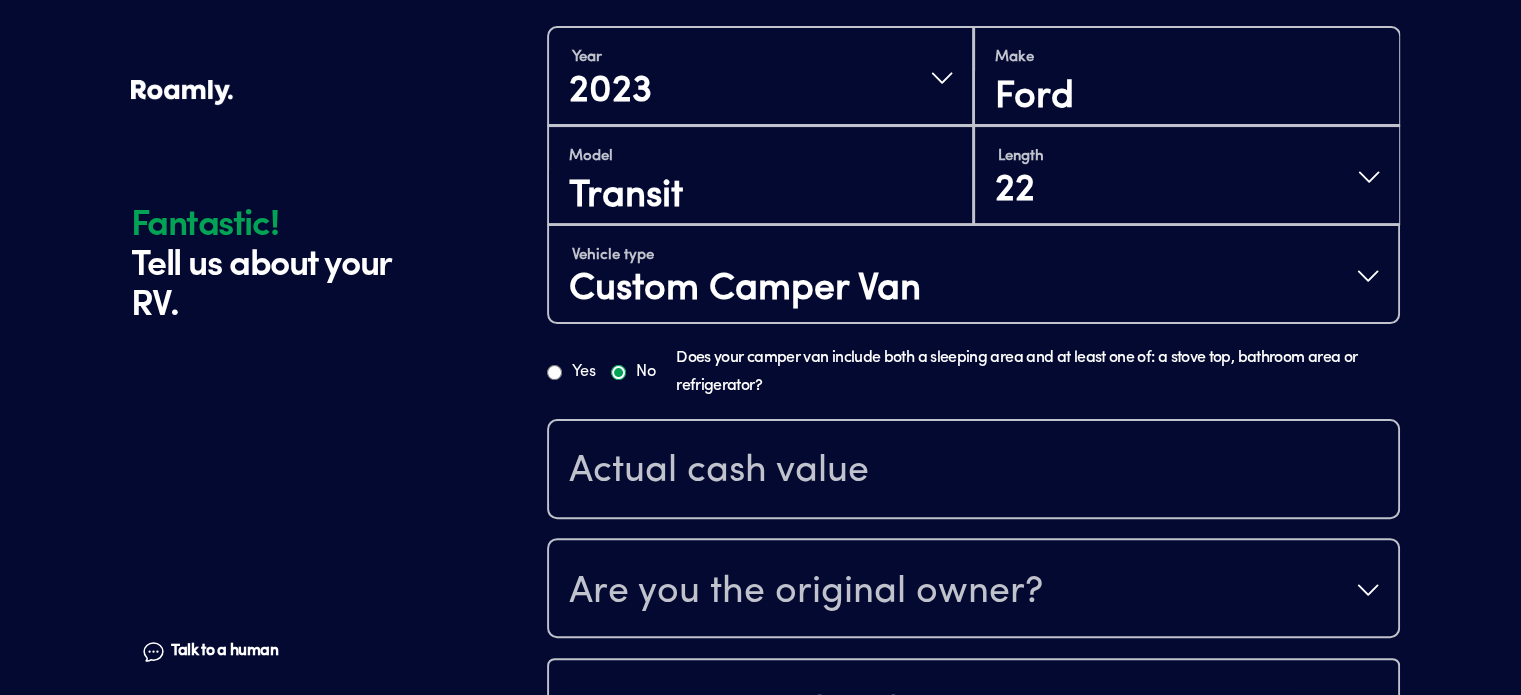 click on "Yes" at bounding box center [554, 372] 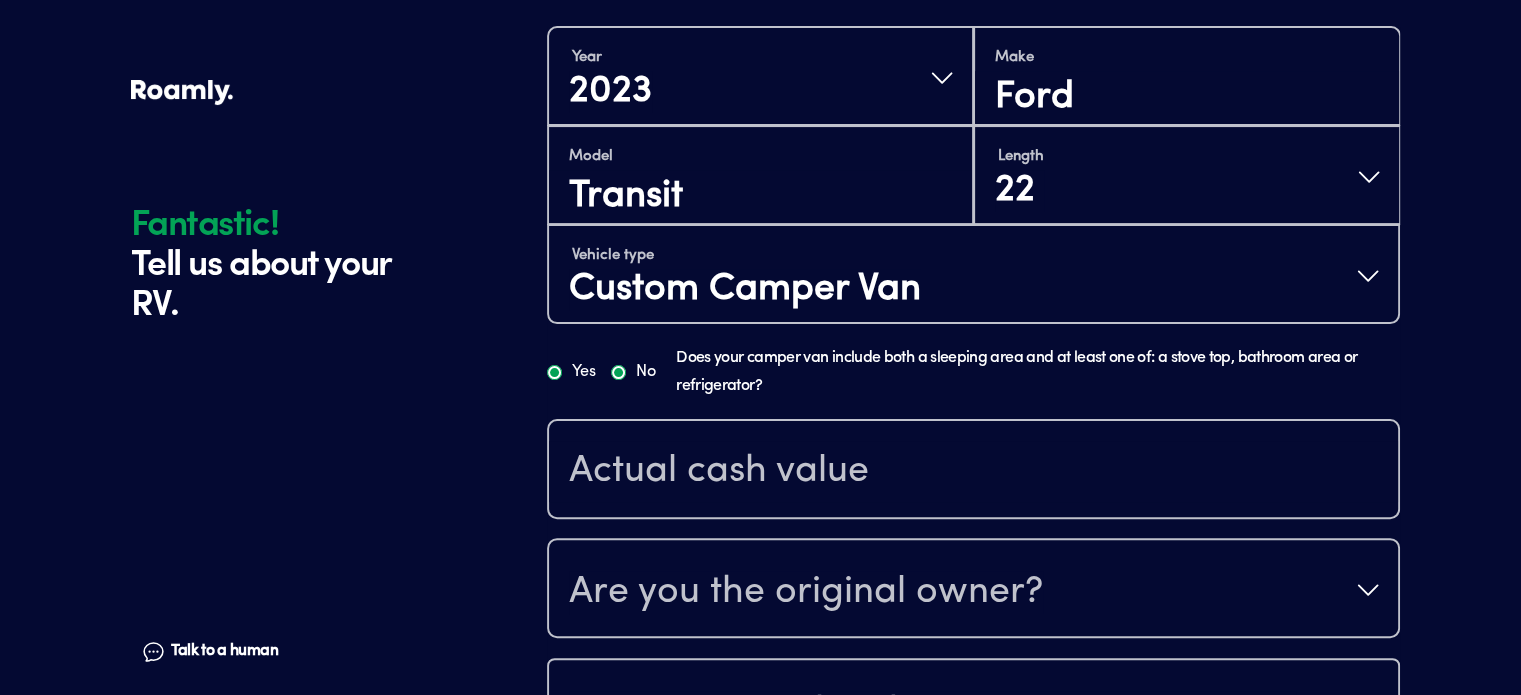 radio on "true" 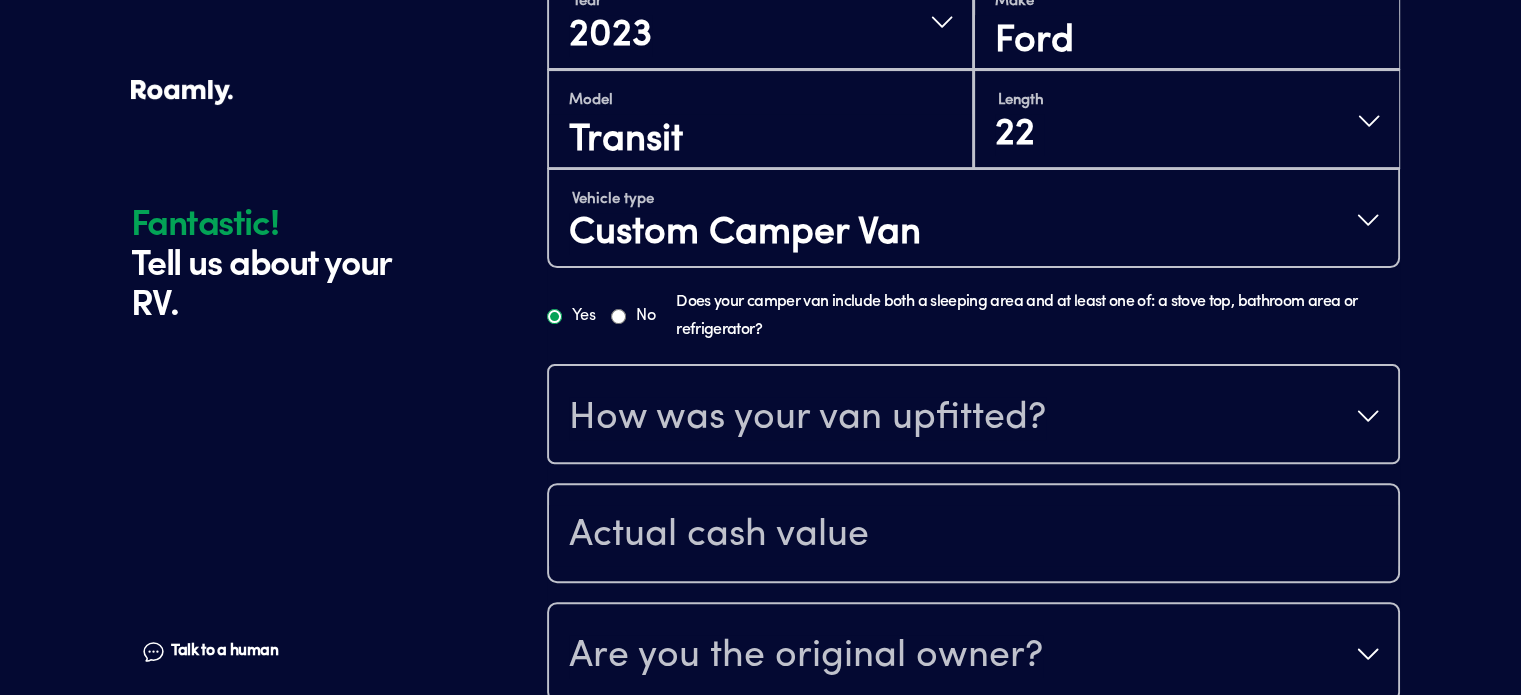 scroll, scrollTop: 603, scrollLeft: 0, axis: vertical 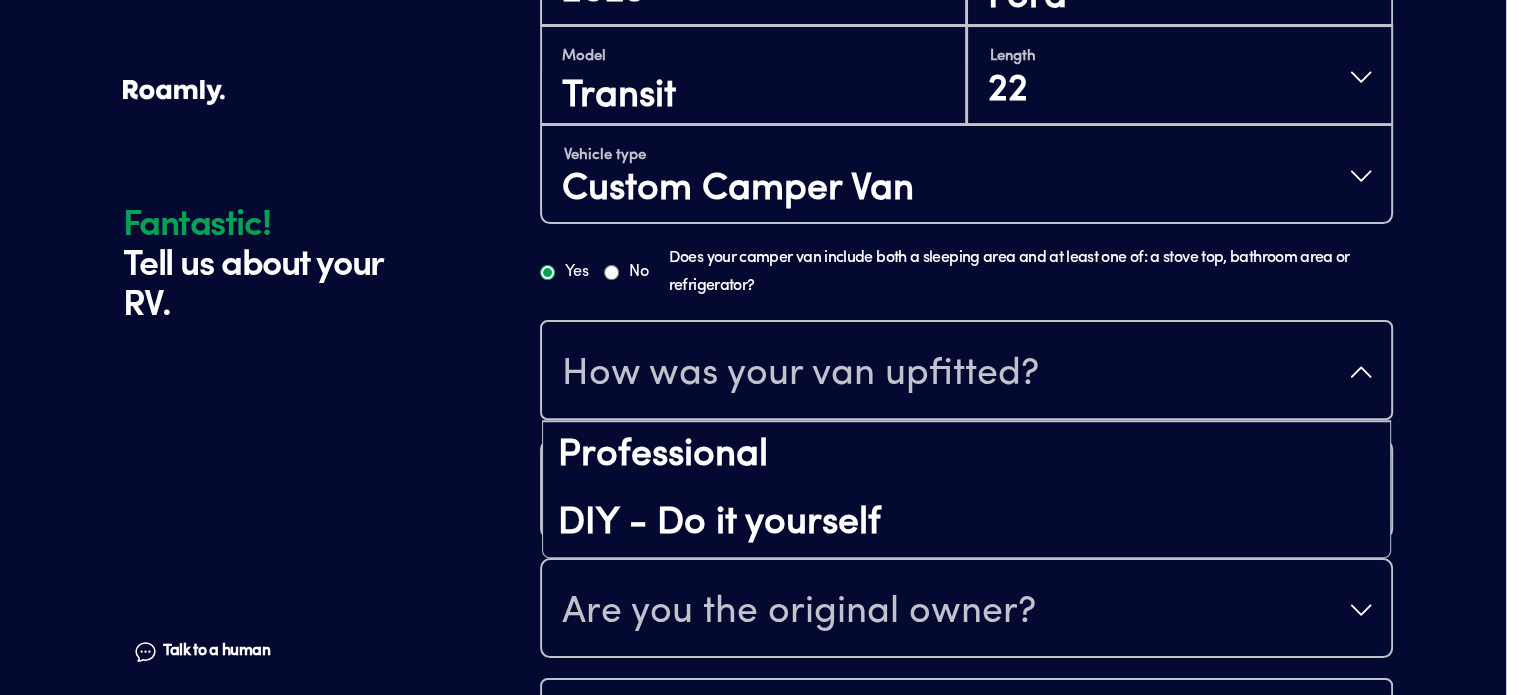 click on "How was your van upfitted?" at bounding box center (800, 374) 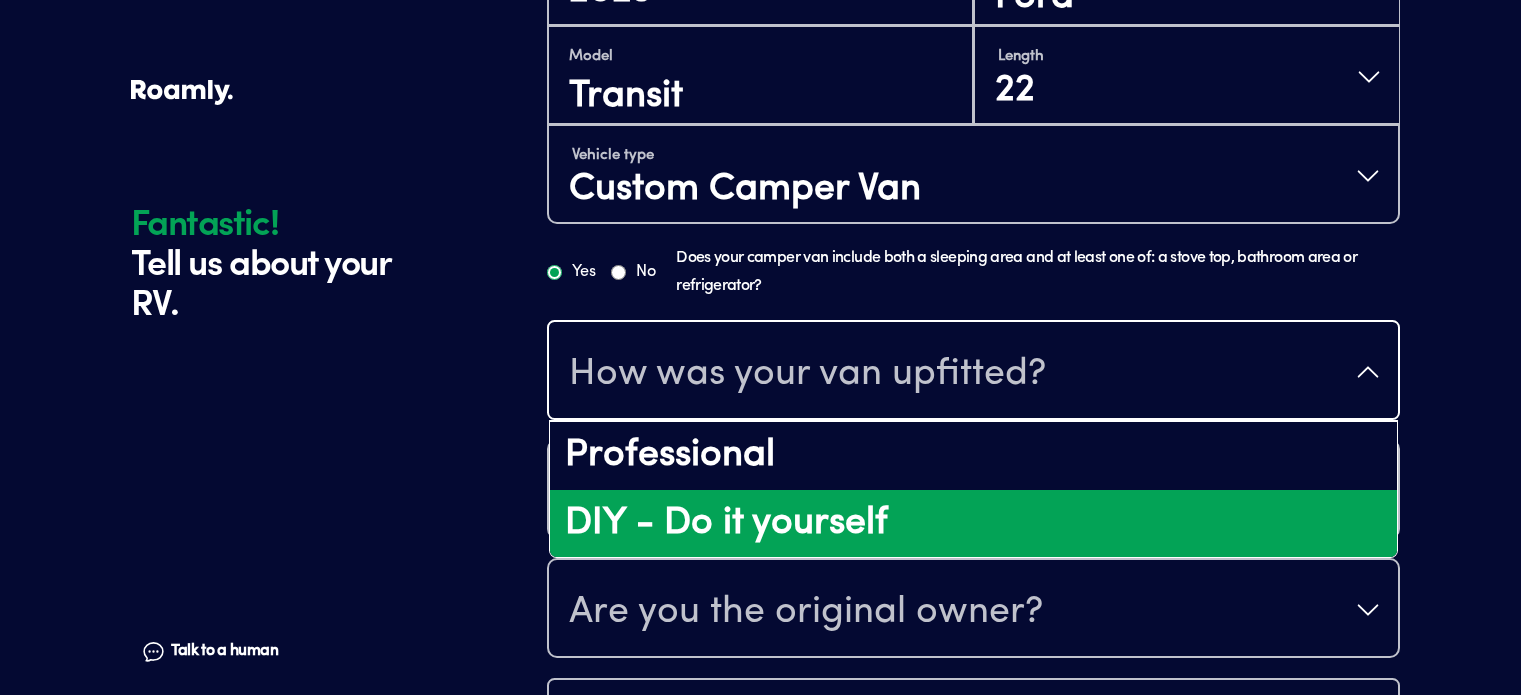 click on "DIY - Do it yourself" at bounding box center [973, 524] 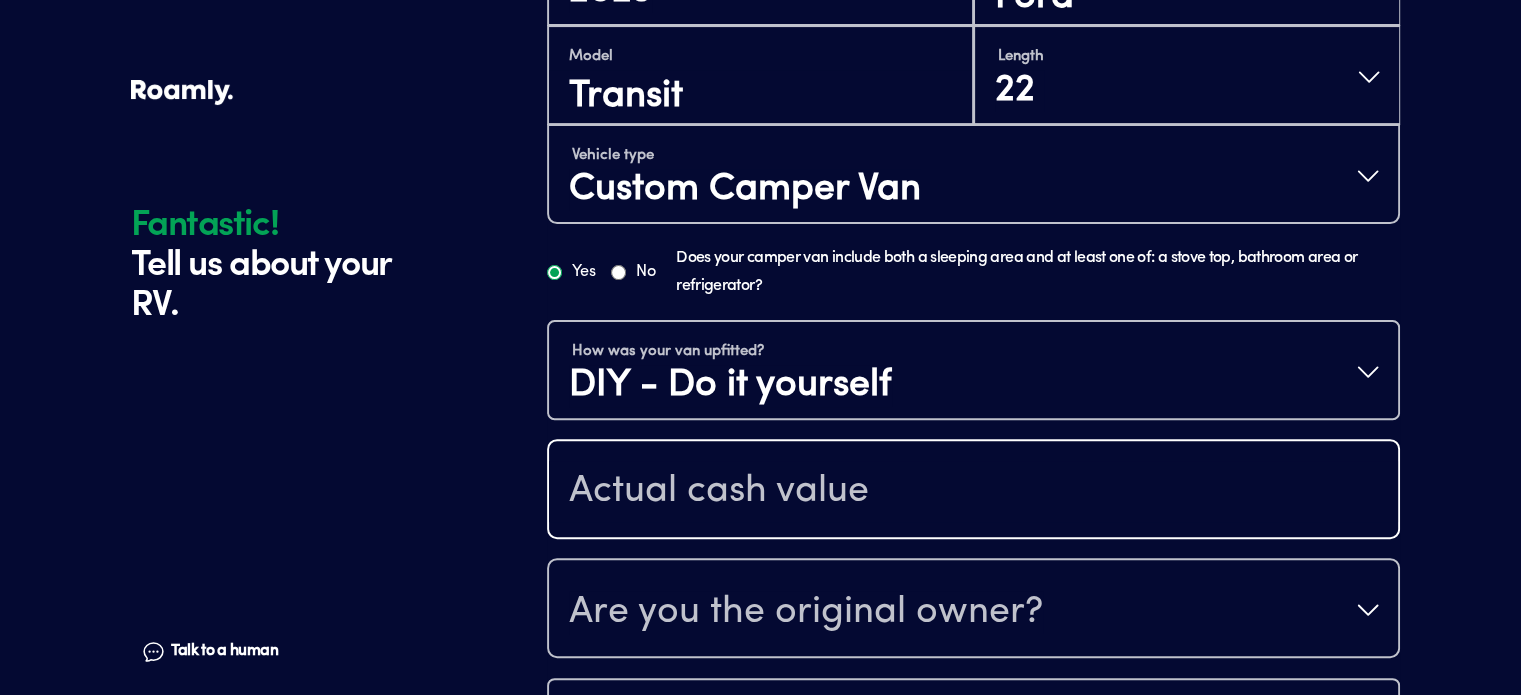 click at bounding box center (973, 491) 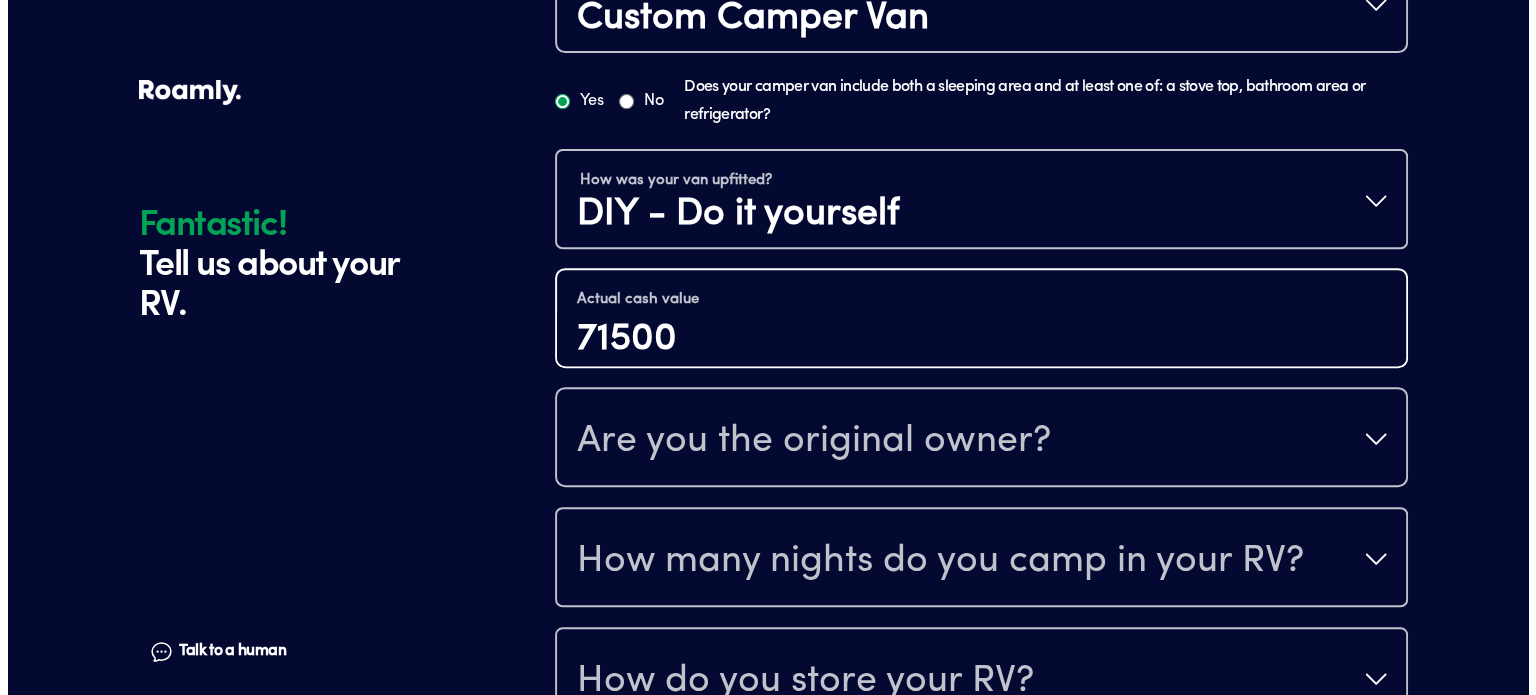 scroll, scrollTop: 803, scrollLeft: 0, axis: vertical 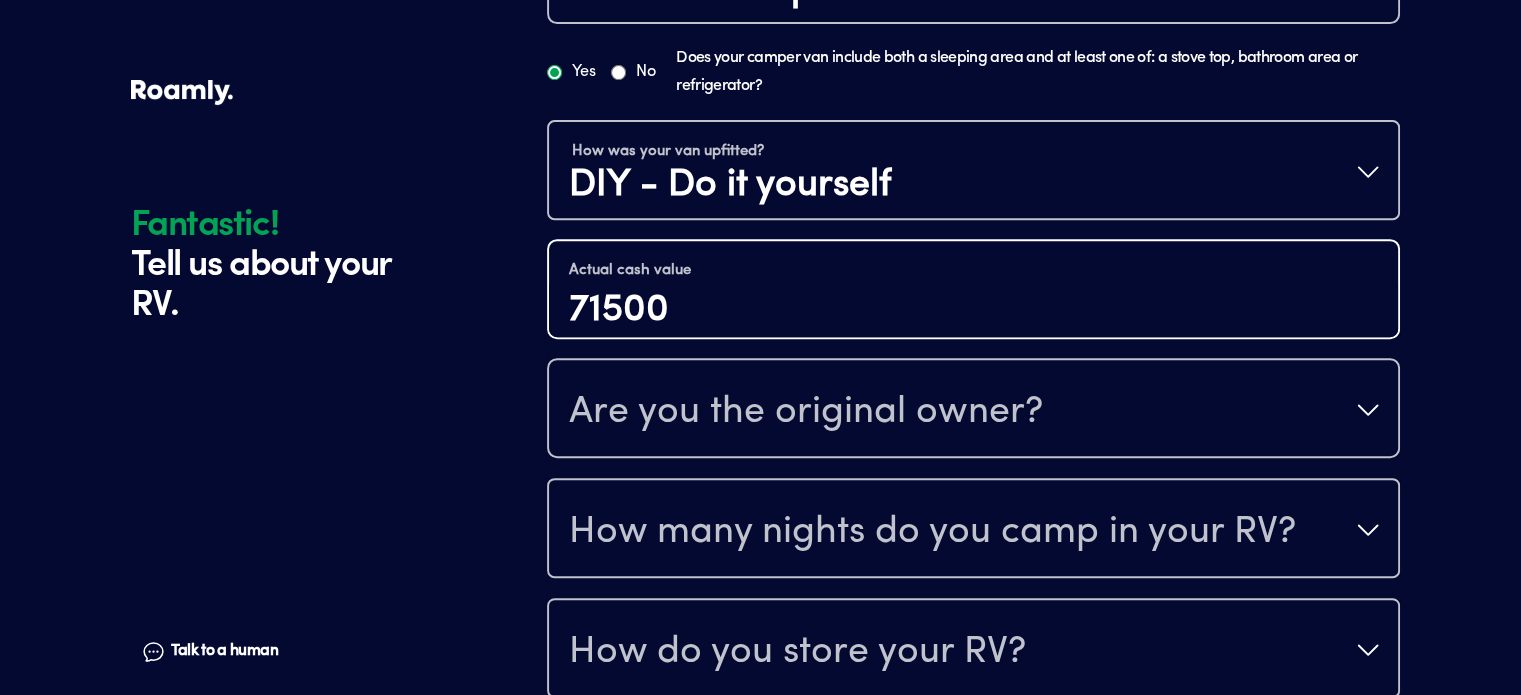 type on "71500" 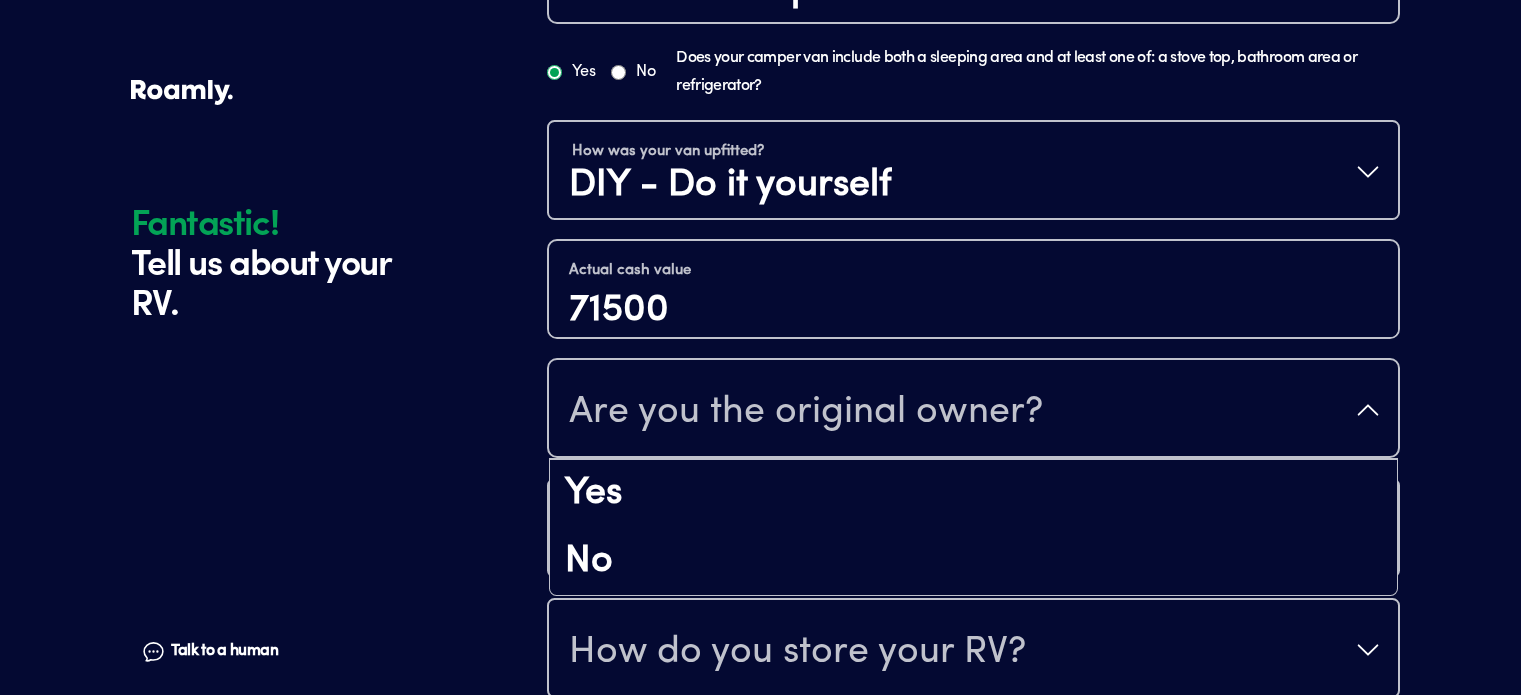 click on "Are you the original owner?" at bounding box center [806, 412] 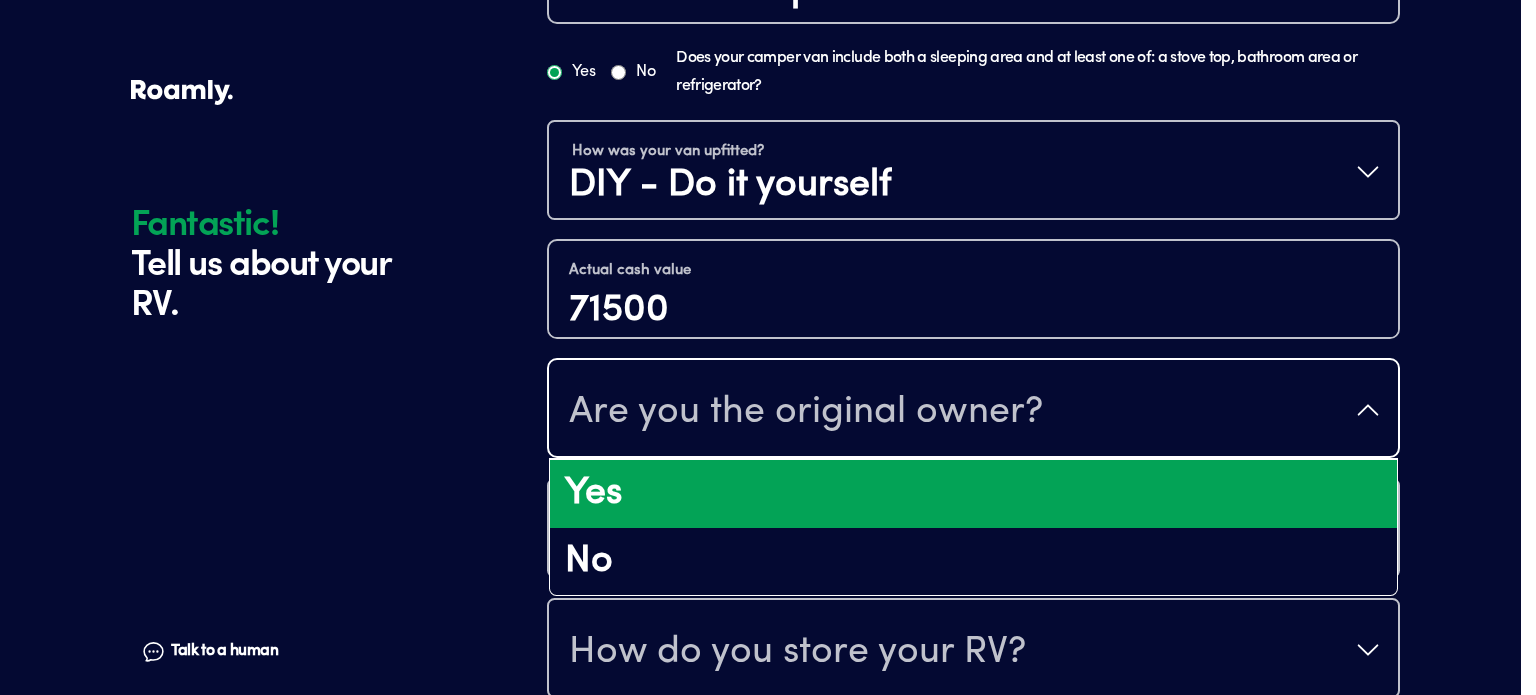 click on "Yes" at bounding box center (973, 494) 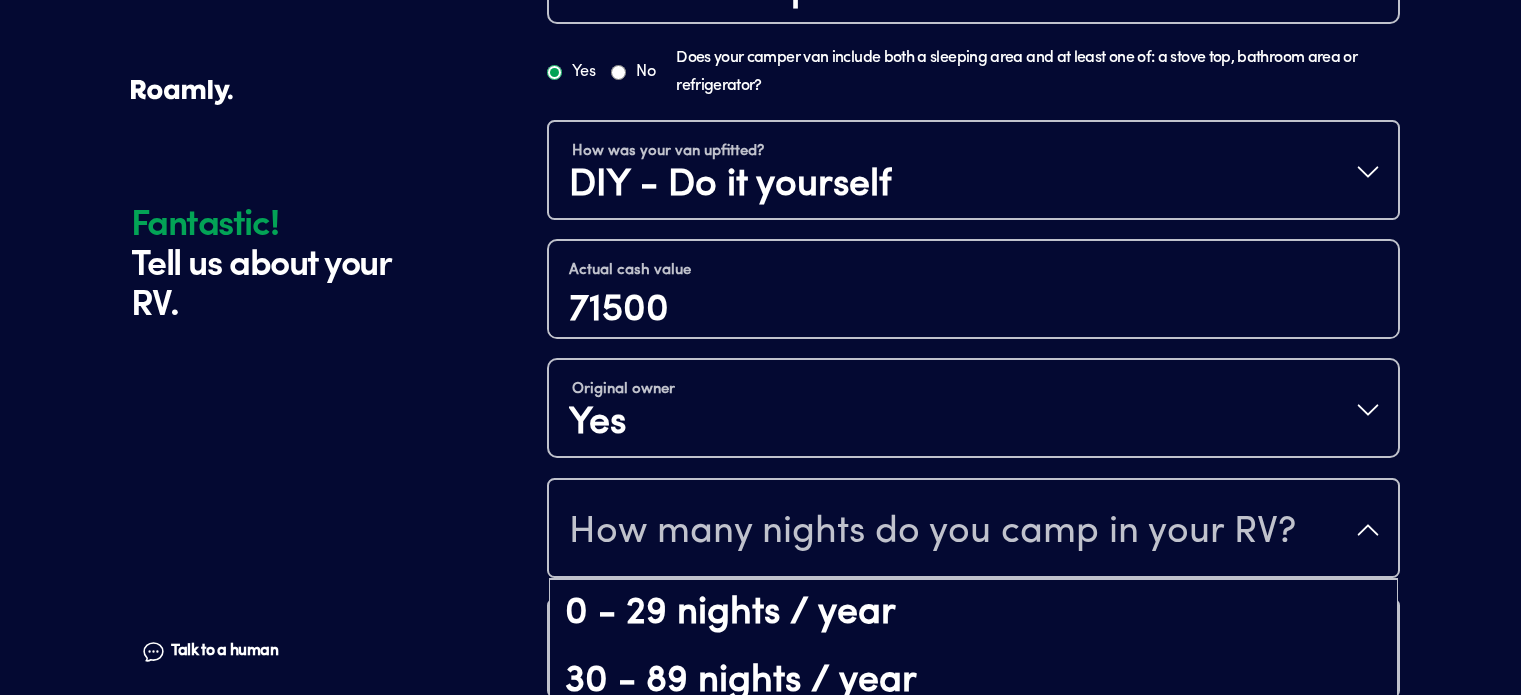 click on "How many nights do you camp in your RV?" at bounding box center [932, 532] 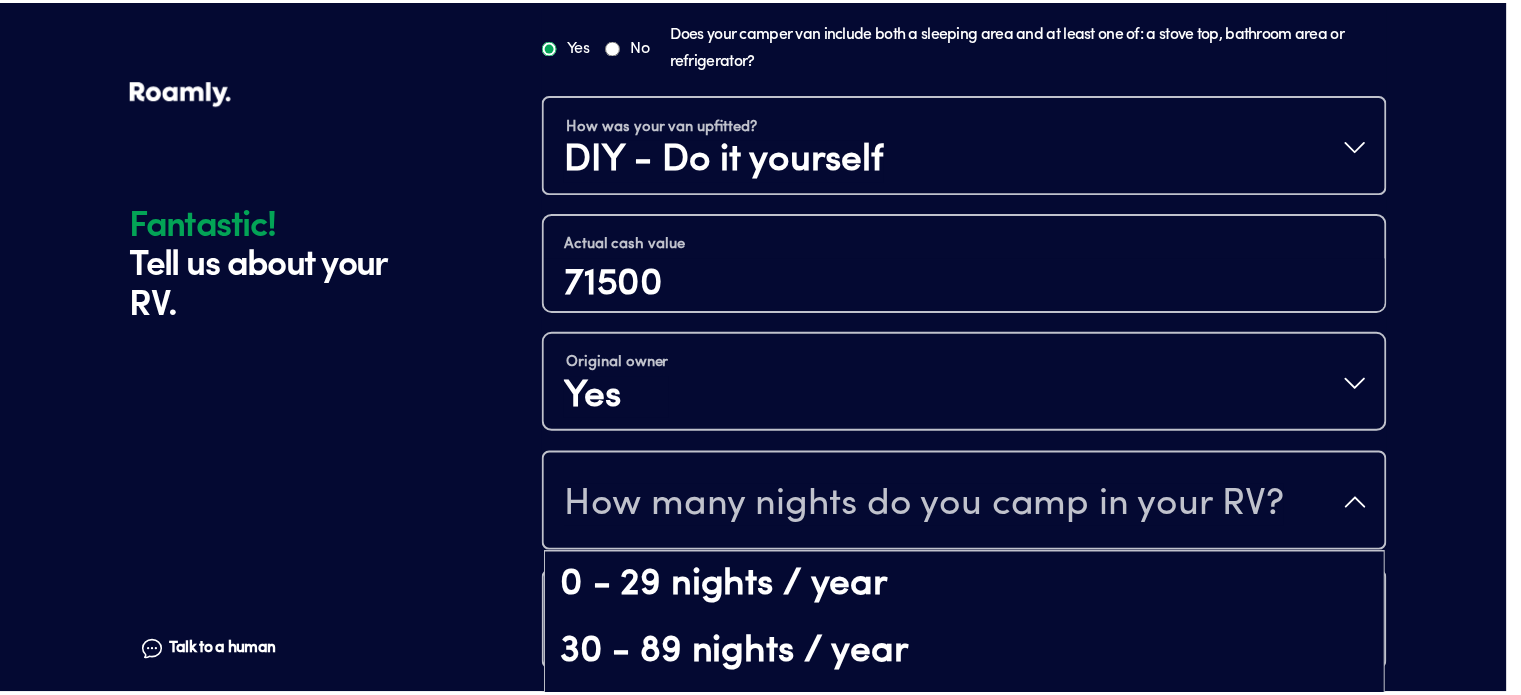 scroll, scrollTop: 40, scrollLeft: 0, axis: vertical 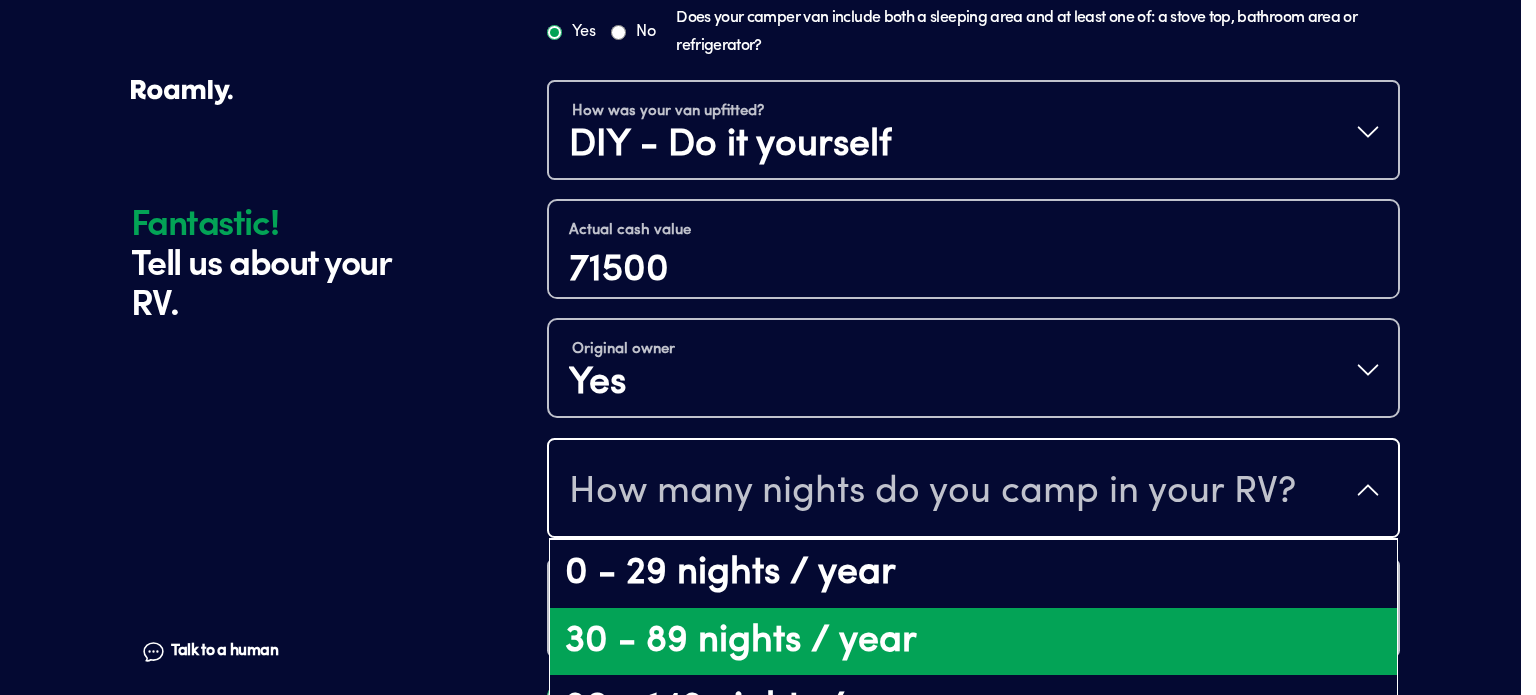 click on "30 - 89 nights / year" at bounding box center [973, 642] 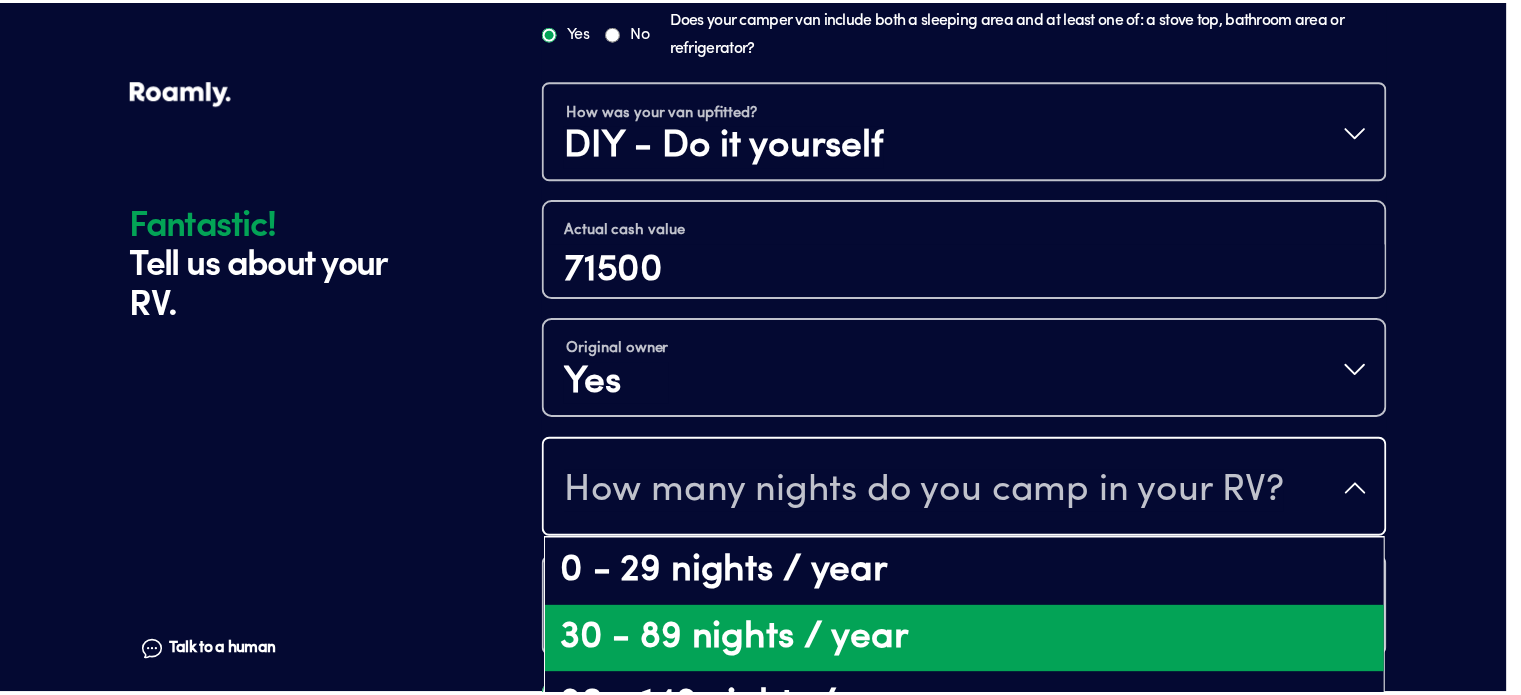 scroll, scrollTop: 0, scrollLeft: 0, axis: both 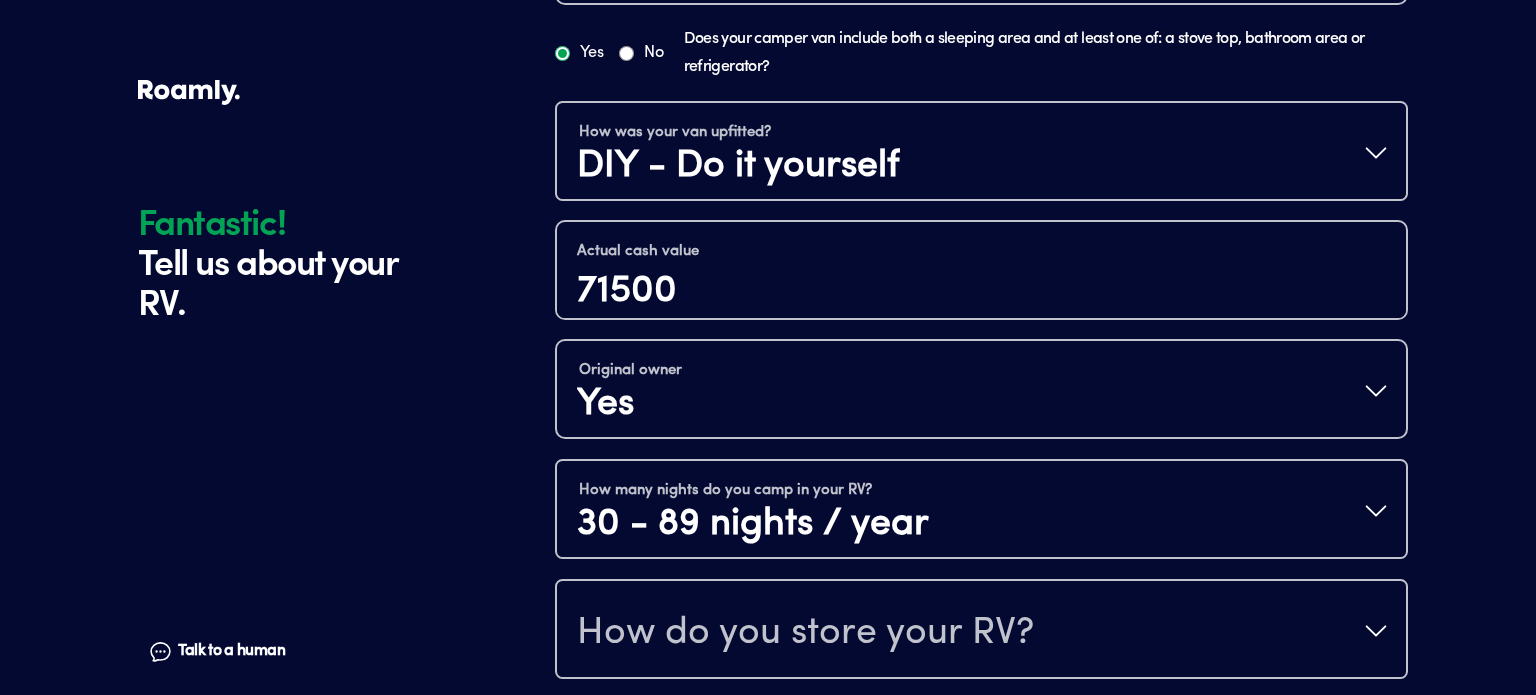 click on "How many nights do you camp in your RV? 30 - 89 nights / year" at bounding box center [981, 511] 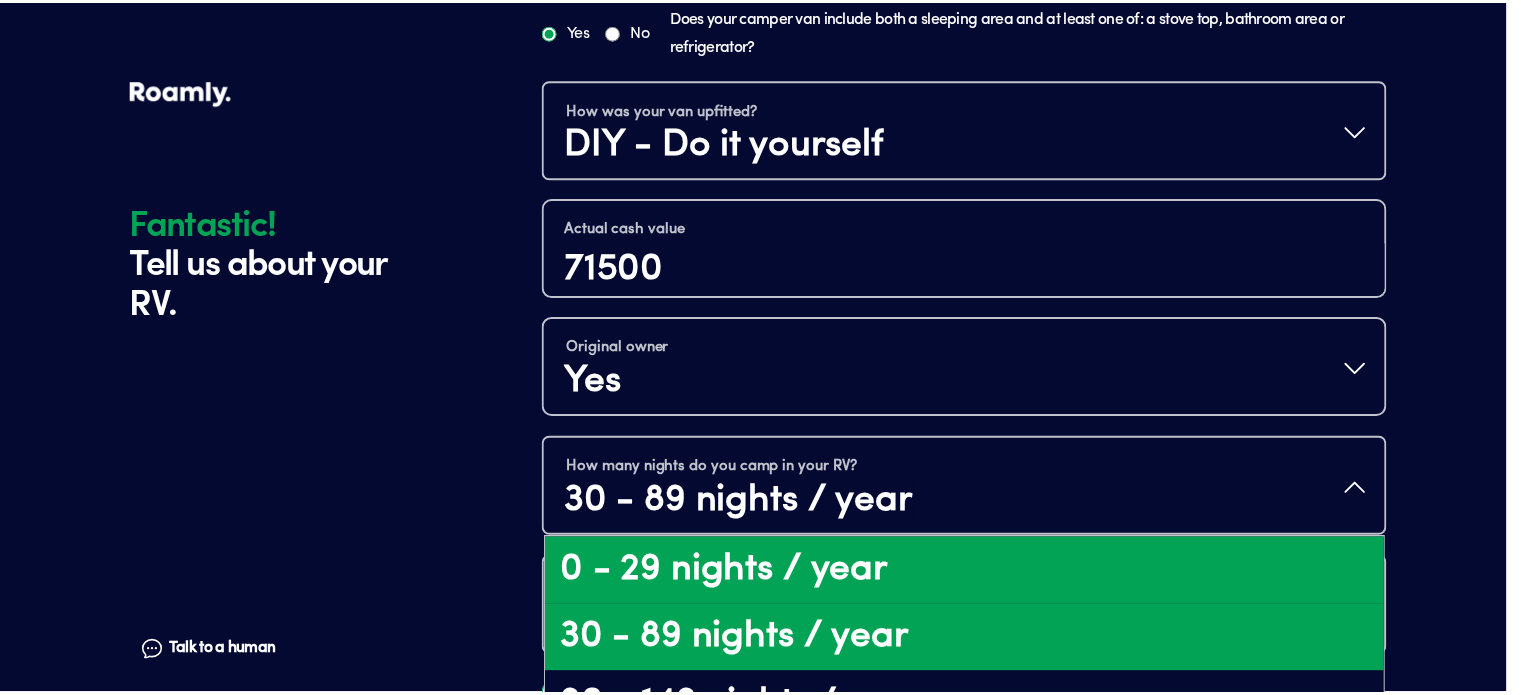scroll, scrollTop: 40, scrollLeft: 0, axis: vertical 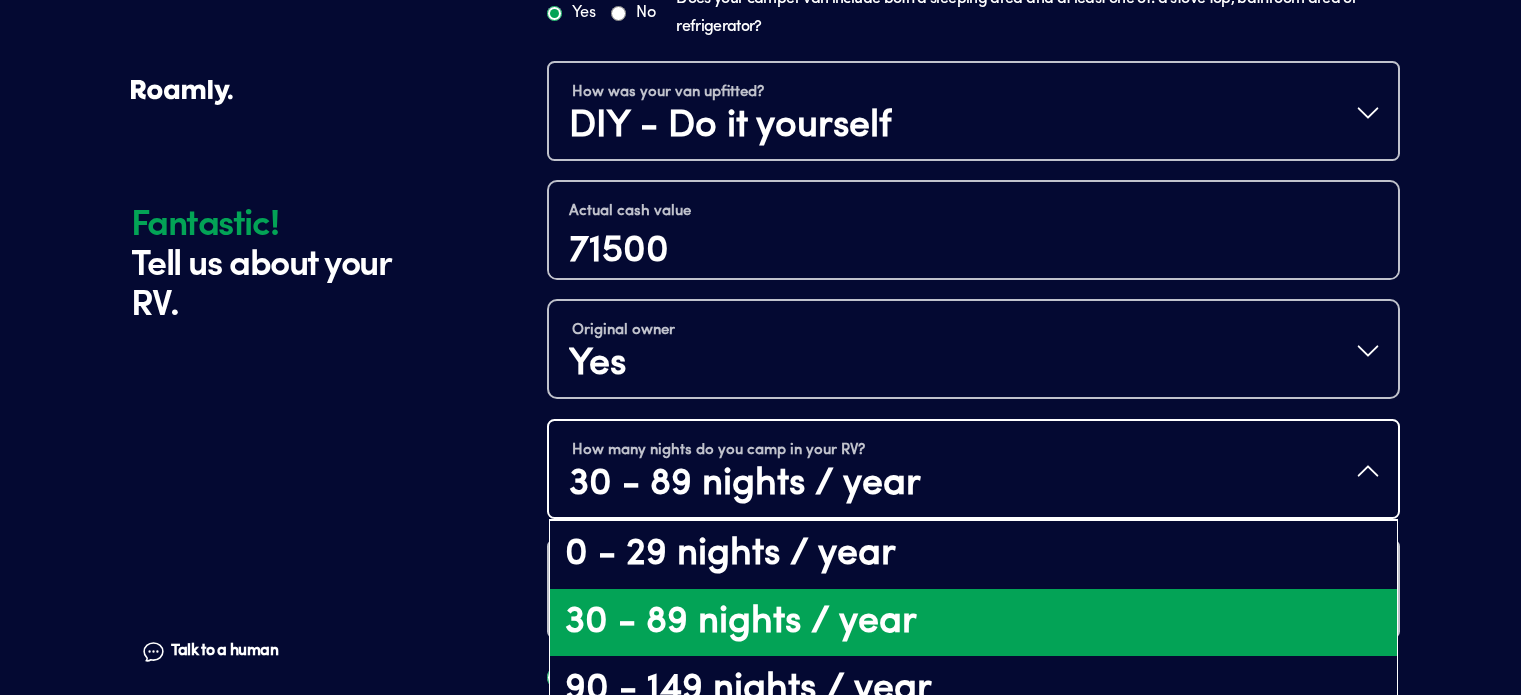 click on "30 - 89 nights / year" at bounding box center (973, 623) 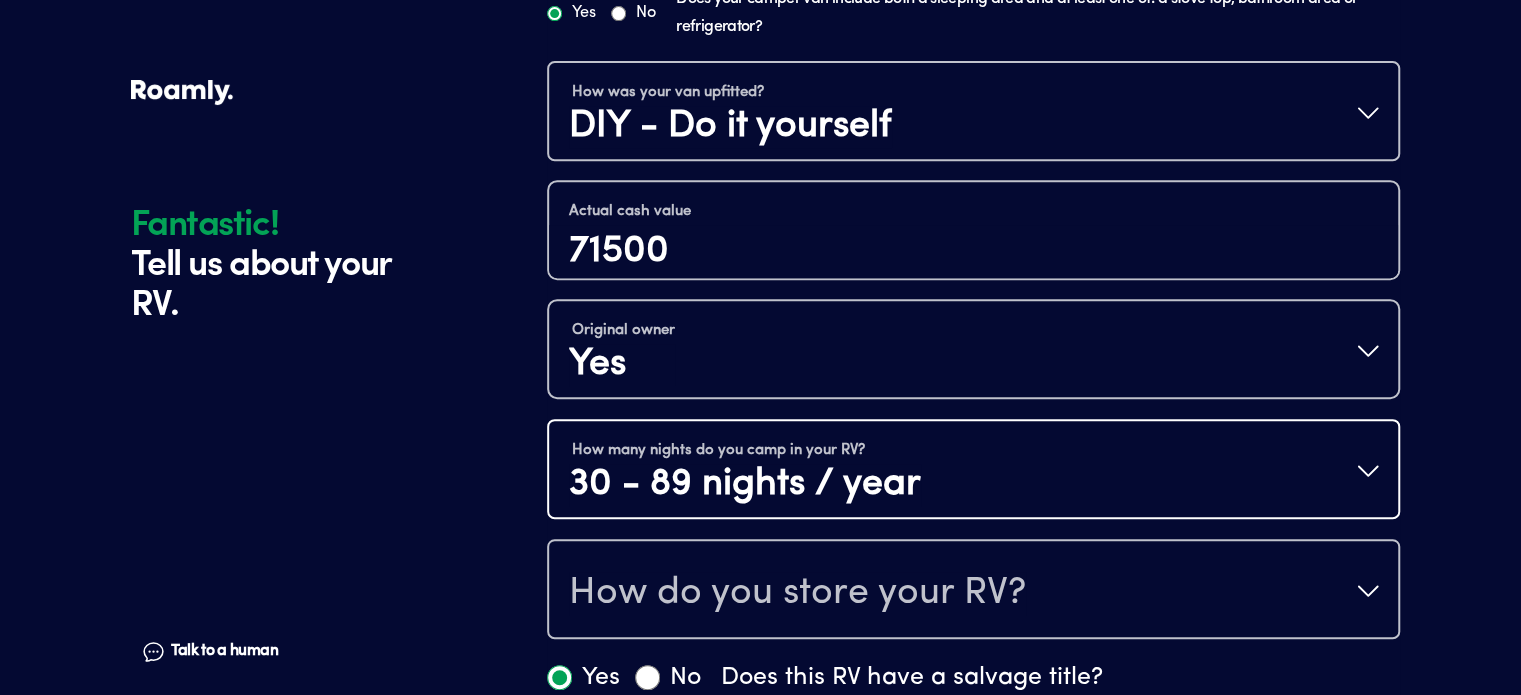 scroll, scrollTop: 0, scrollLeft: 0, axis: both 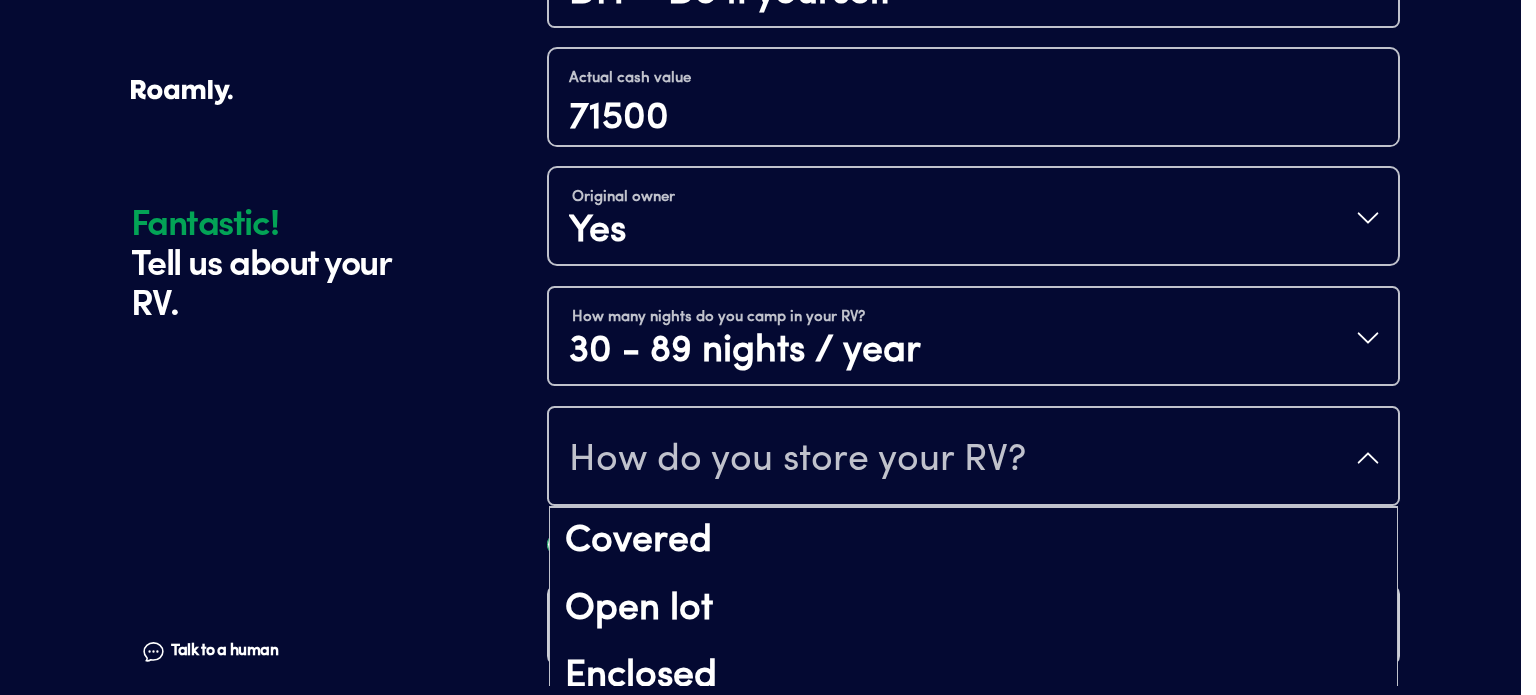 click on "How do you store your RV?" at bounding box center [797, 460] 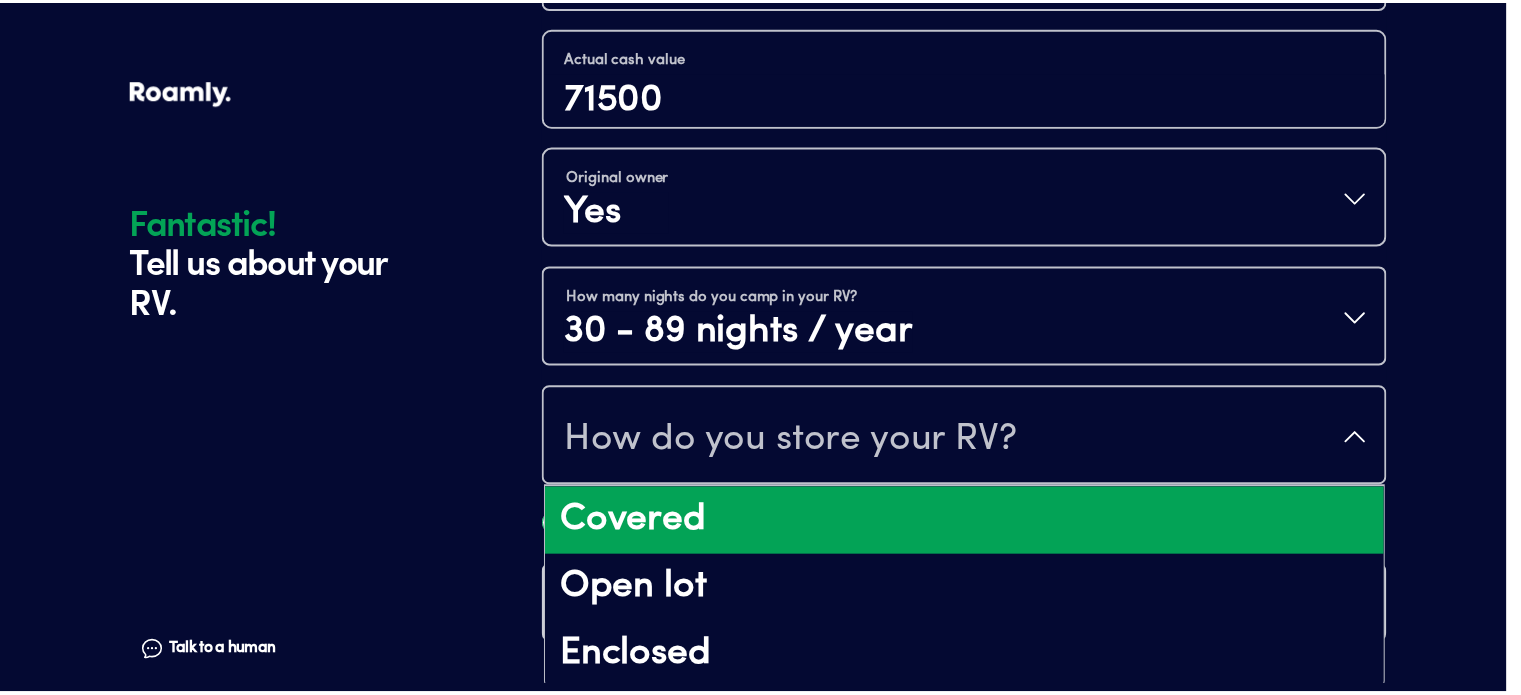 scroll, scrollTop: 24, scrollLeft: 0, axis: vertical 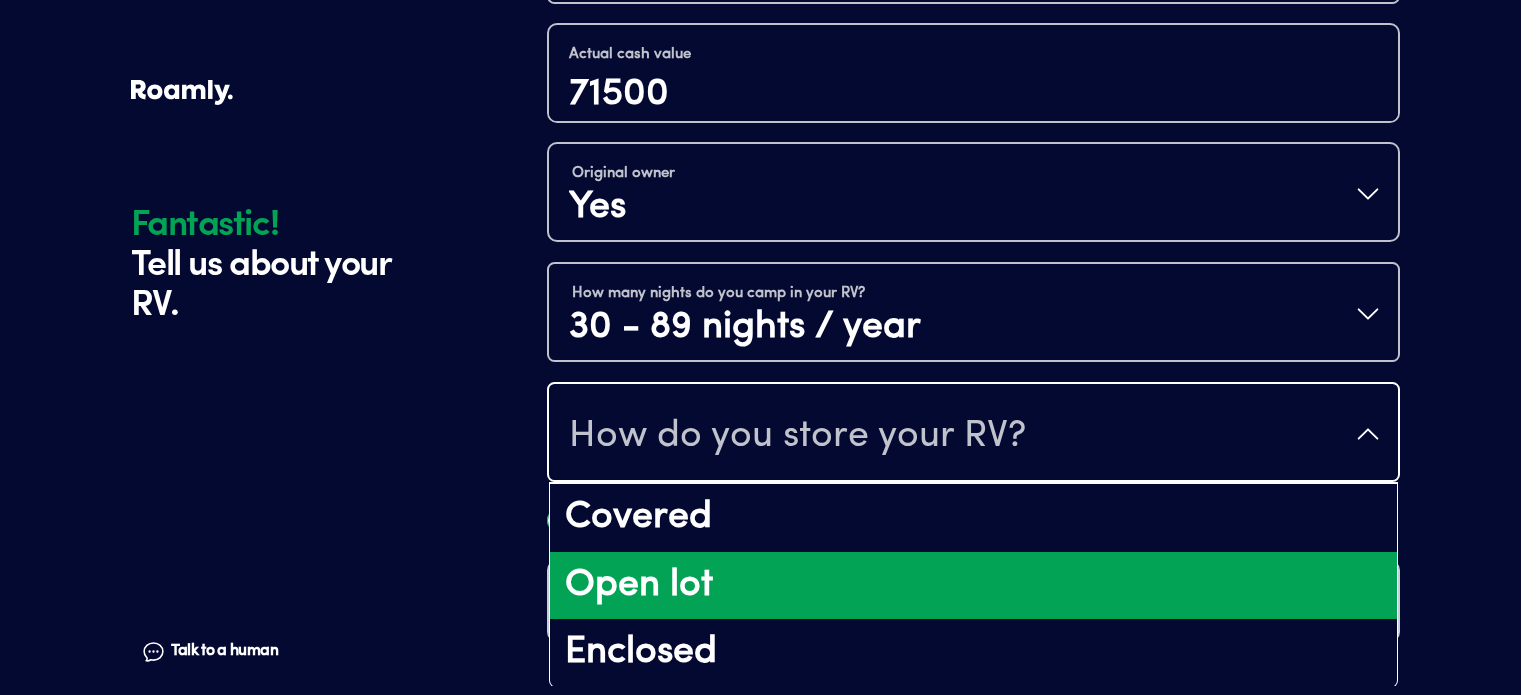 click on "Open lot" at bounding box center (973, 586) 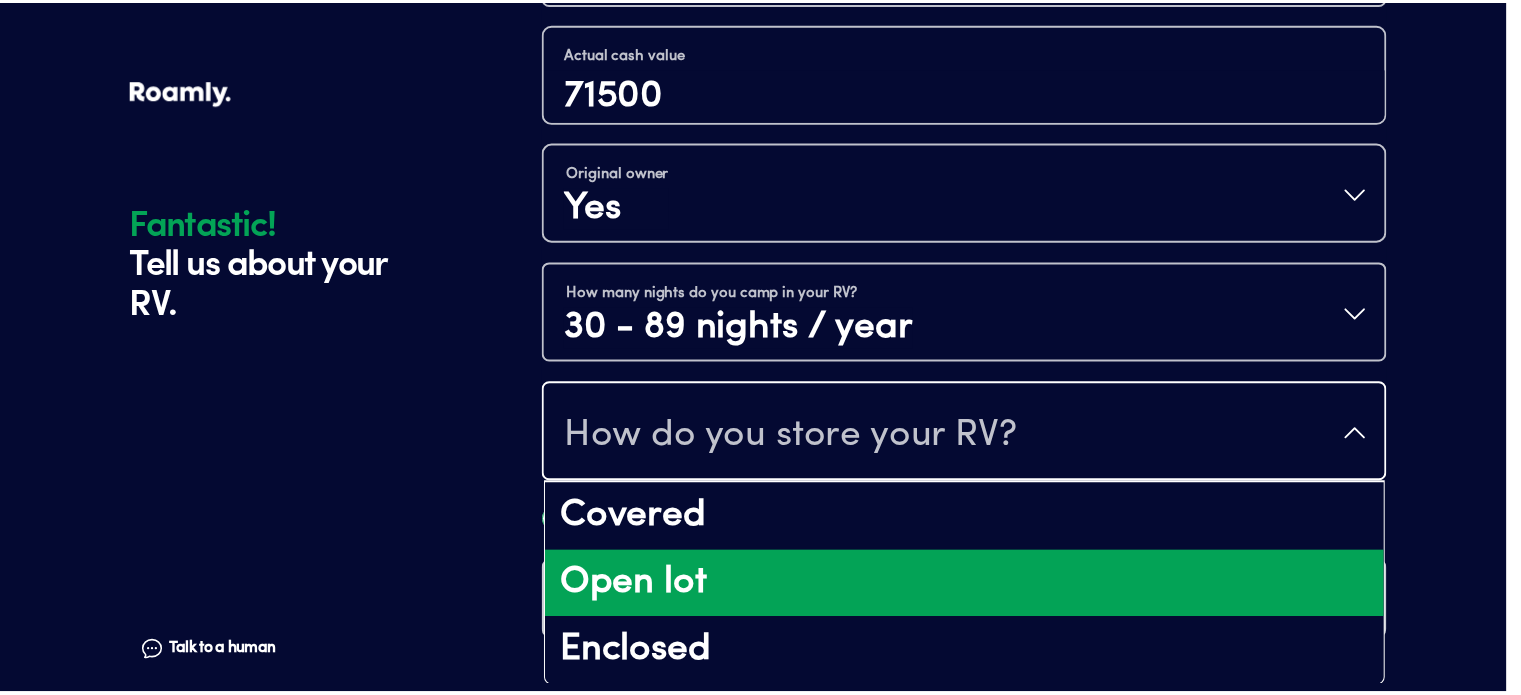 scroll, scrollTop: 0, scrollLeft: 0, axis: both 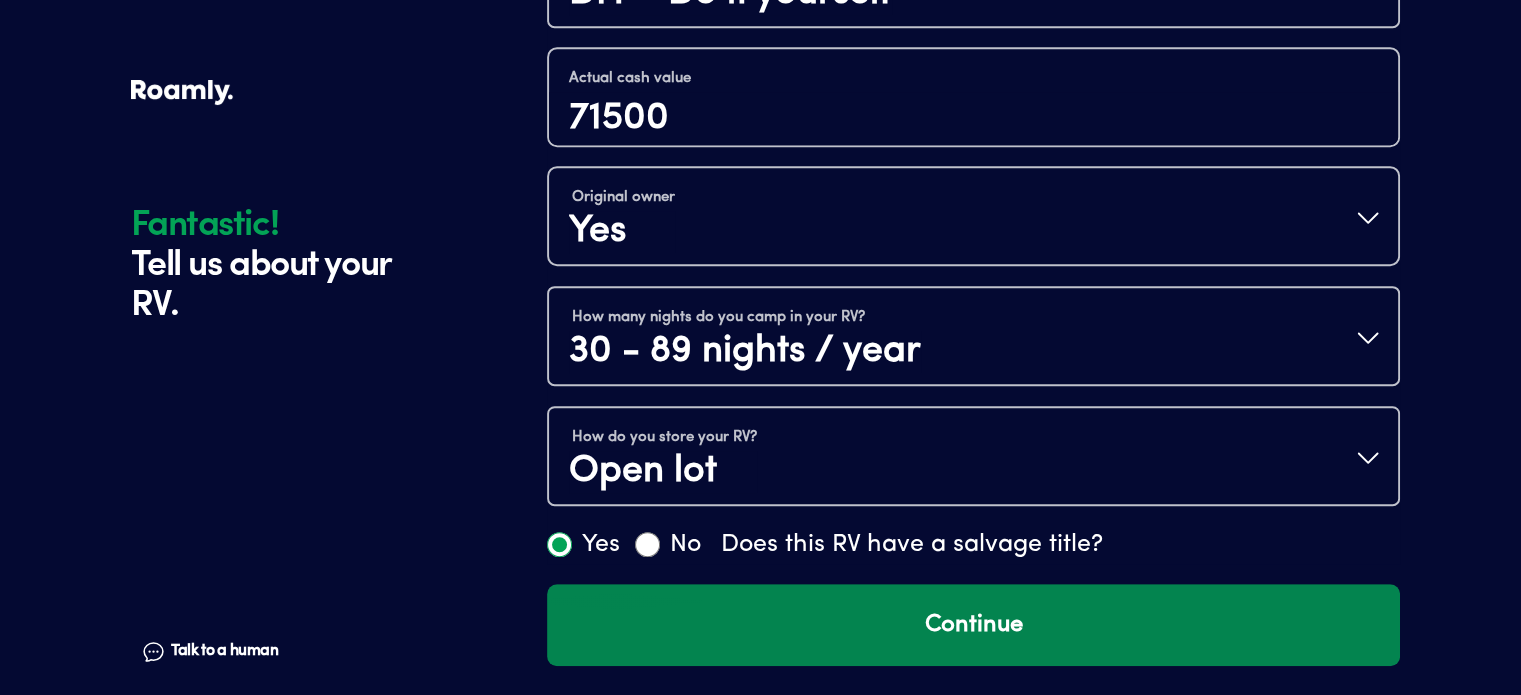 click on "Continue" at bounding box center (973, 625) 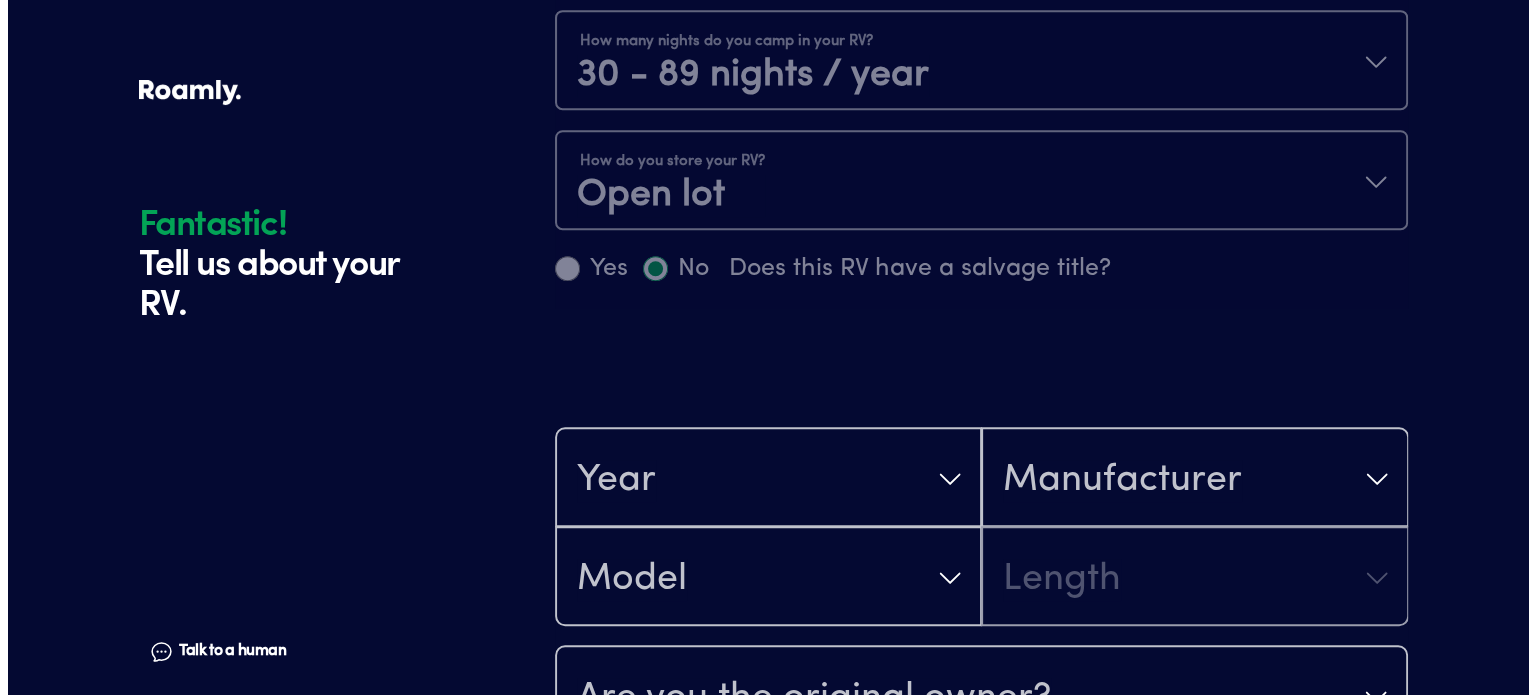 scroll, scrollTop: 1398, scrollLeft: 0, axis: vertical 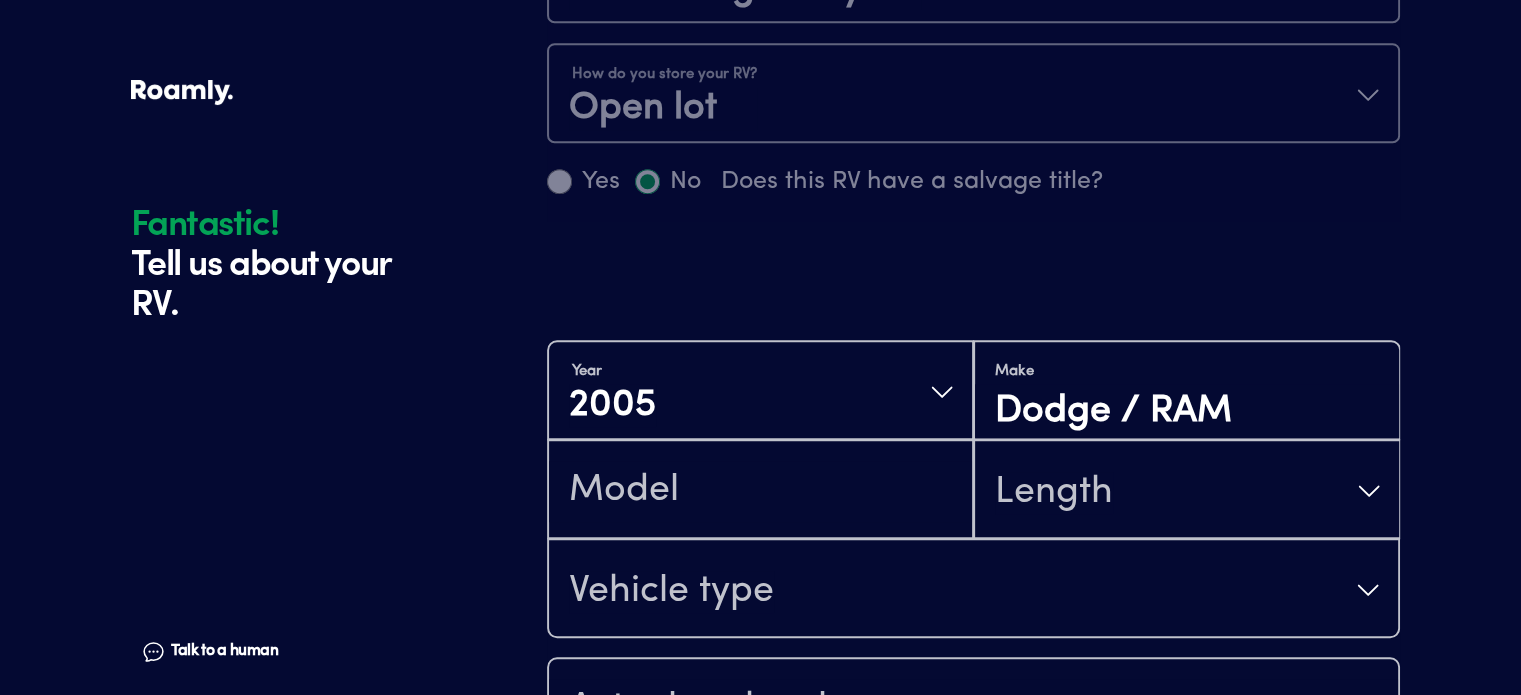 click at bounding box center [760, 491] 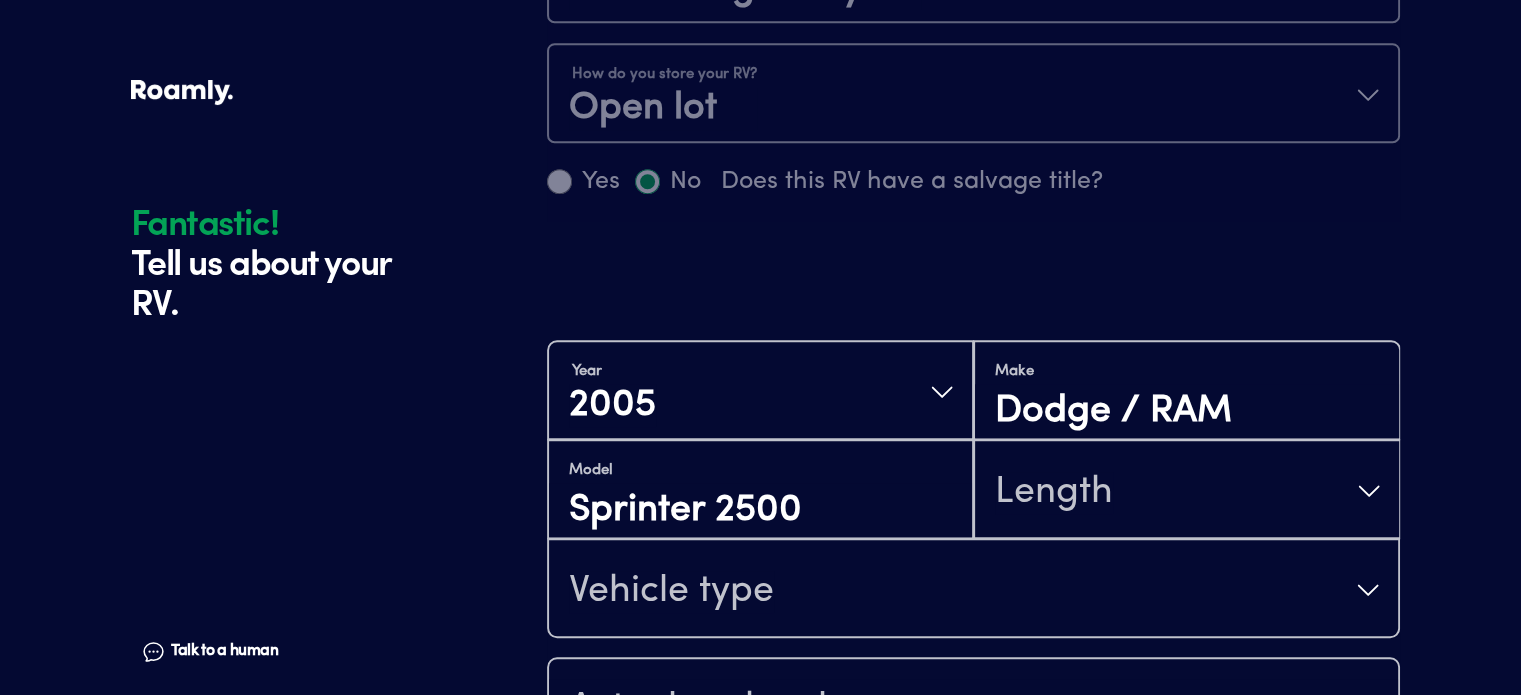 type on "Sprinter 2500" 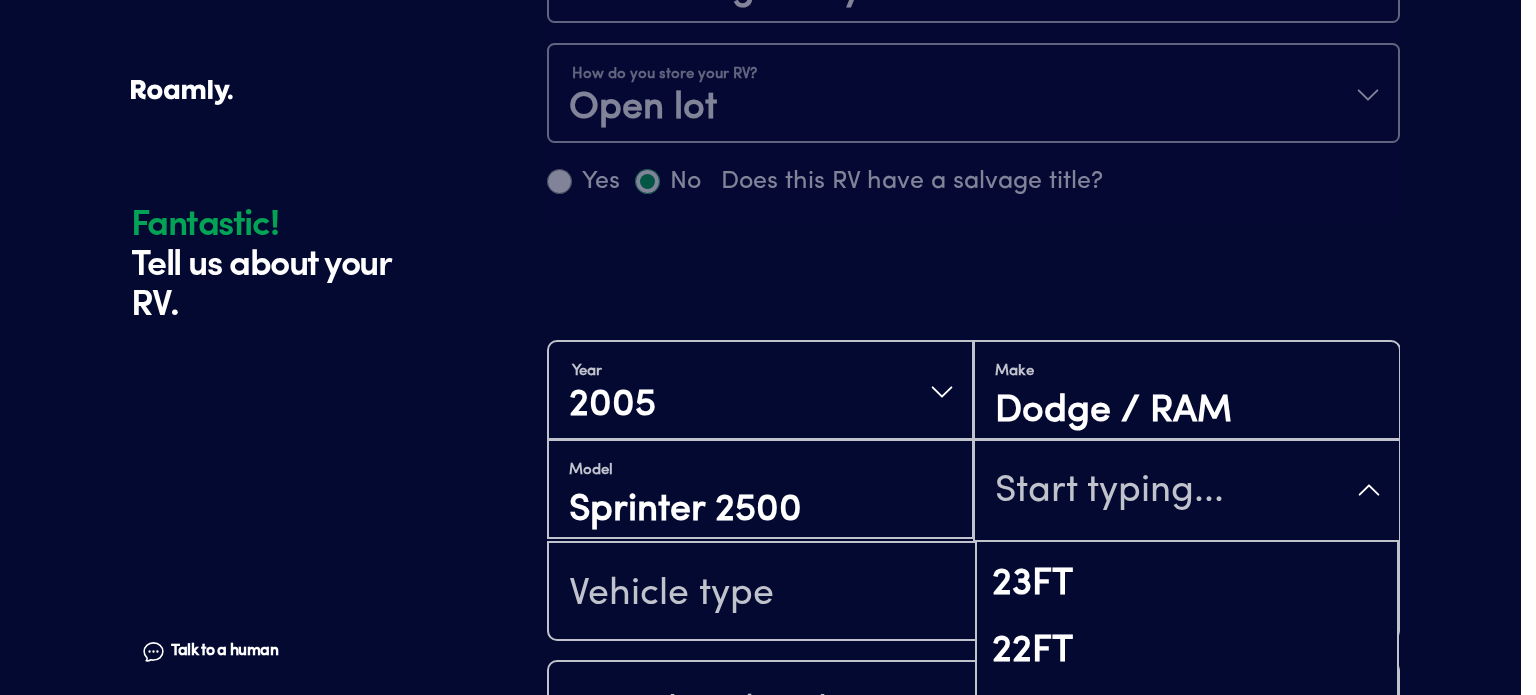 scroll, scrollTop: 1500, scrollLeft: 0, axis: vertical 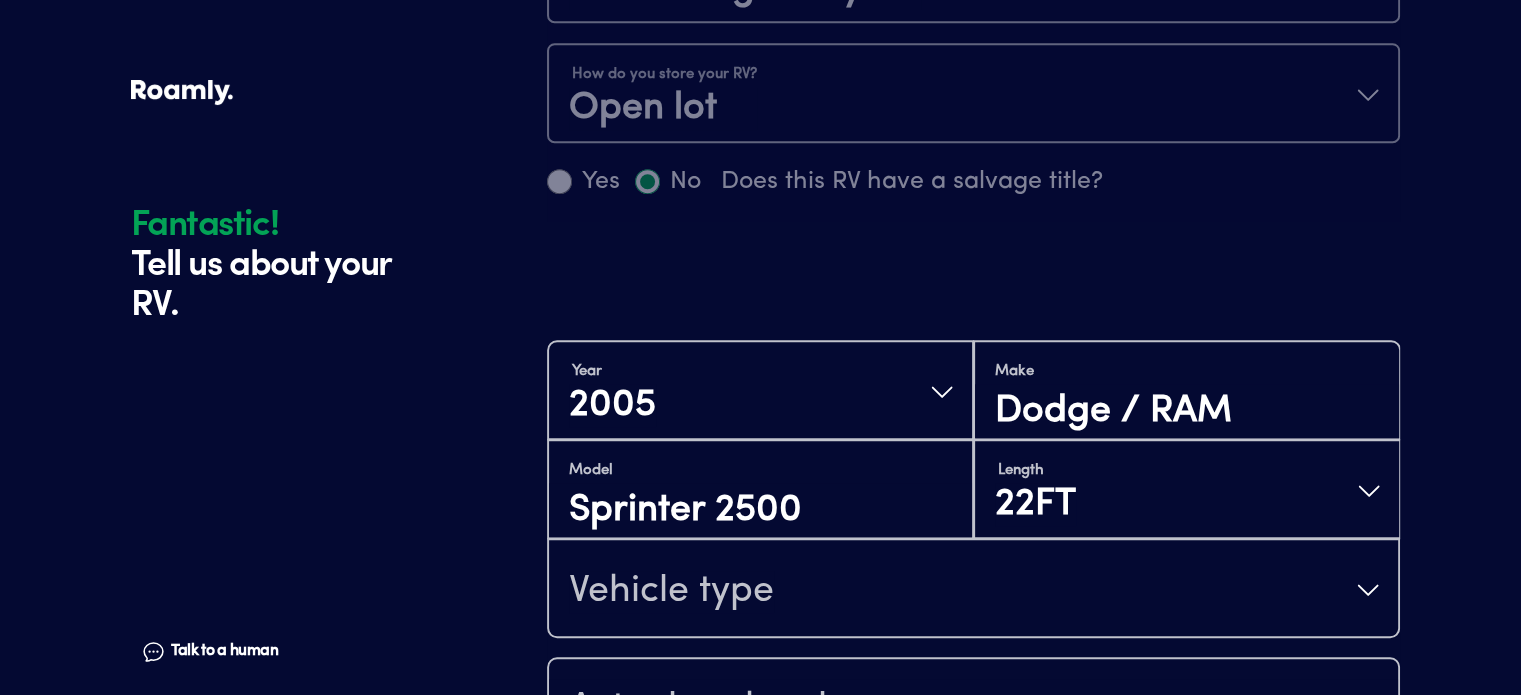 click on "Vehicle type" at bounding box center (973, 590) 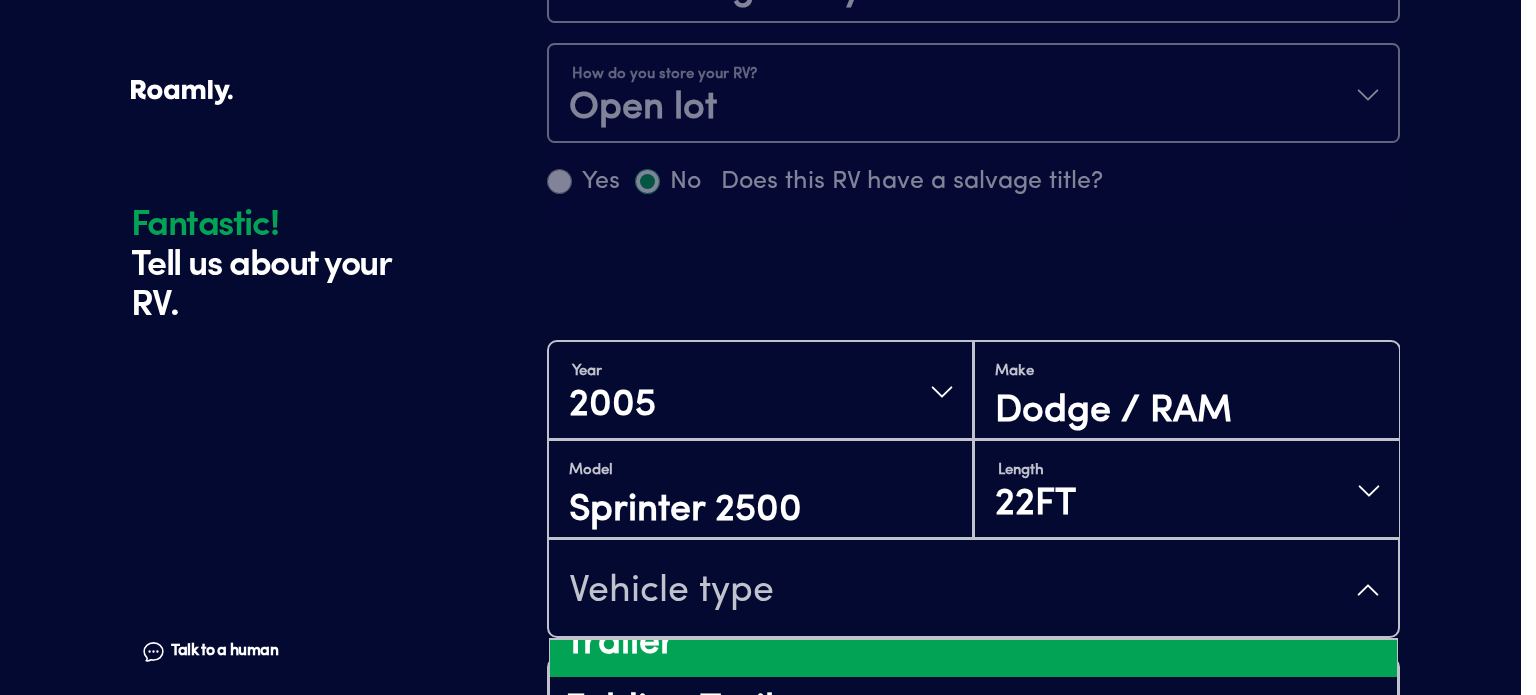 scroll, scrollTop: 200, scrollLeft: 0, axis: vertical 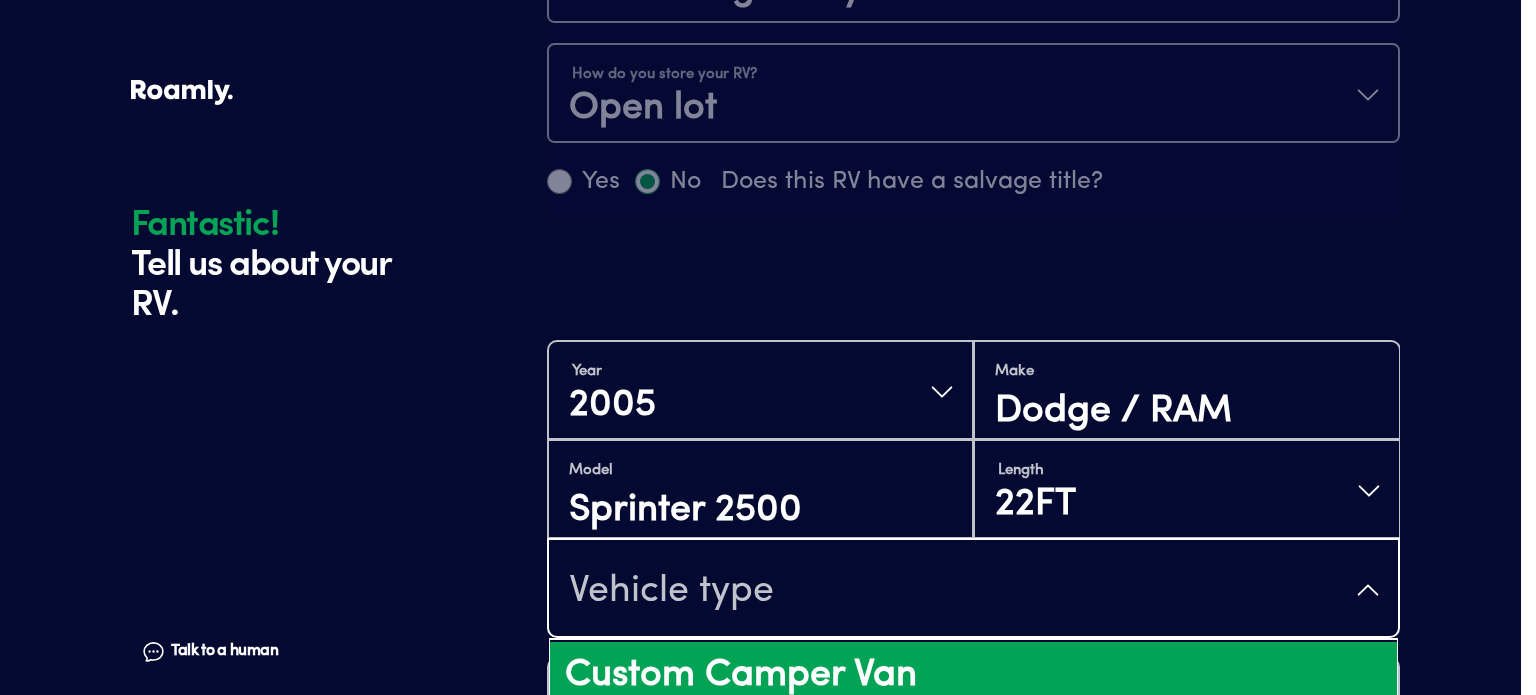 click on "Custom Camper Van" at bounding box center (973, 676) 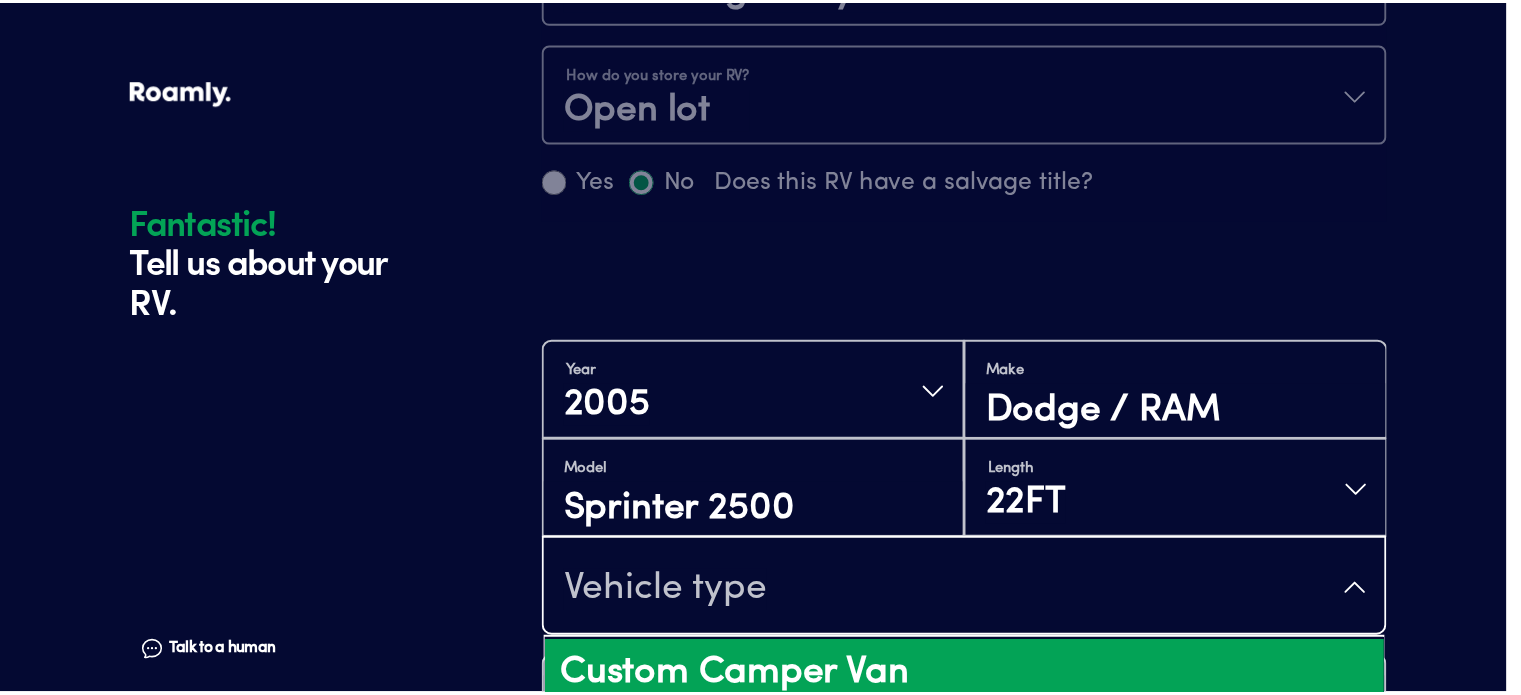 scroll, scrollTop: 1411, scrollLeft: 0, axis: vertical 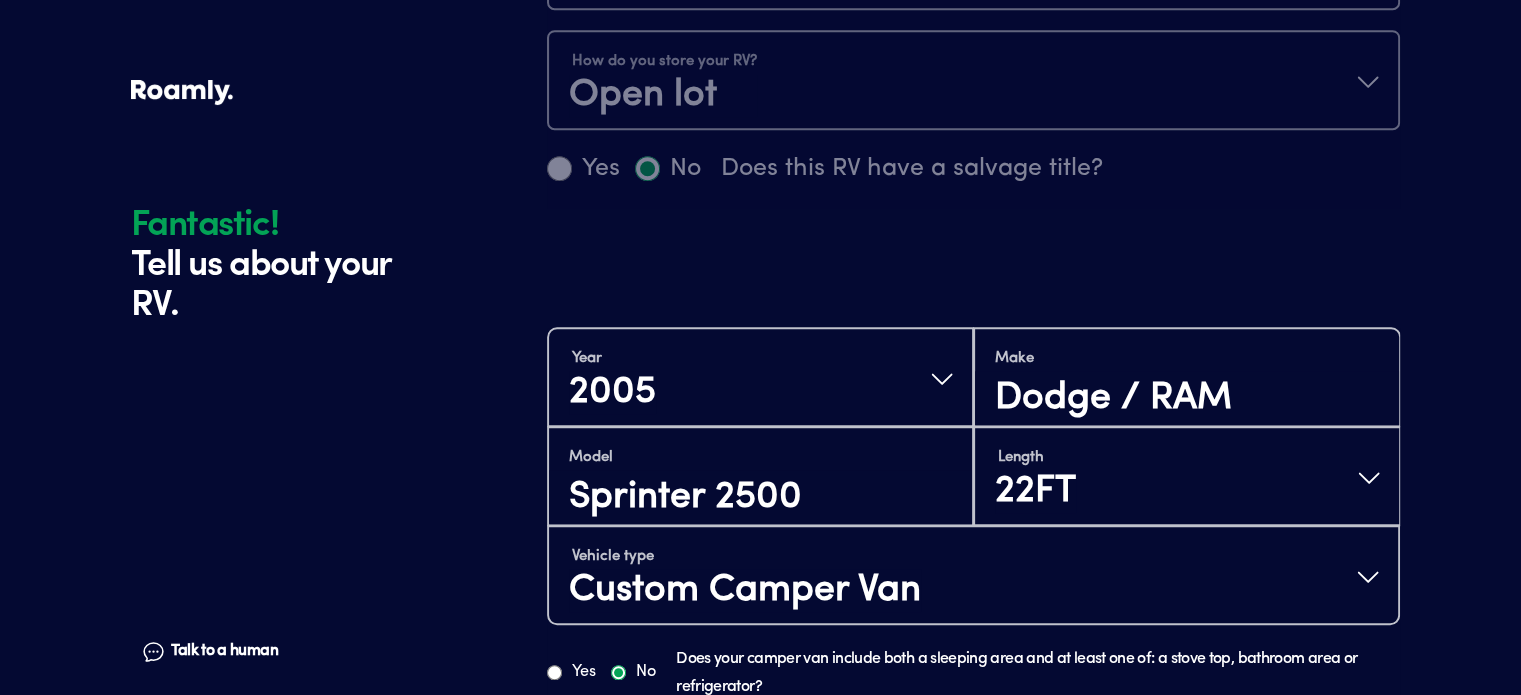 click on "Yes" at bounding box center (554, 672) 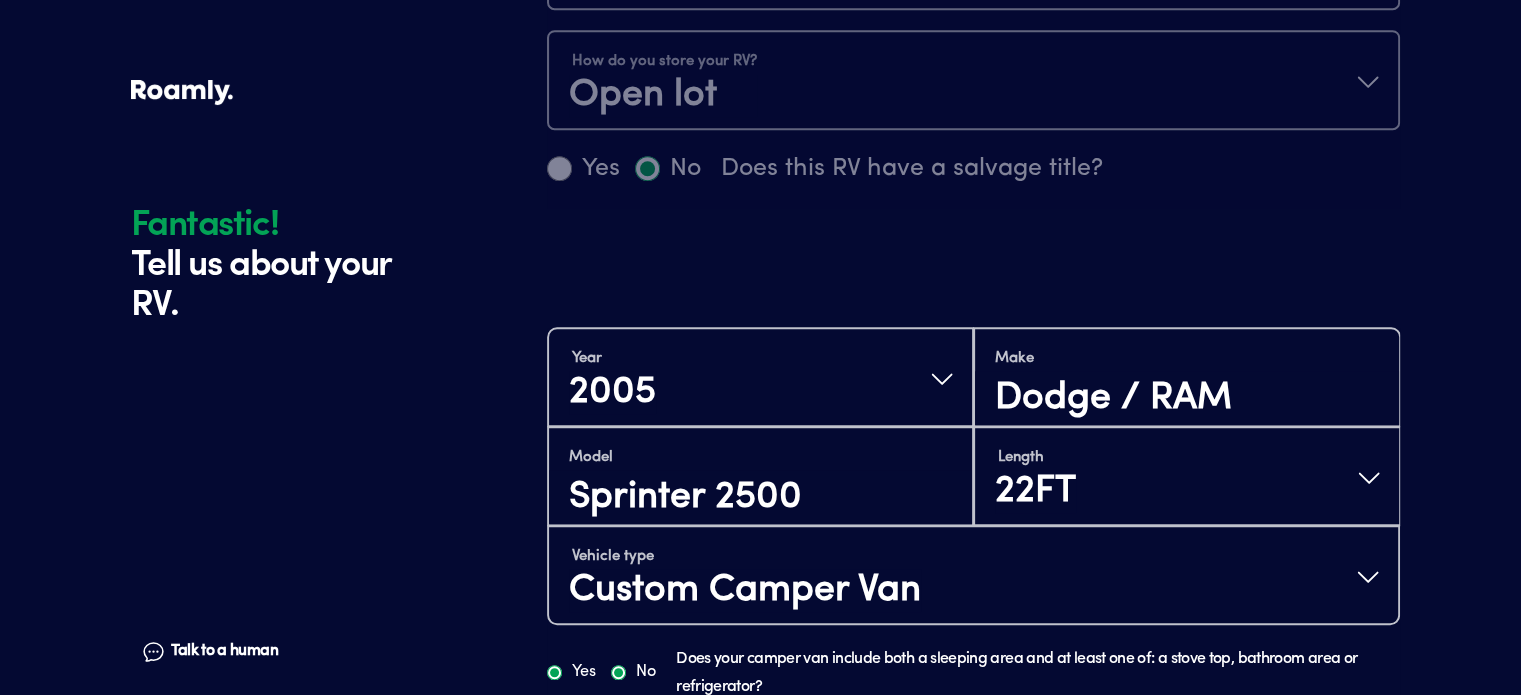 radio on "true" 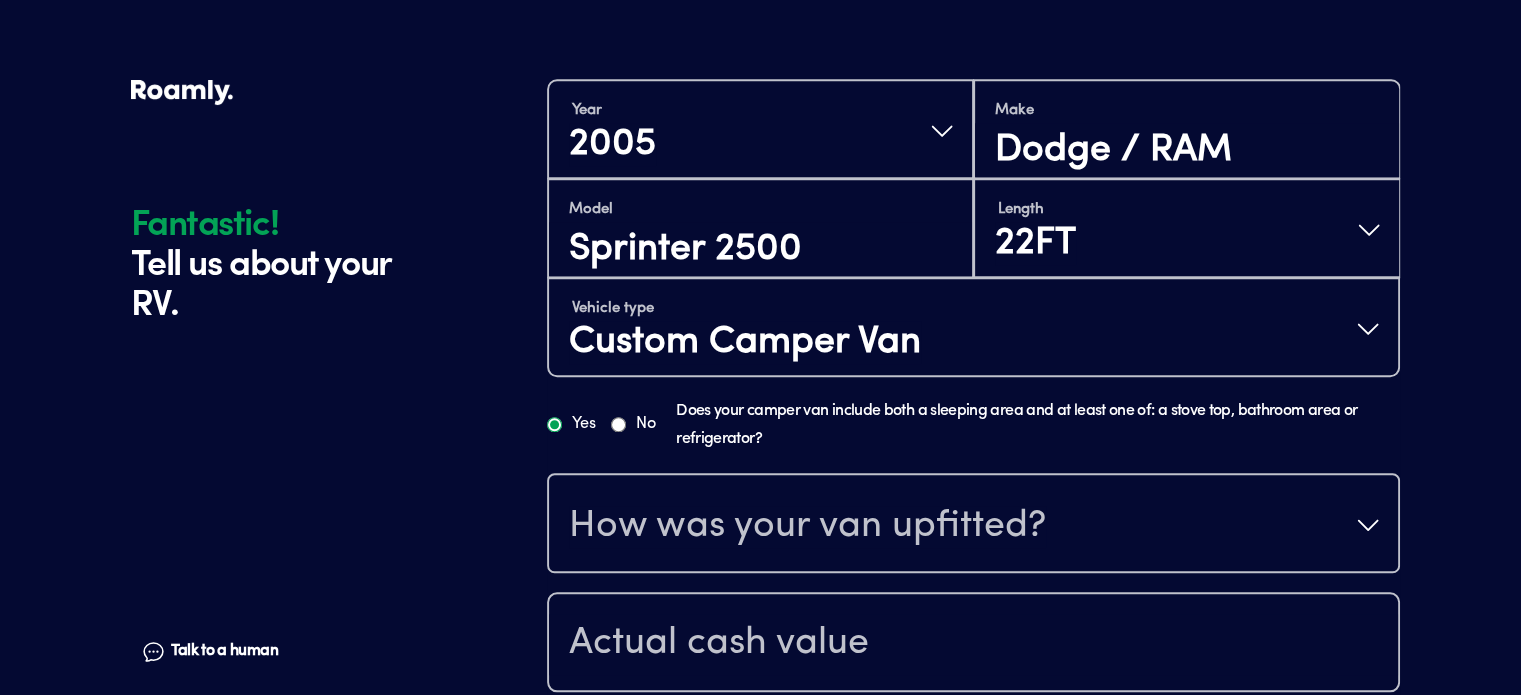 scroll, scrollTop: 1711, scrollLeft: 0, axis: vertical 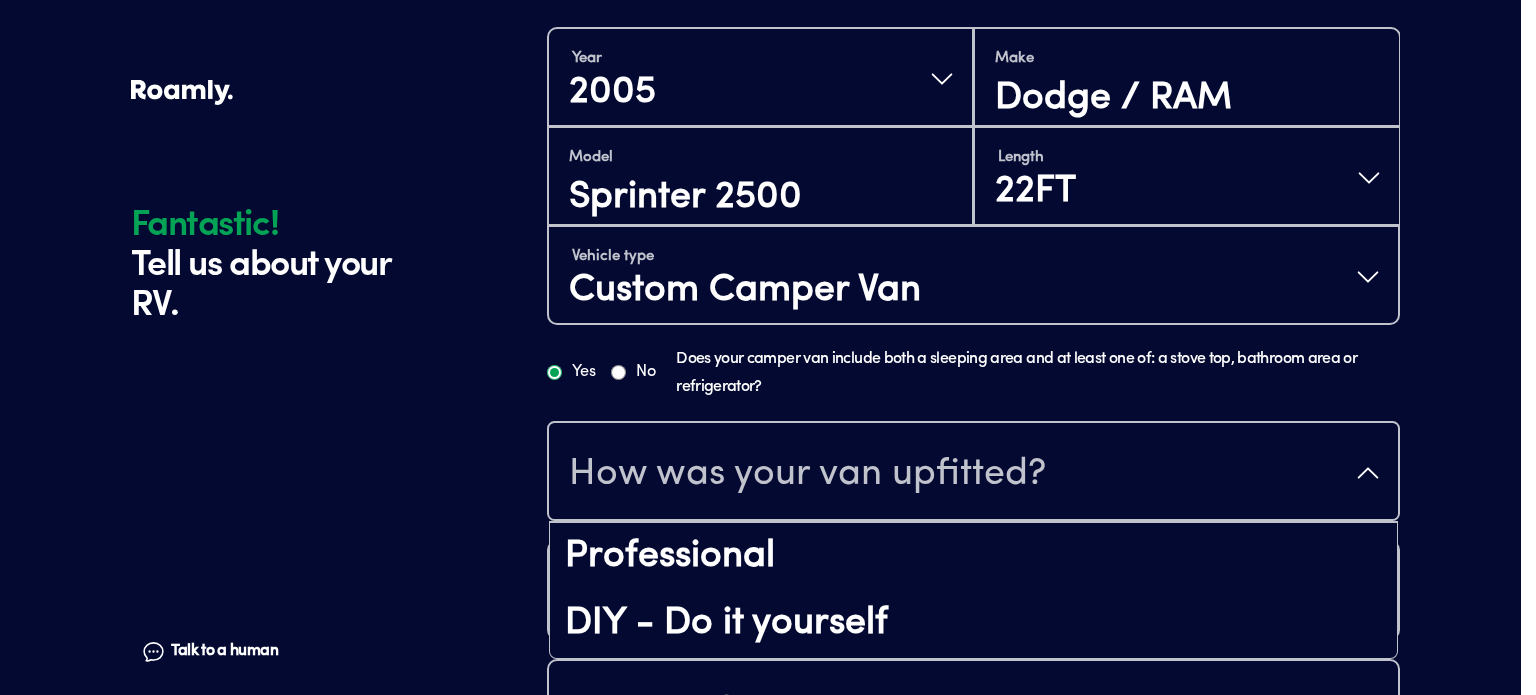 click on "How was your van upfitted?" at bounding box center [807, 475] 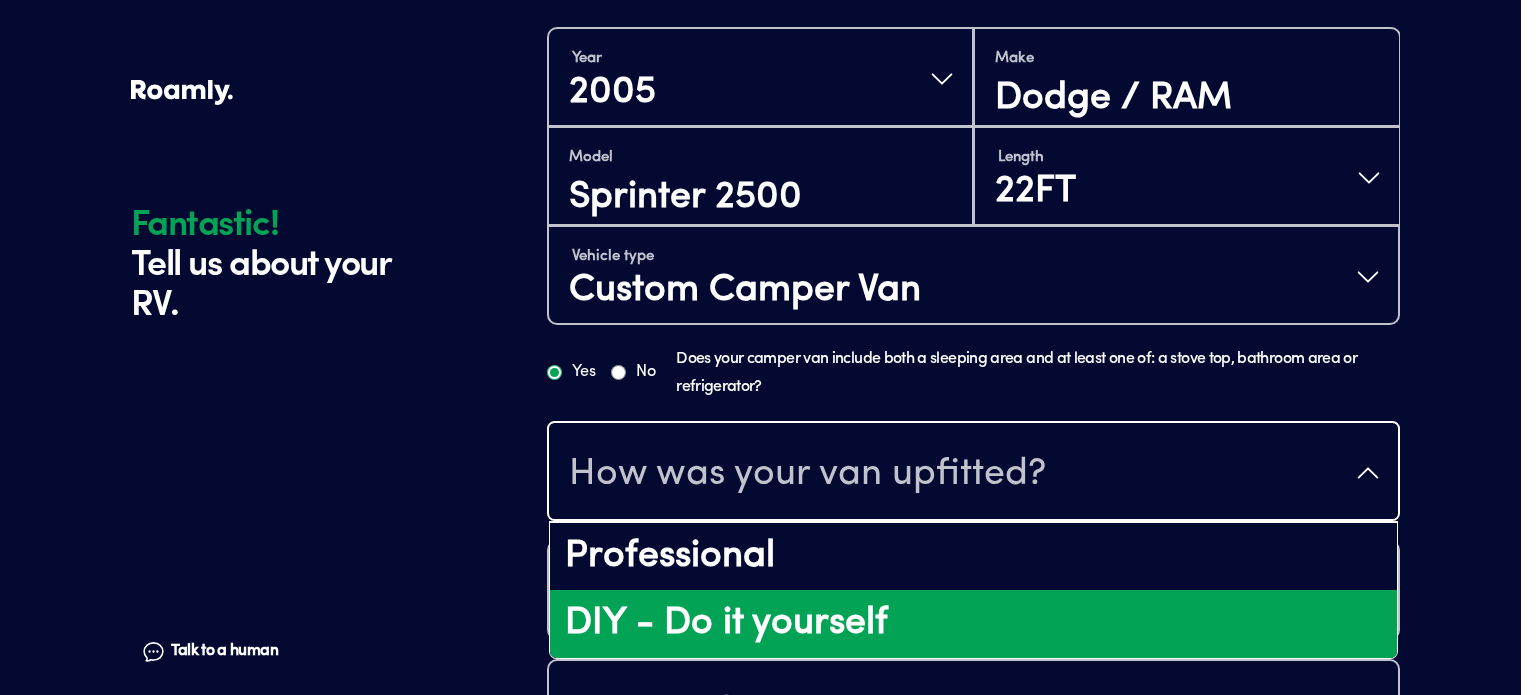 click on "DIY - Do it yourself" at bounding box center (973, 624) 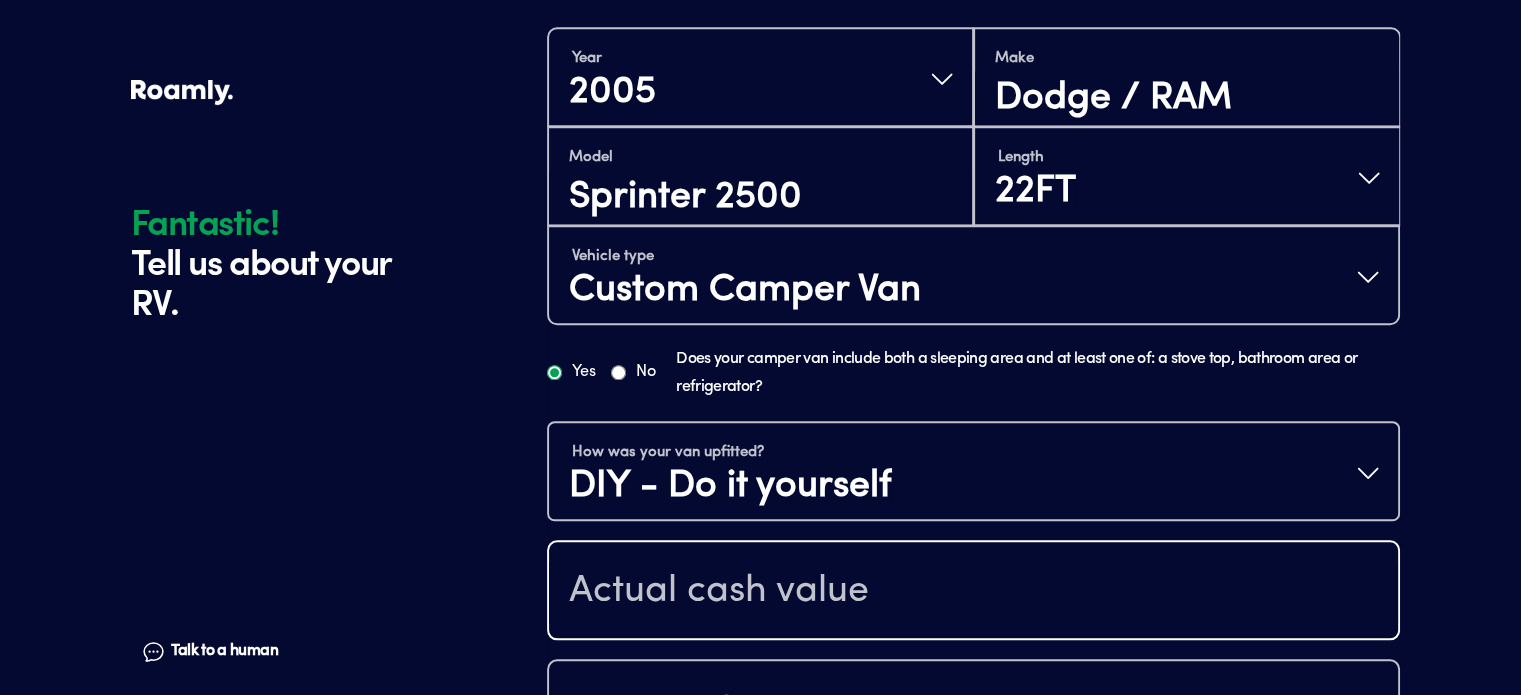 click at bounding box center (973, 592) 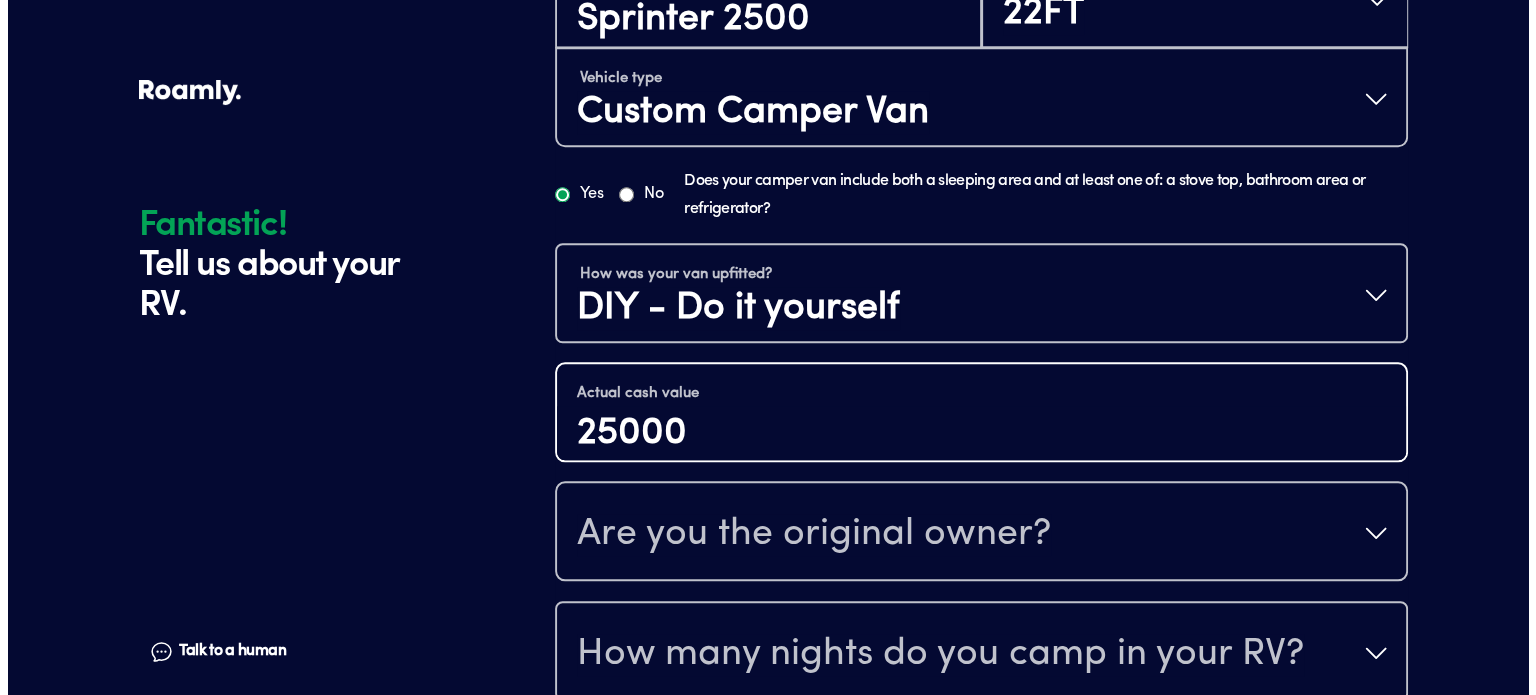 scroll, scrollTop: 1911, scrollLeft: 0, axis: vertical 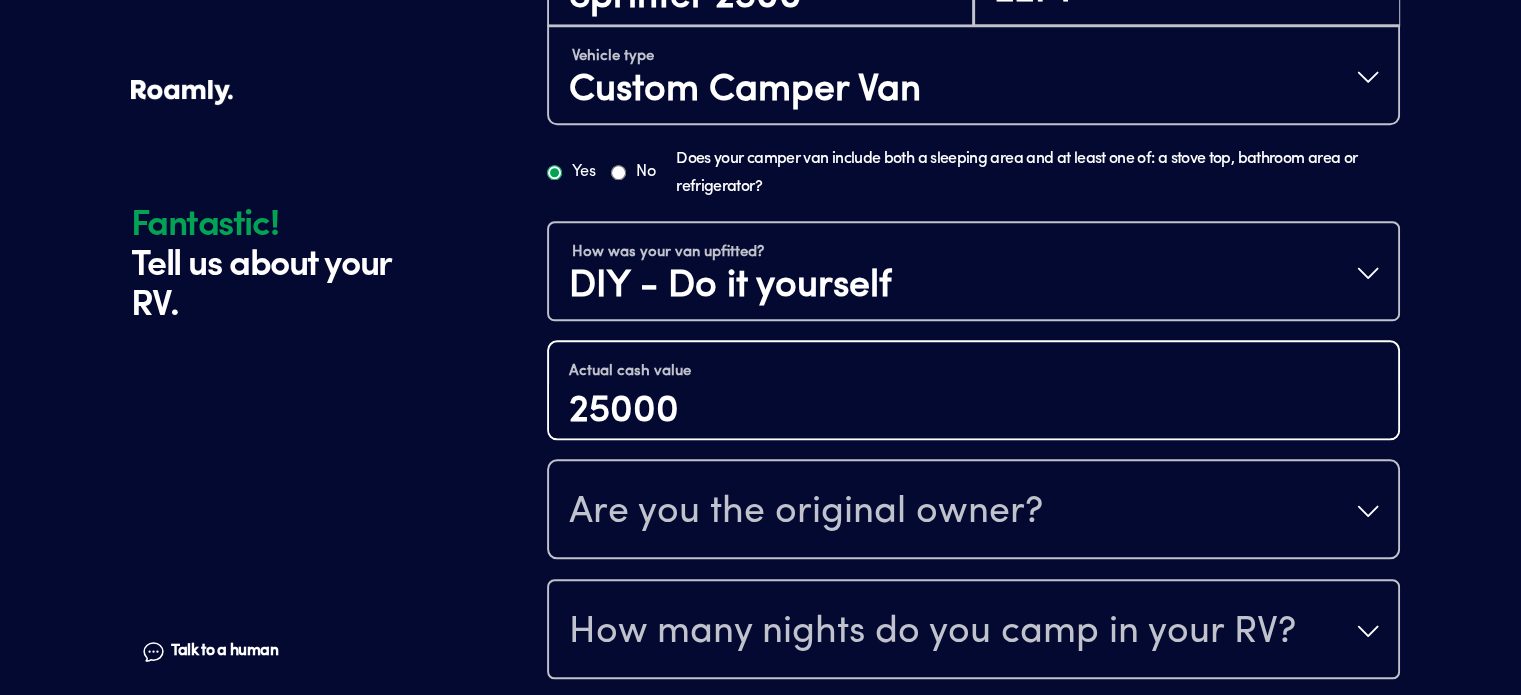 type on "25000" 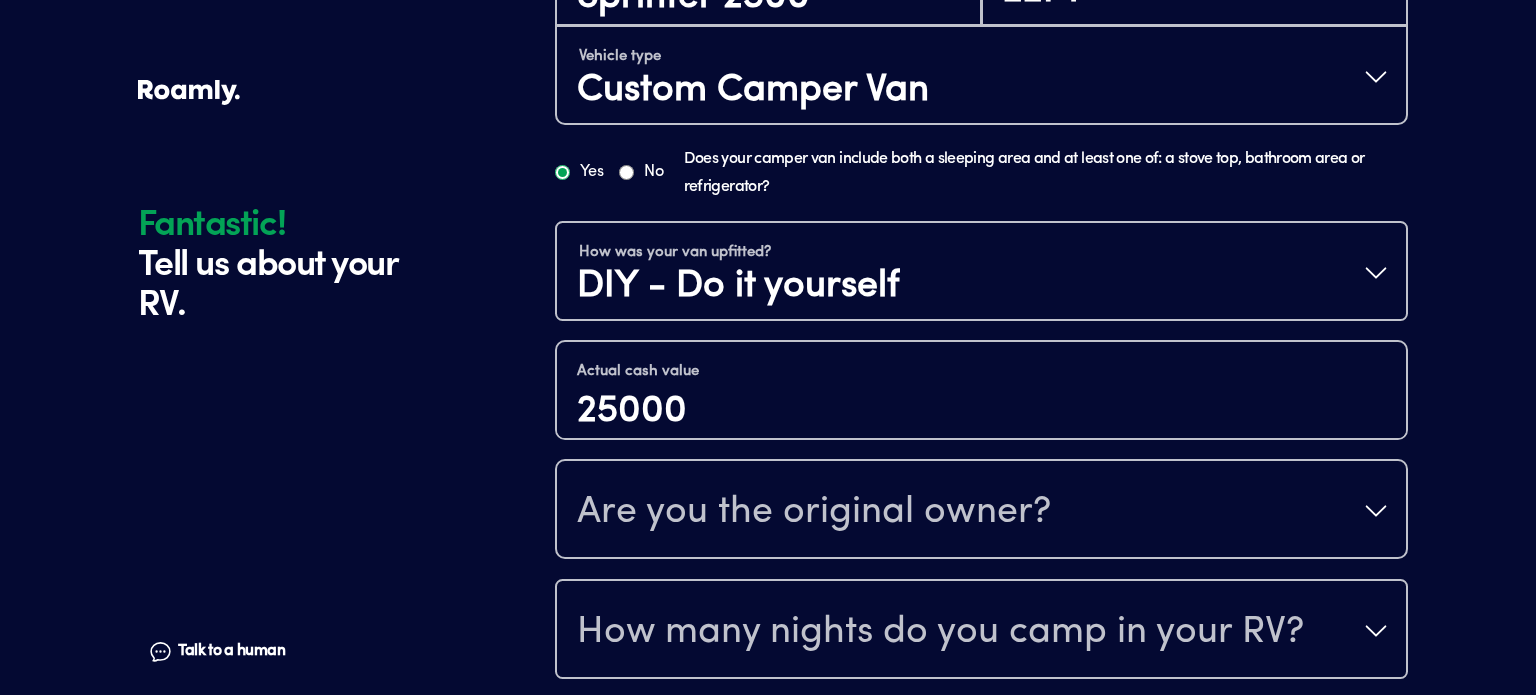 click on "Are you the original owner?" at bounding box center [814, 513] 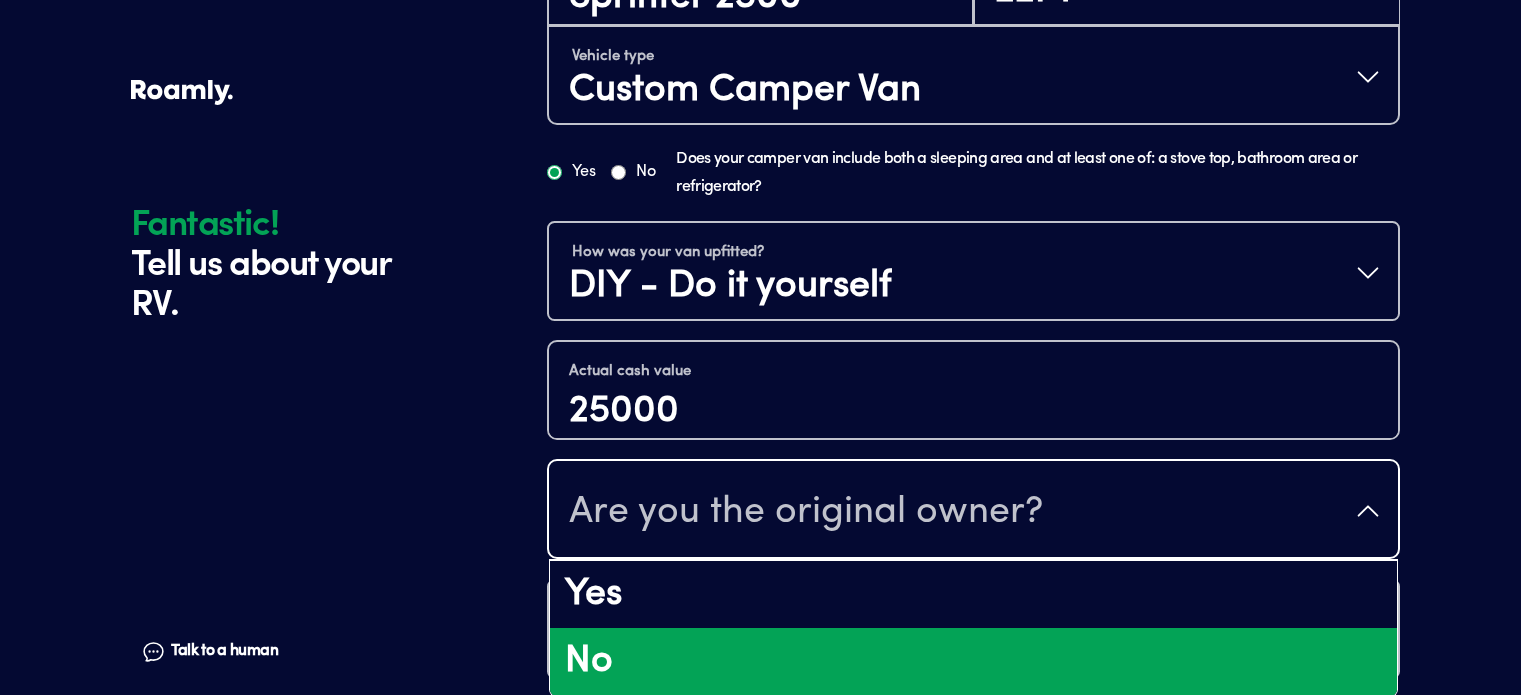 click on "No" at bounding box center (973, 662) 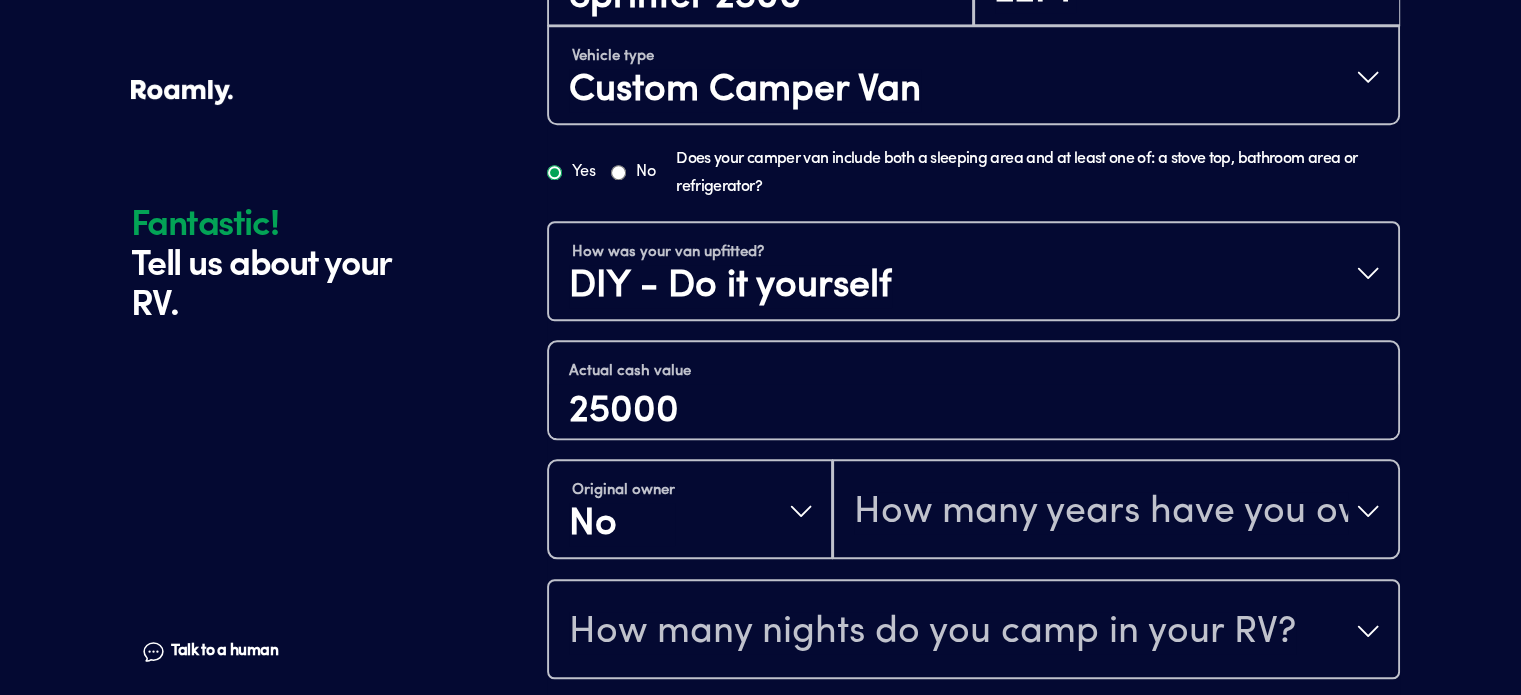 click on "How many years have you owned it?" at bounding box center (1101, 513) 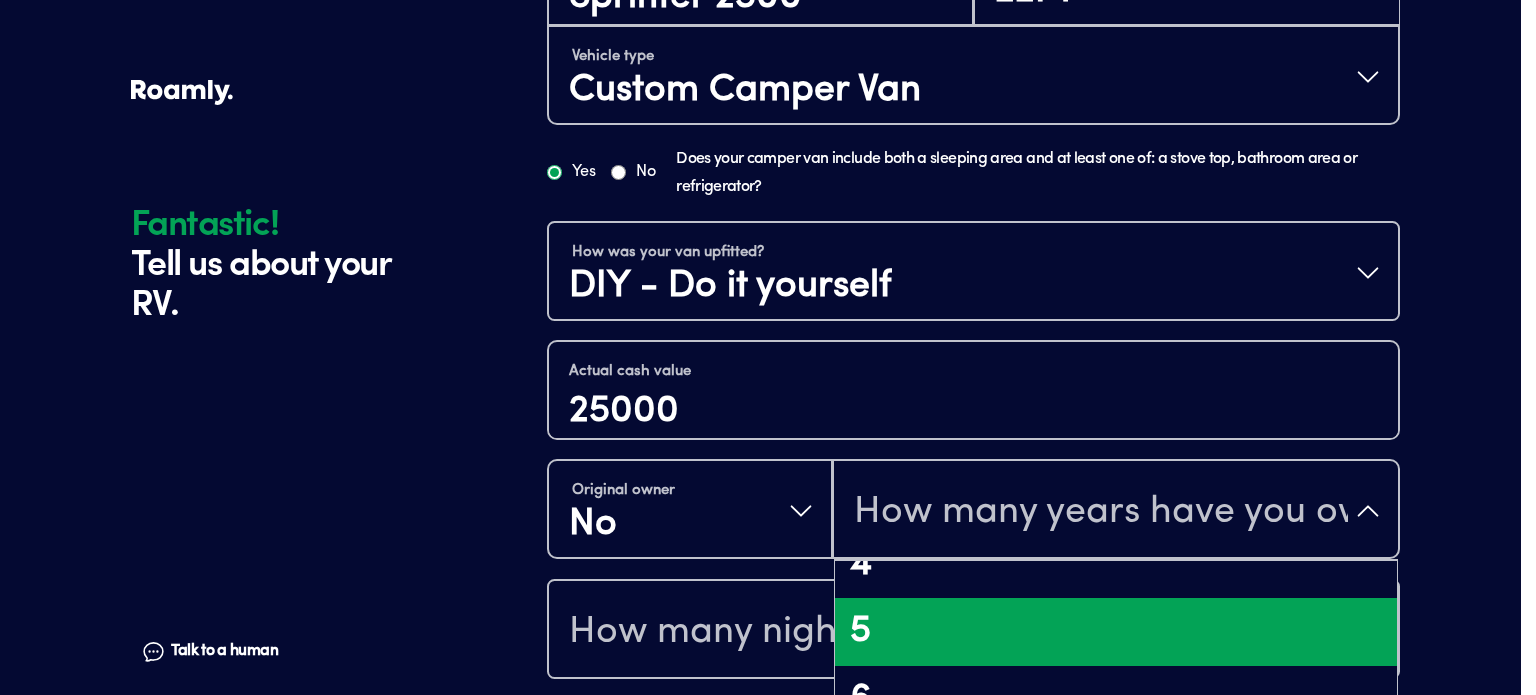 scroll, scrollTop: 400, scrollLeft: 0, axis: vertical 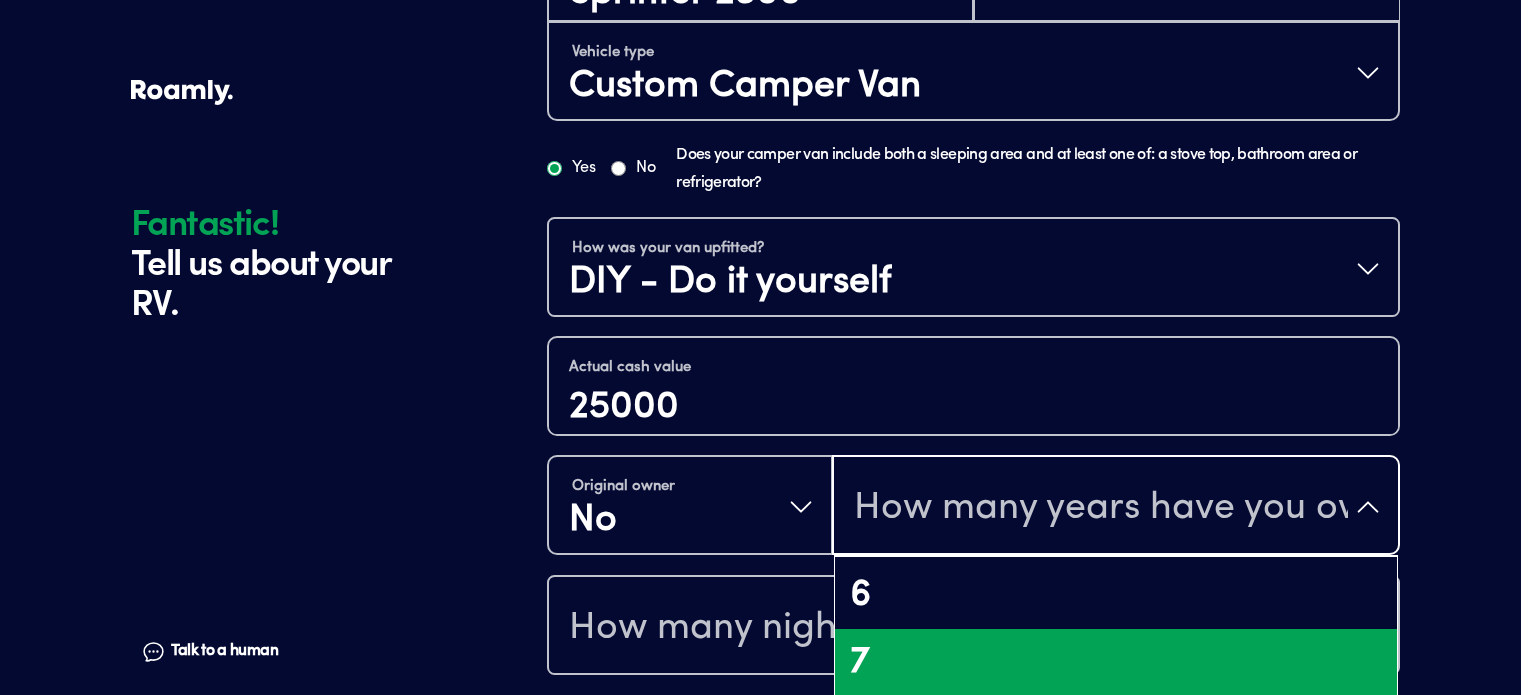 click on "7" at bounding box center [1116, 663] 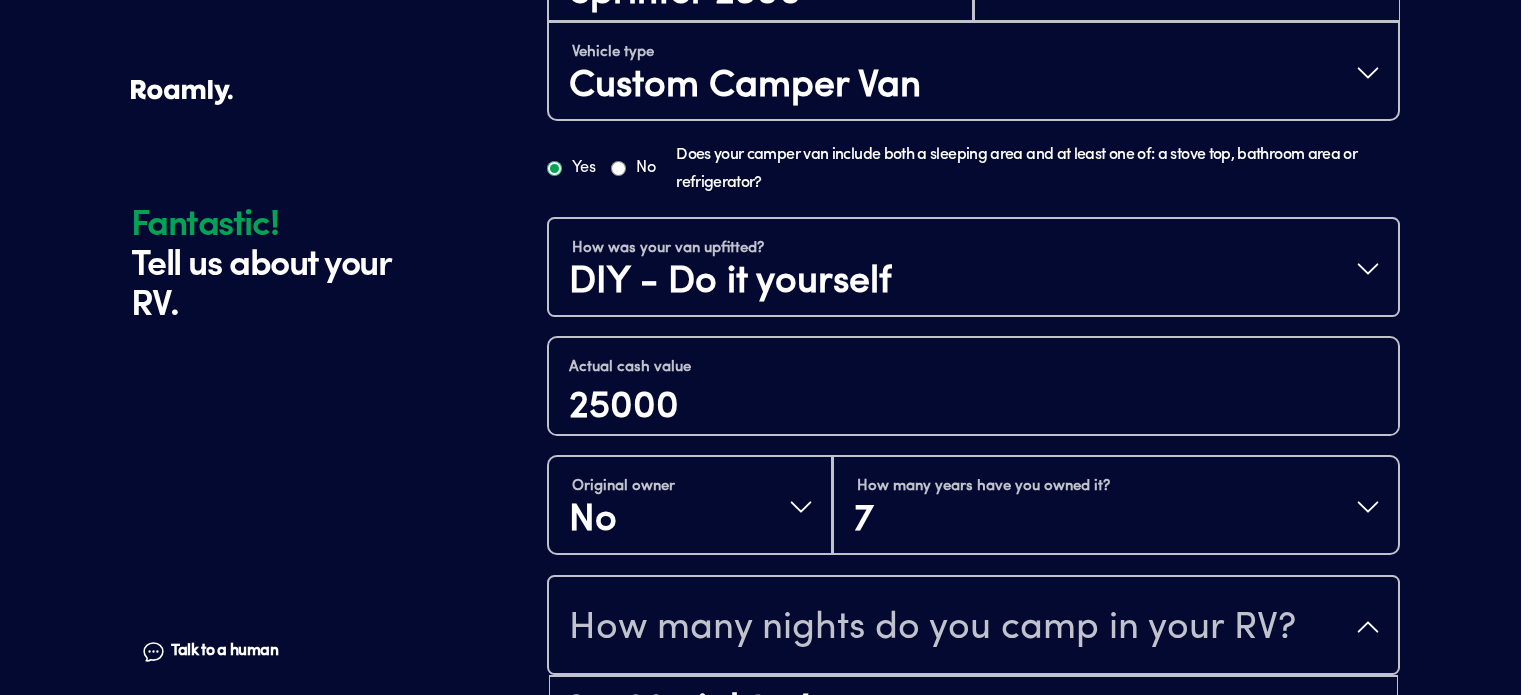 click on "How many nights do you camp in your RV?" at bounding box center (932, 629) 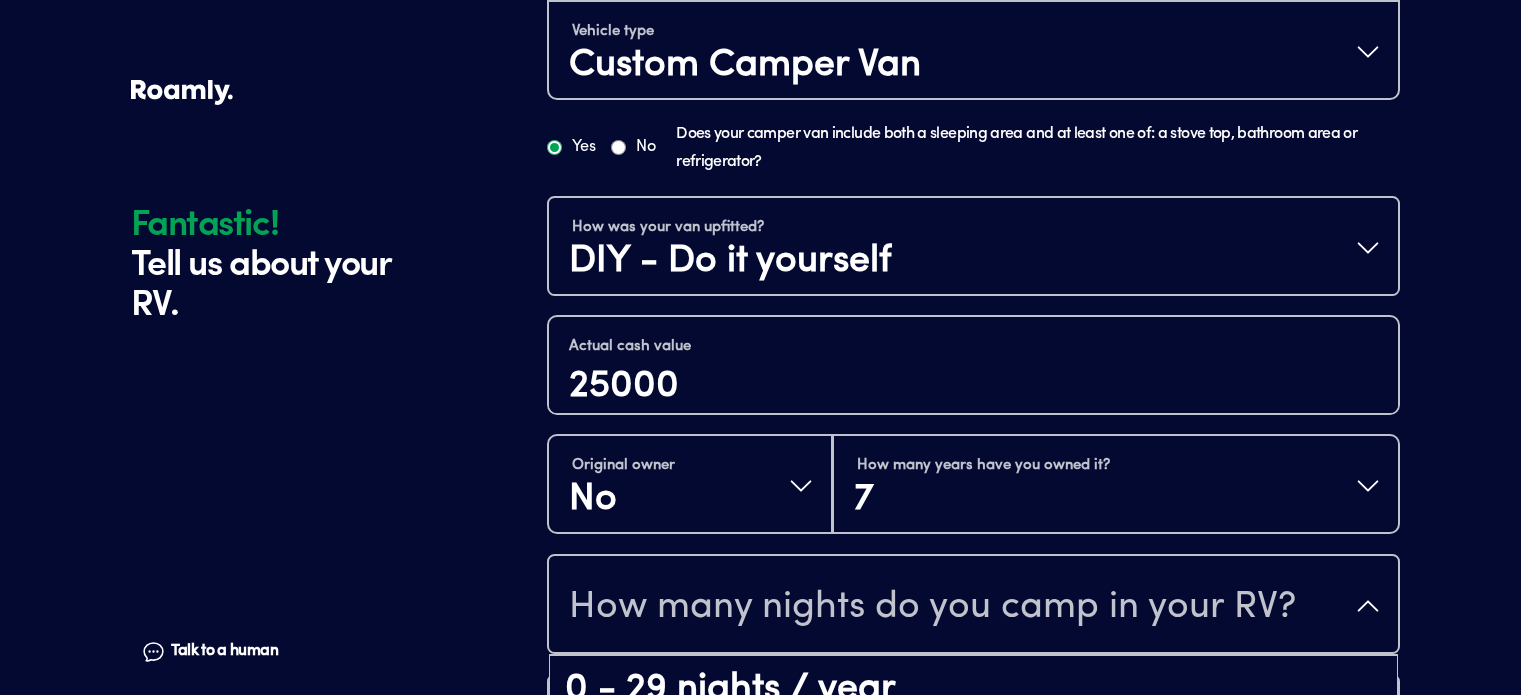 scroll, scrollTop: 40, scrollLeft: 0, axis: vertical 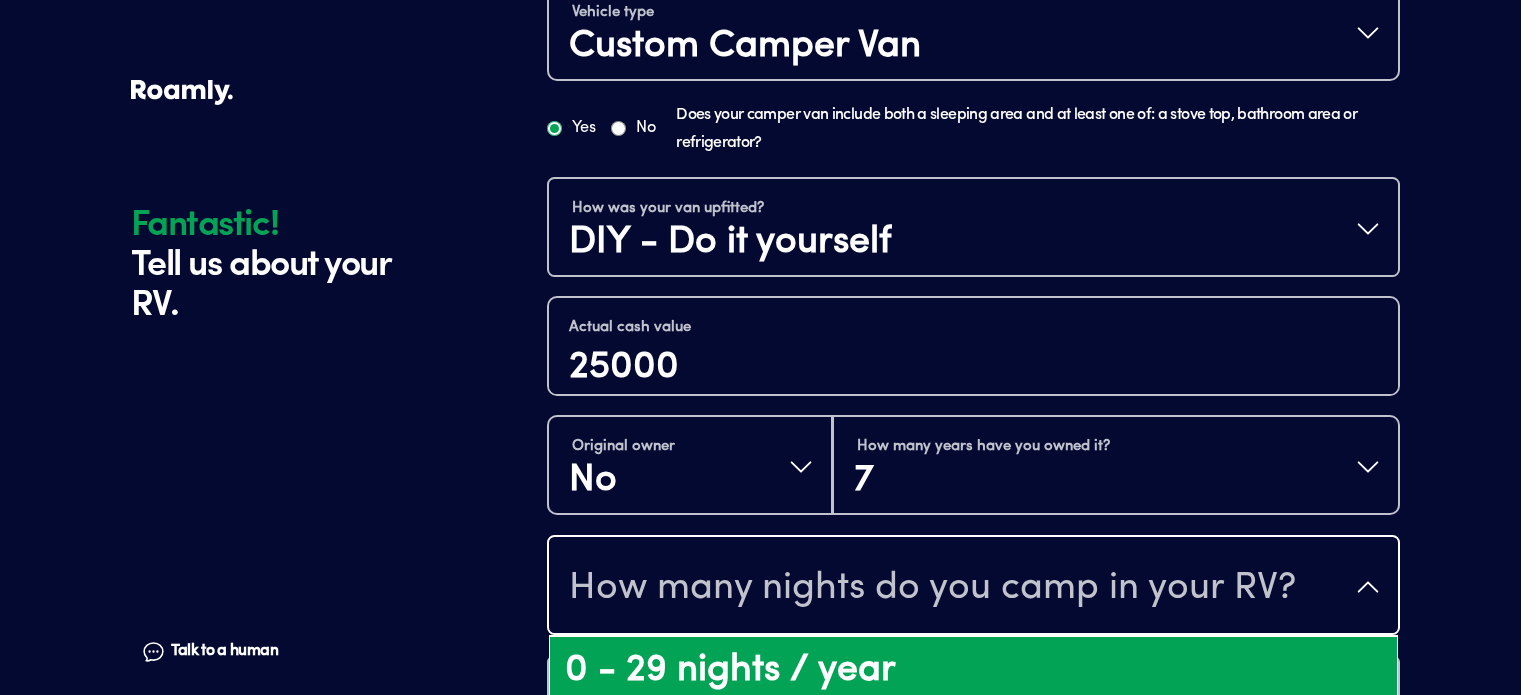click on "0 - 29 nights / year" at bounding box center [973, 671] 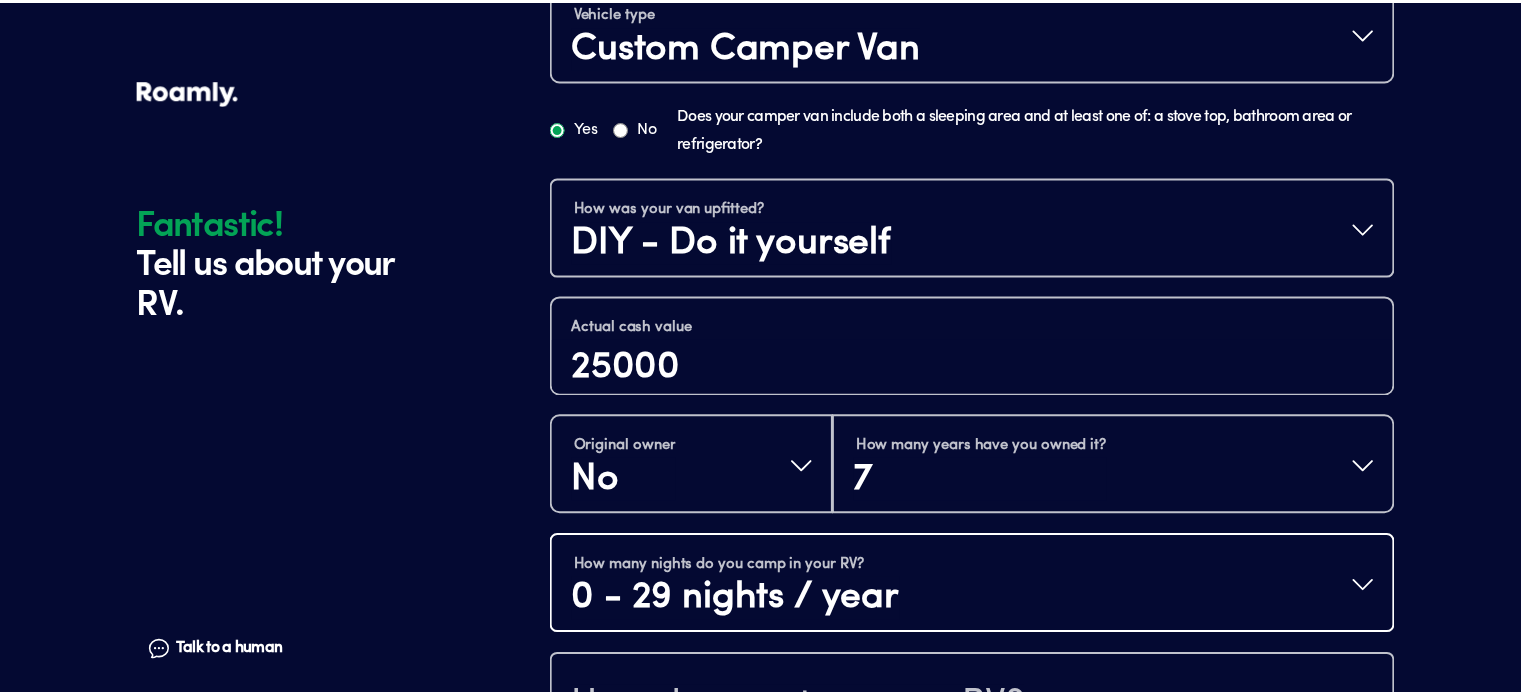 scroll, scrollTop: 1923, scrollLeft: 0, axis: vertical 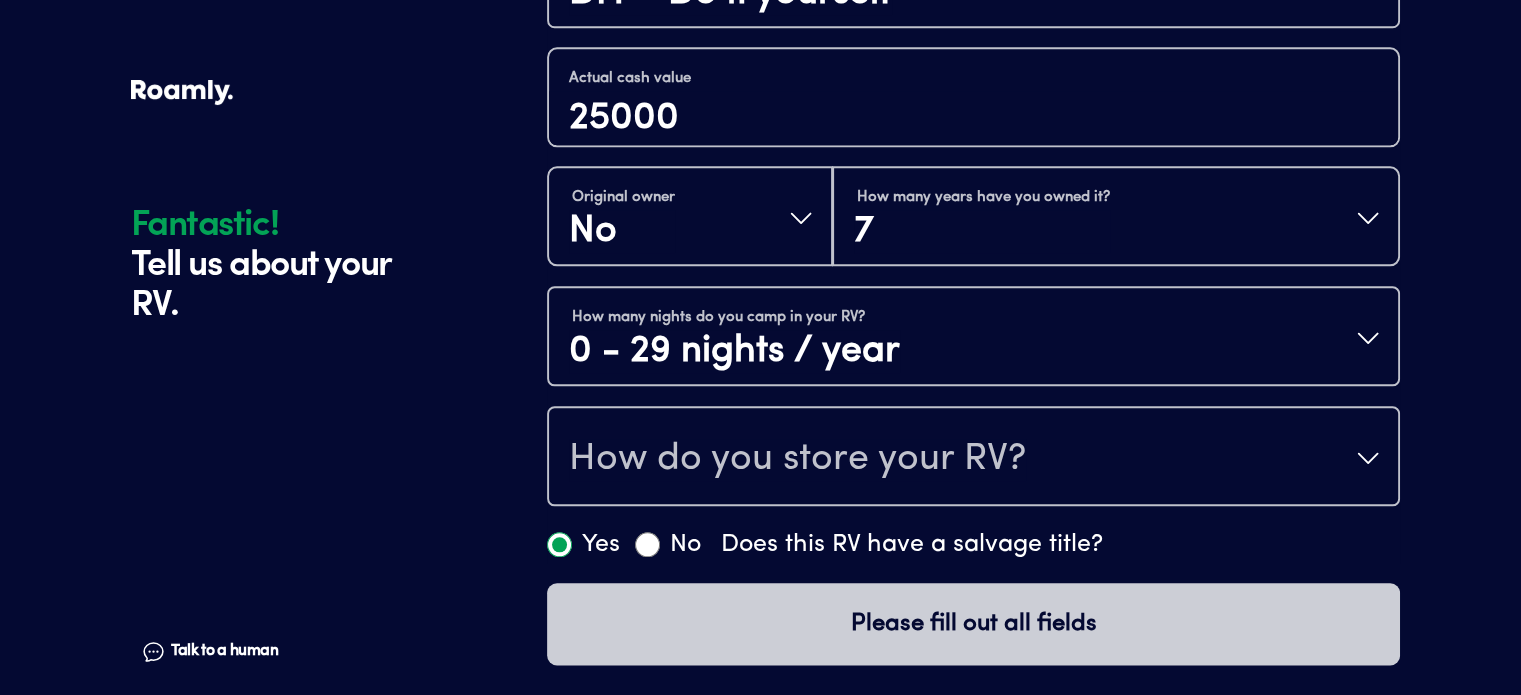 click on "How do you store your RV?" at bounding box center [797, 460] 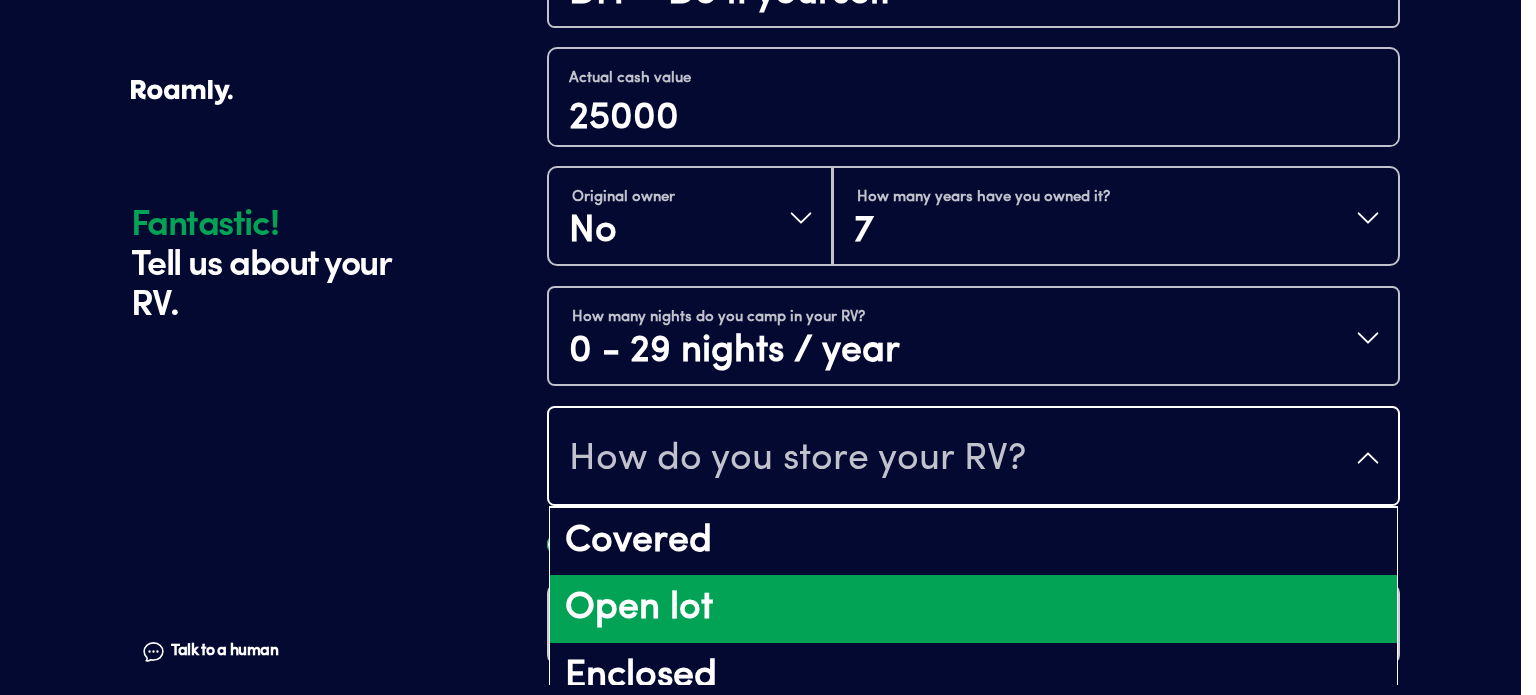 click on "Open lot" at bounding box center (973, 609) 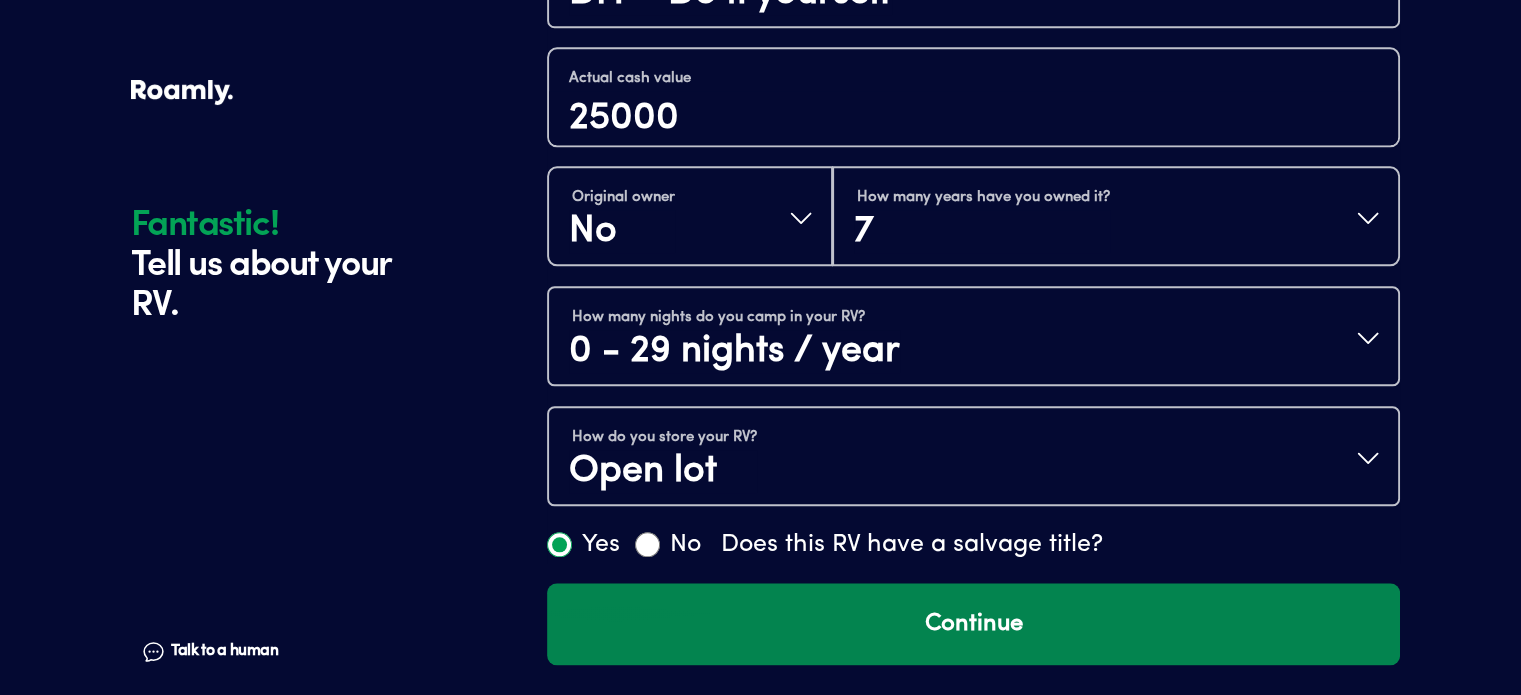 click on "Continue" at bounding box center [973, 624] 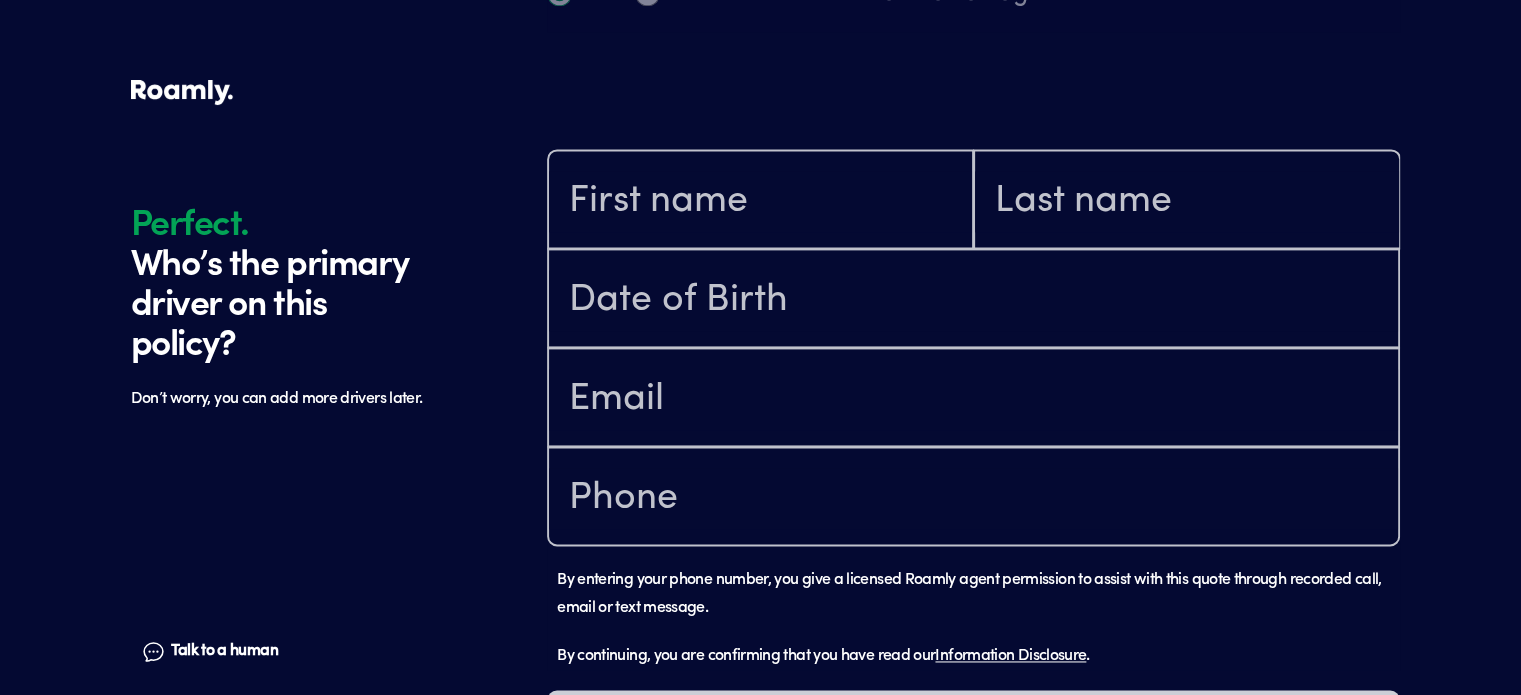 scroll, scrollTop: 2807, scrollLeft: 0, axis: vertical 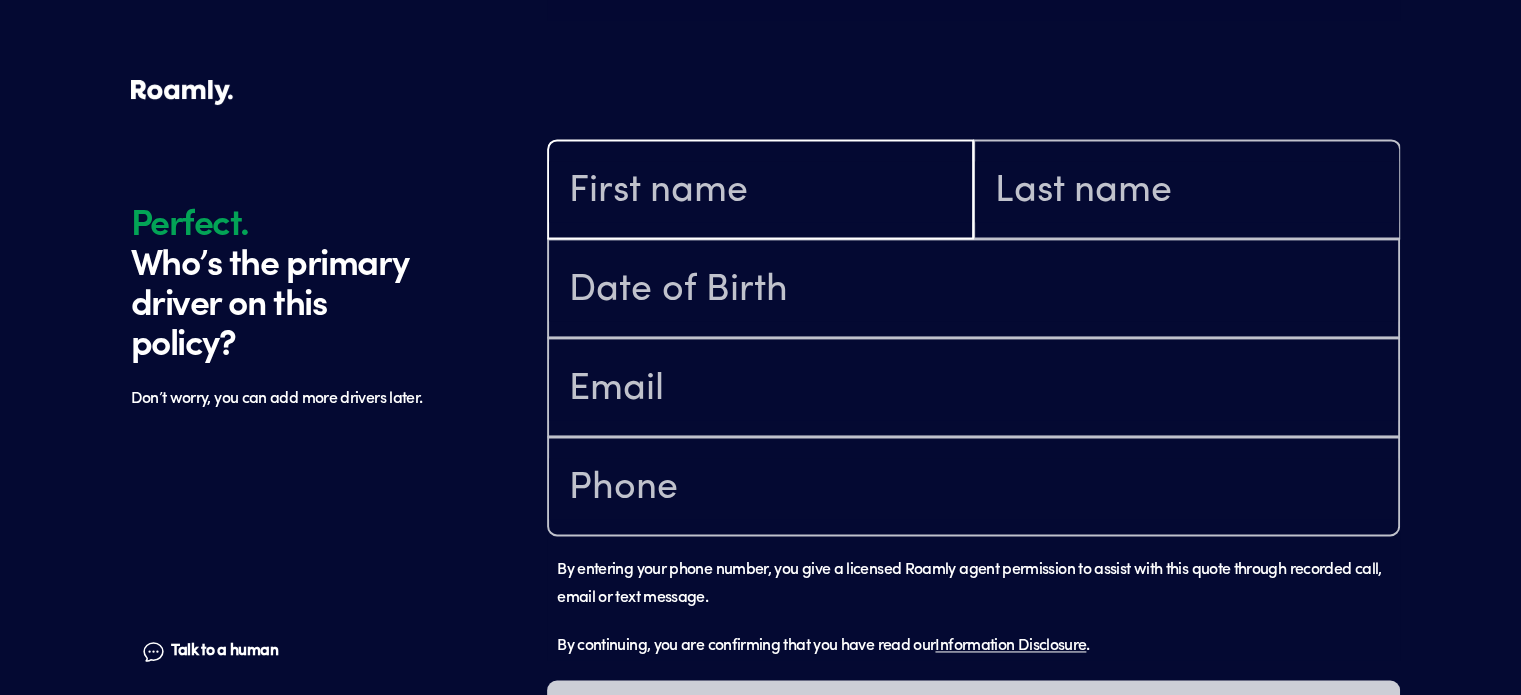 click at bounding box center (760, 191) 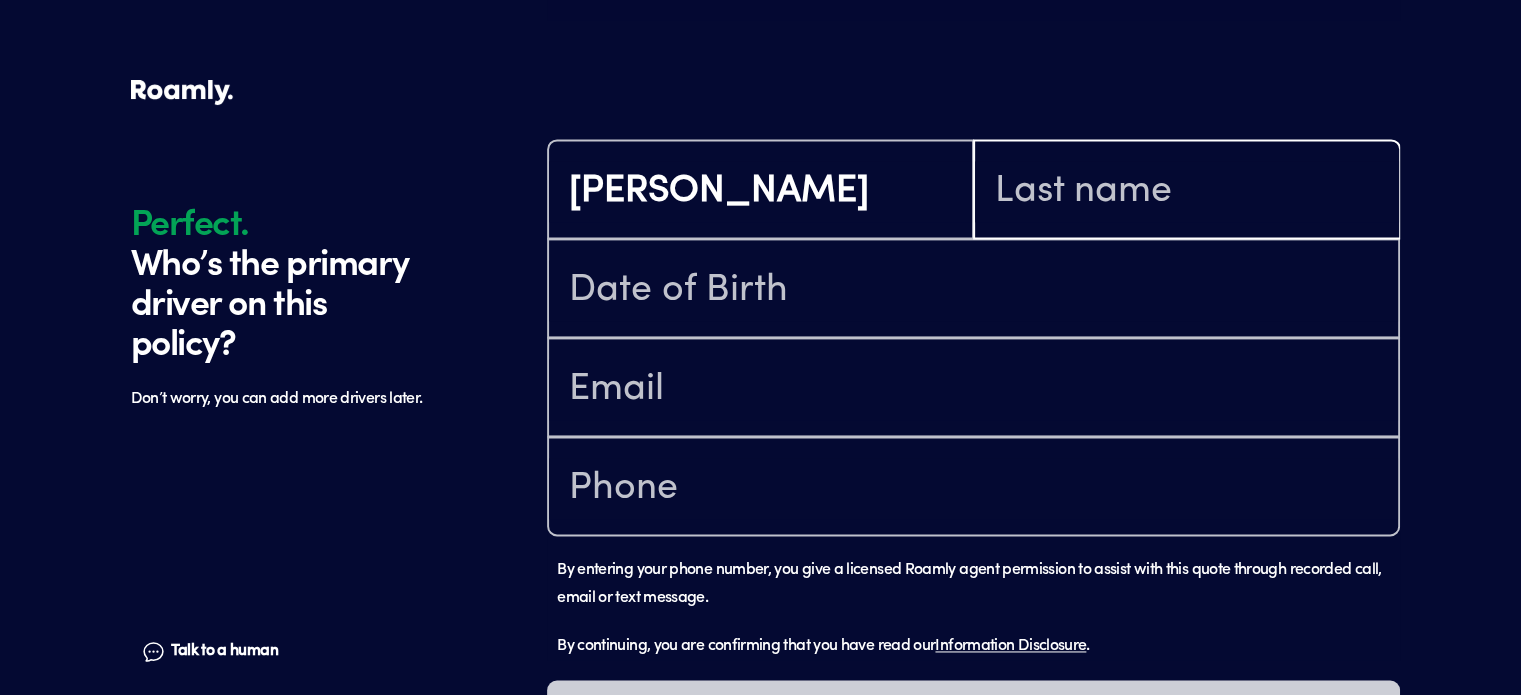 type on "[PERSON_NAME]" 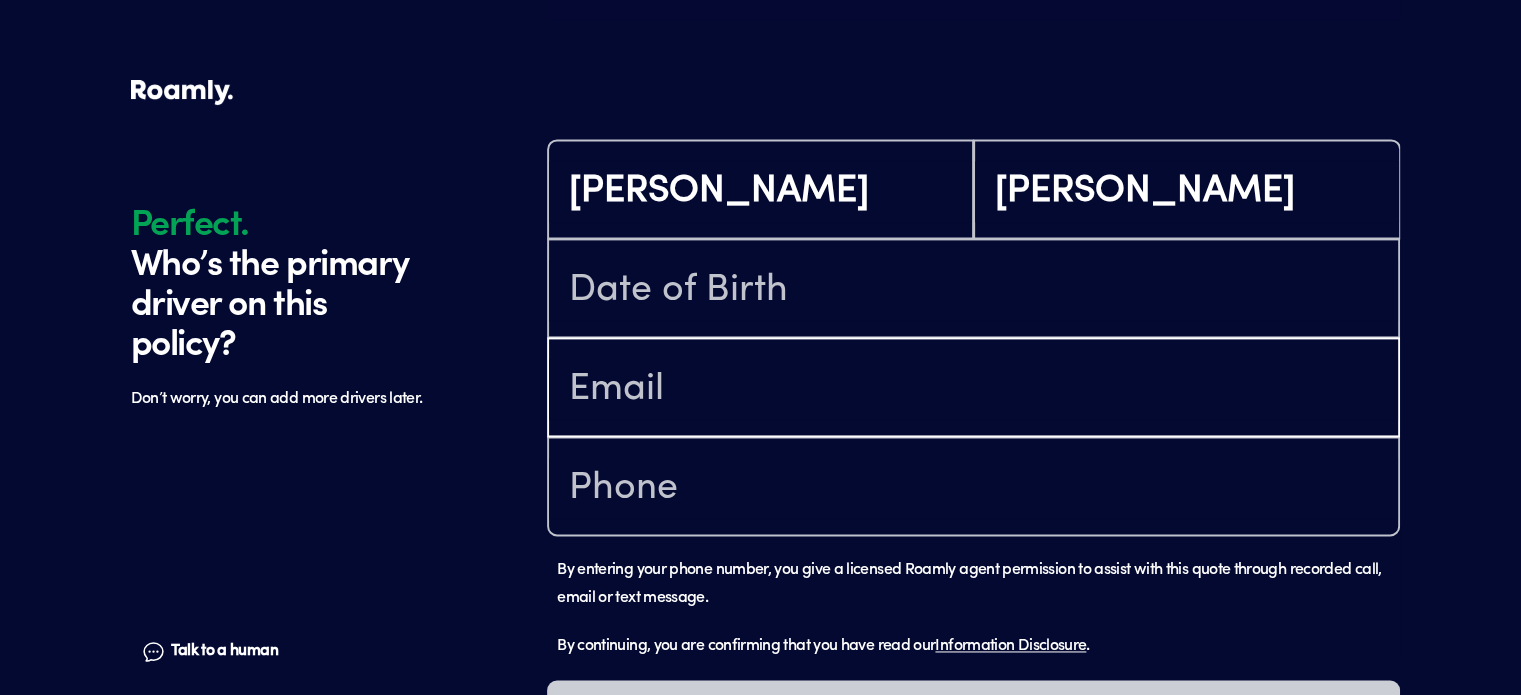 type on "[EMAIL_ADDRESS][DOMAIN_NAME]" 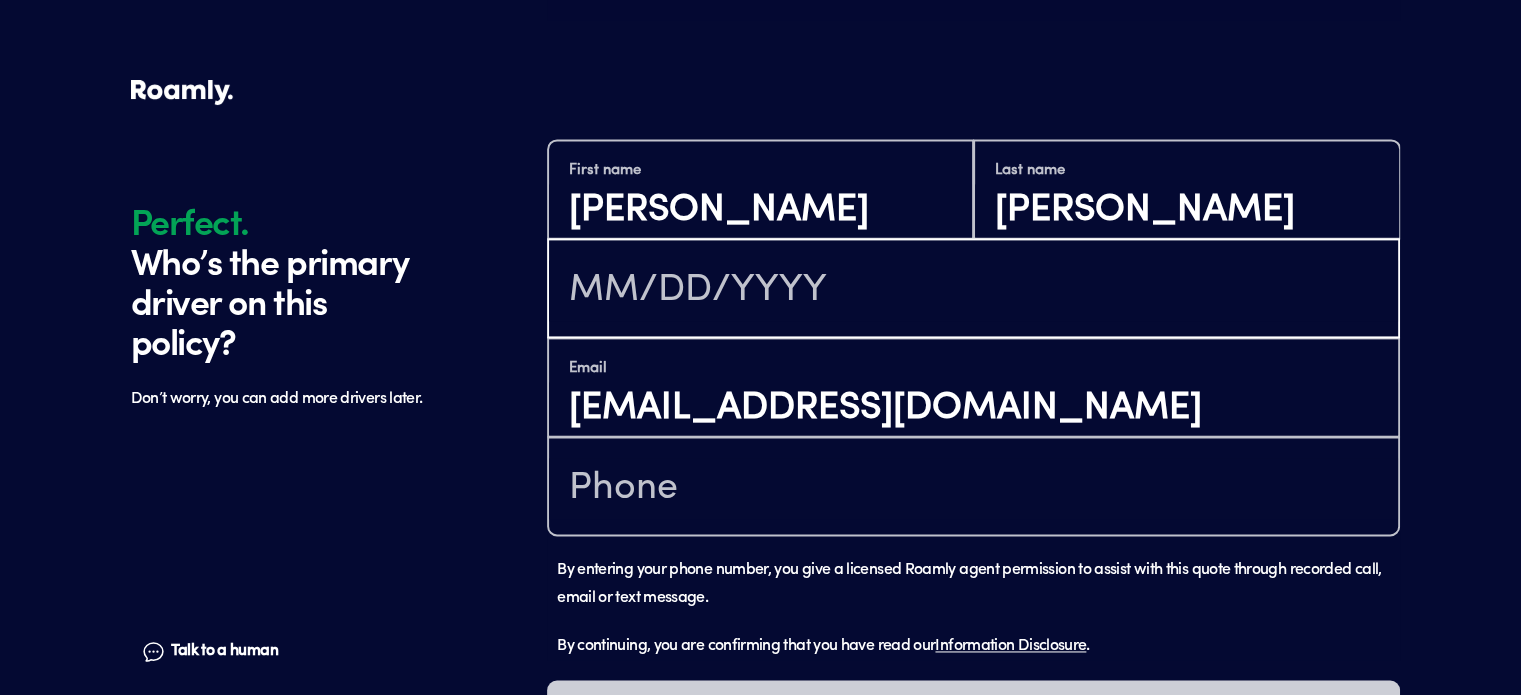 click at bounding box center [973, 290] 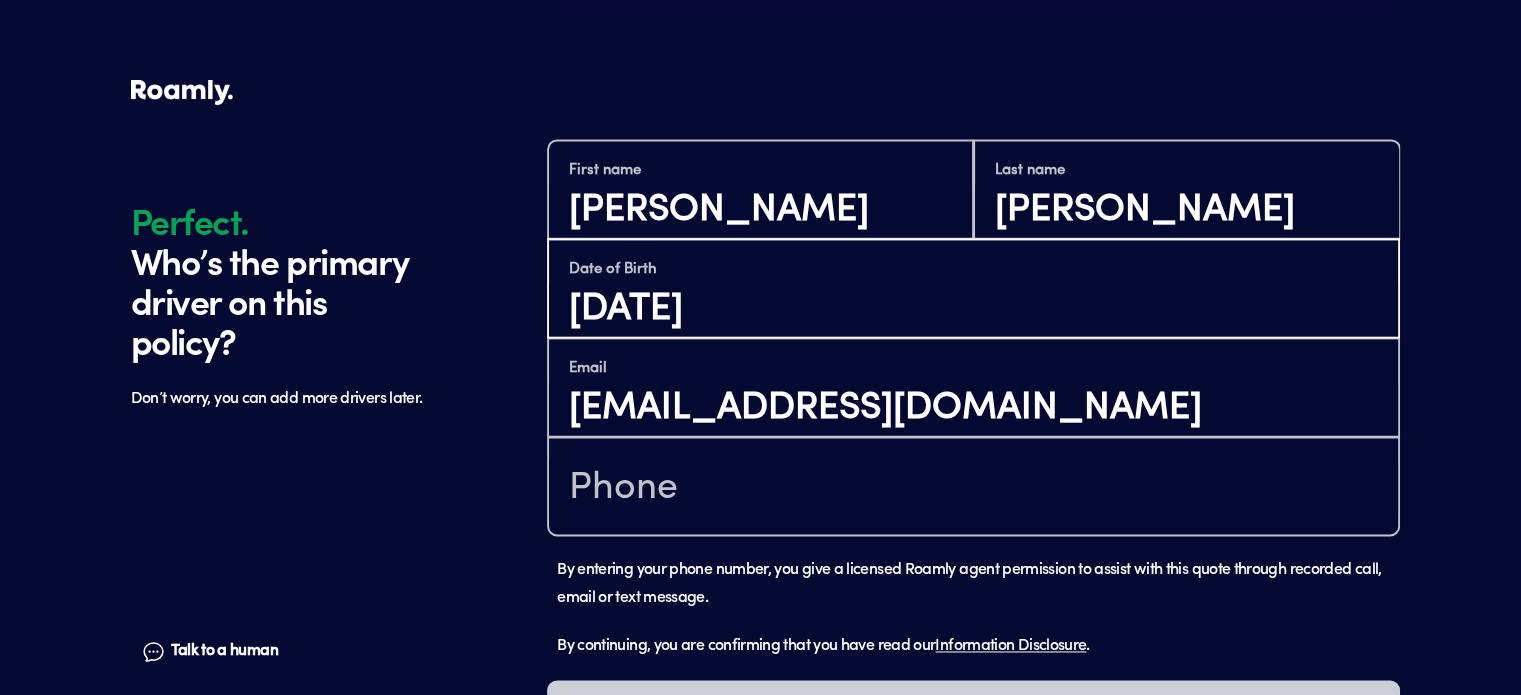 type on "[DATE]" 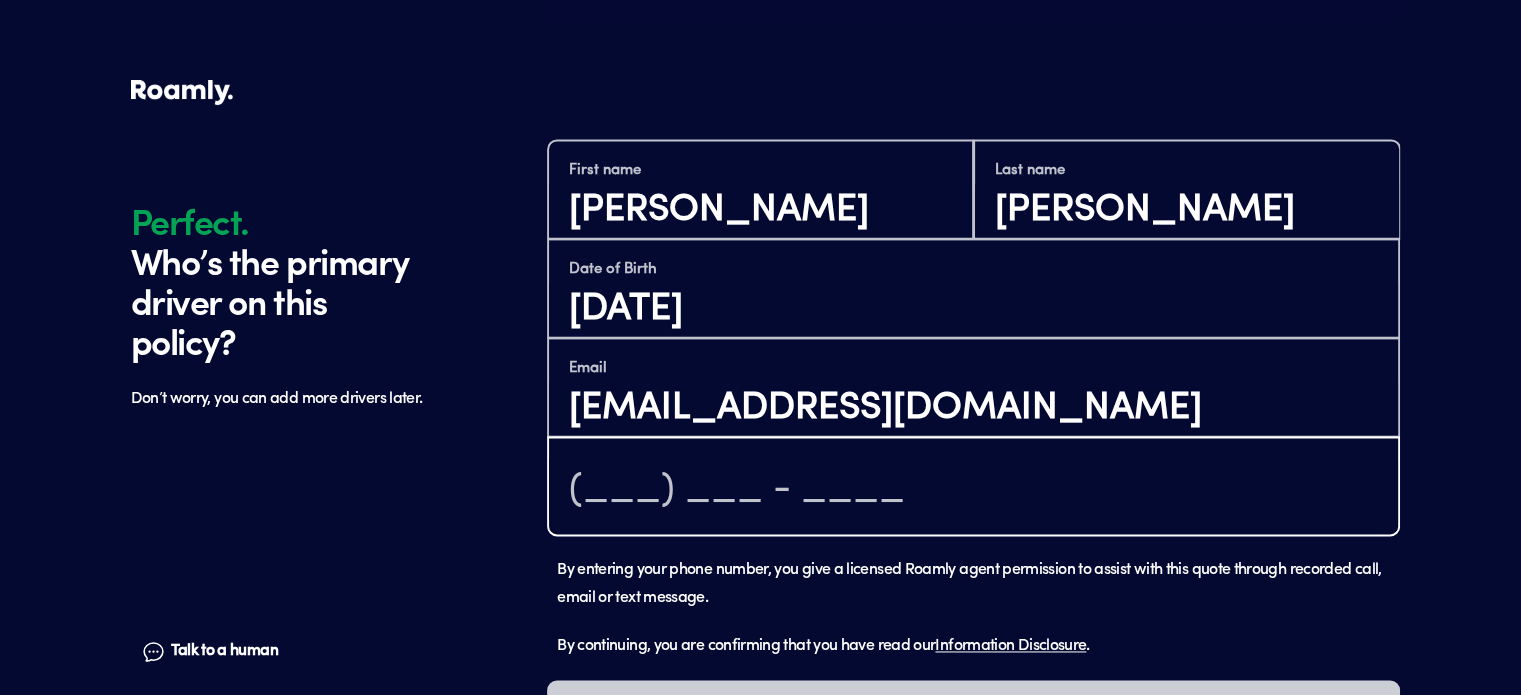 click at bounding box center [973, 488] 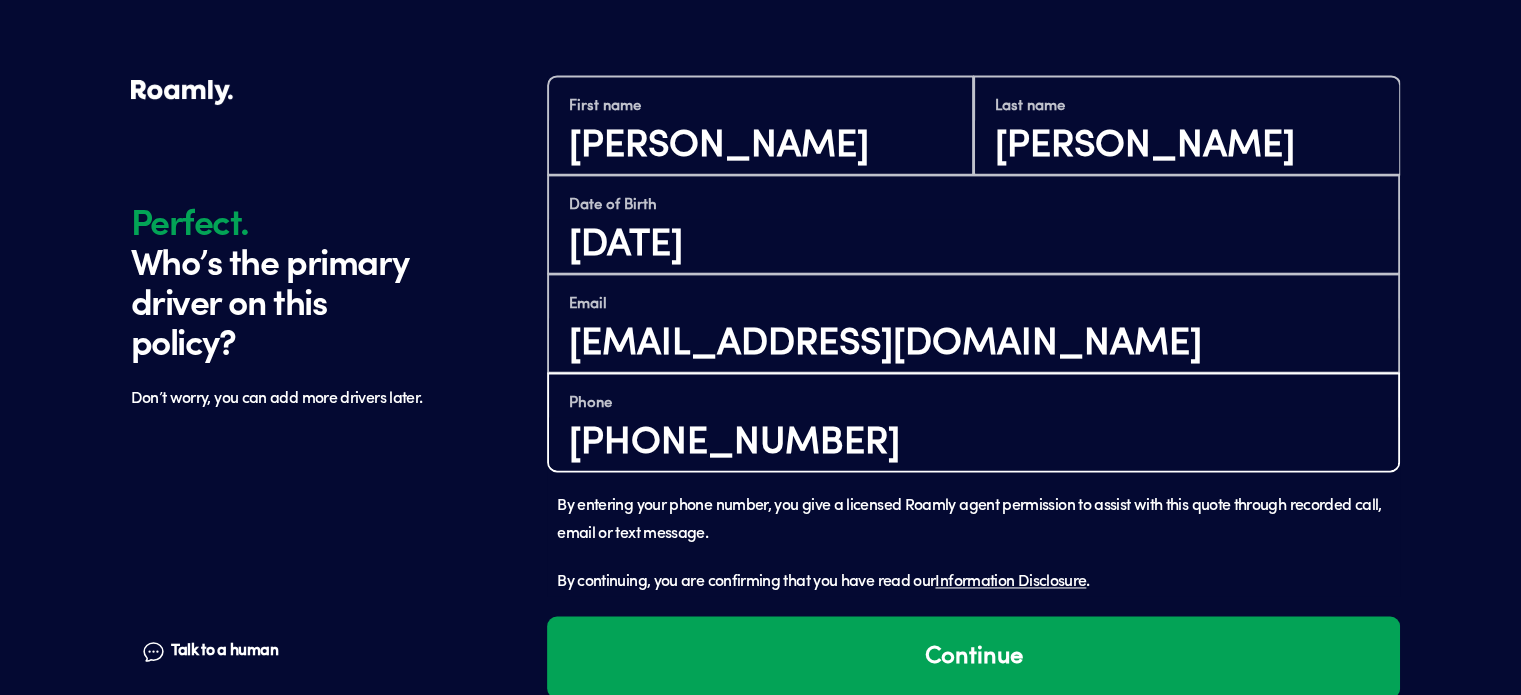 scroll, scrollTop: 2904, scrollLeft: 0, axis: vertical 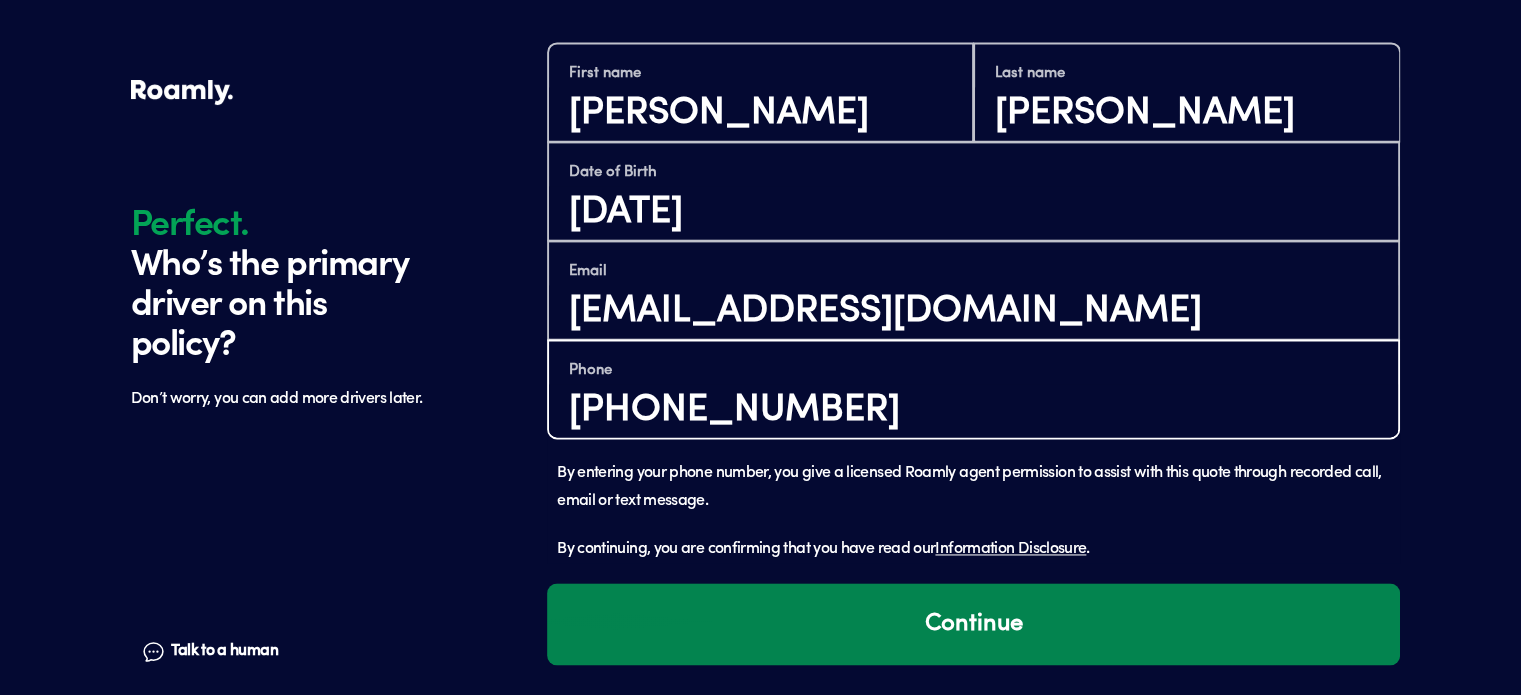 type on "[PHONE_NUMBER]" 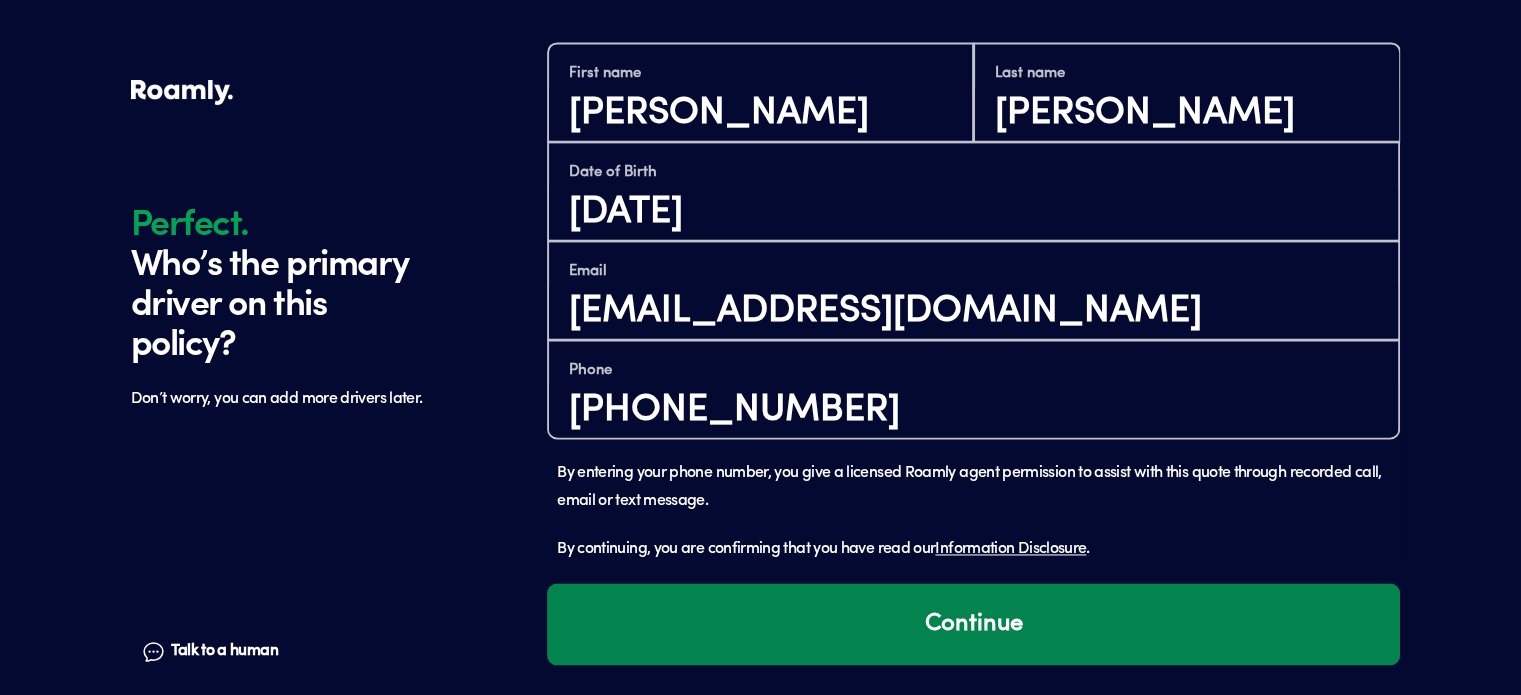 click on "Continue" at bounding box center (973, 624) 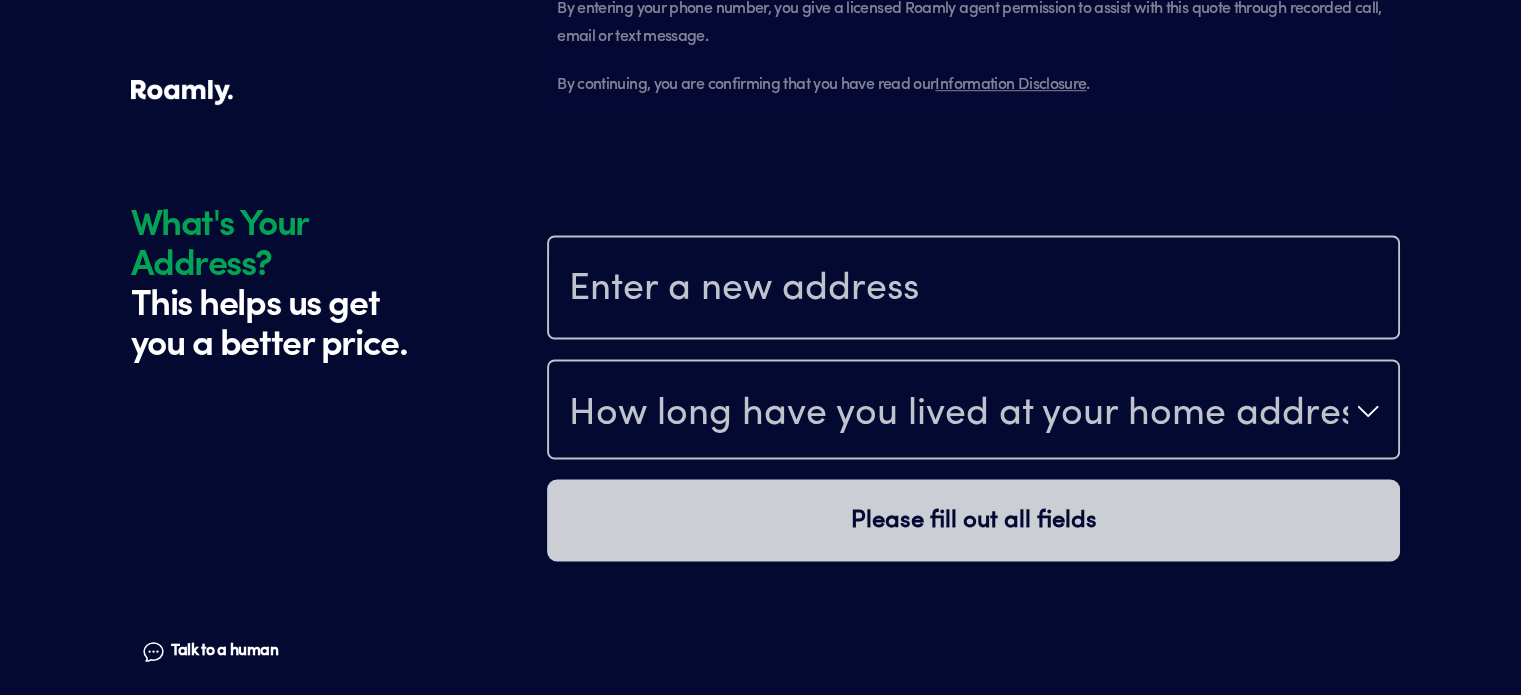 scroll, scrollTop: 3497, scrollLeft: 0, axis: vertical 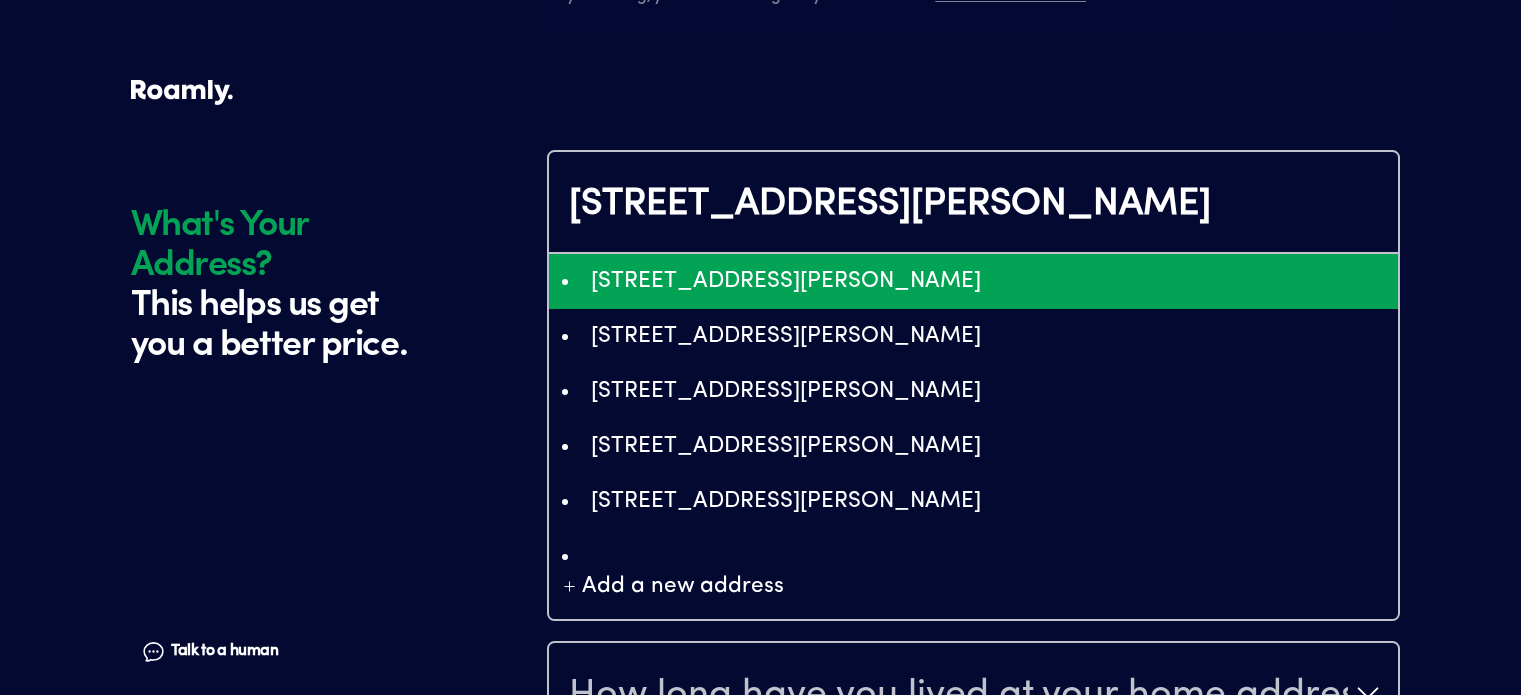 type on "ChIJMa1y9RsS24ARQxYfyeuhowc" 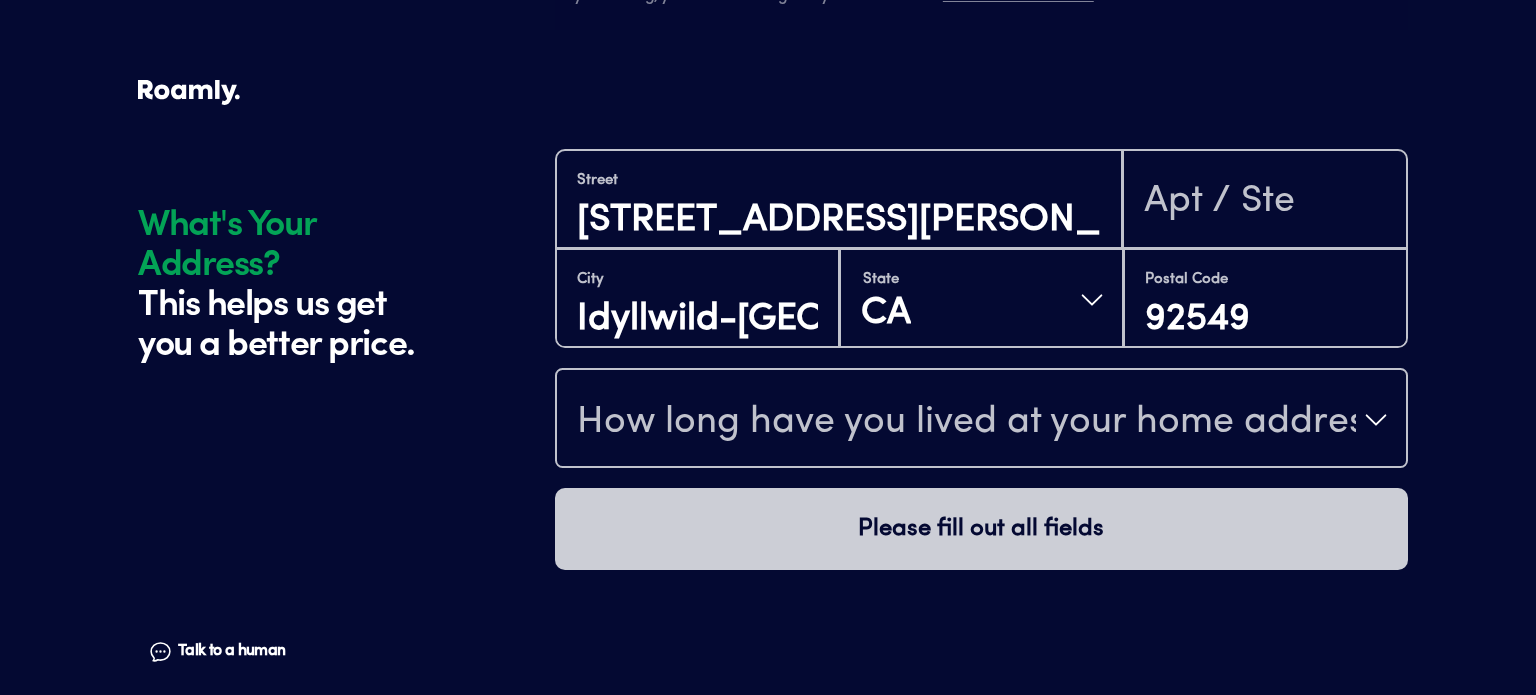 click on "How long have you lived at your home address?" at bounding box center (966, 422) 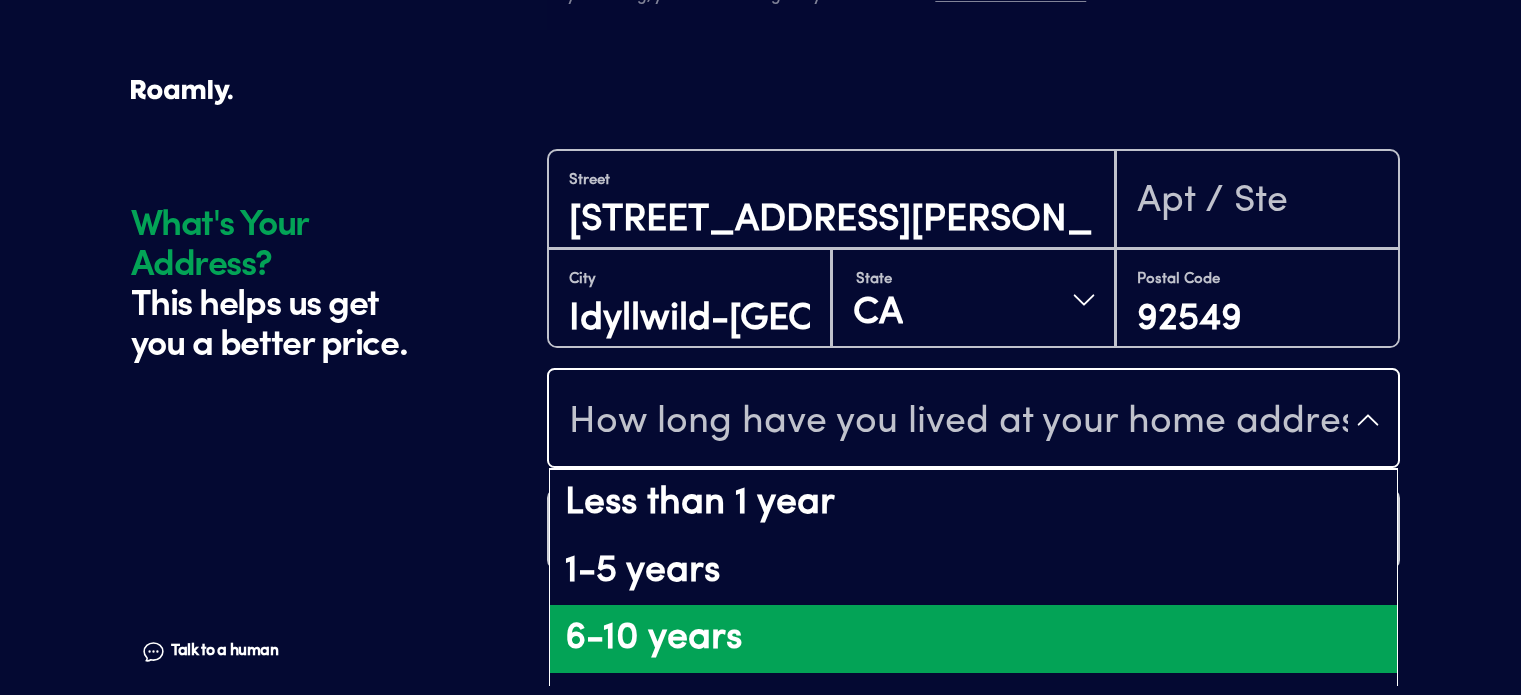 click on "6-10 years" at bounding box center (973, 639) 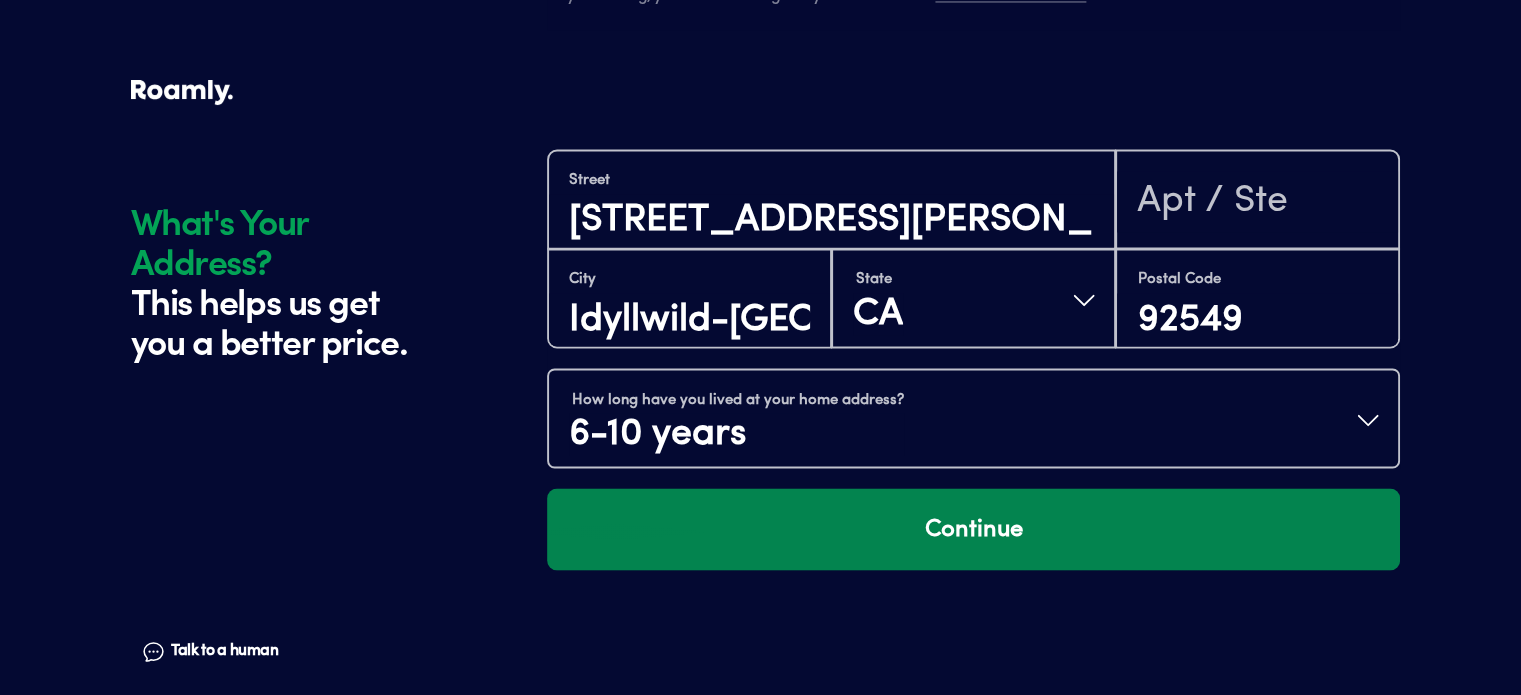 click on "Continue" at bounding box center [973, 529] 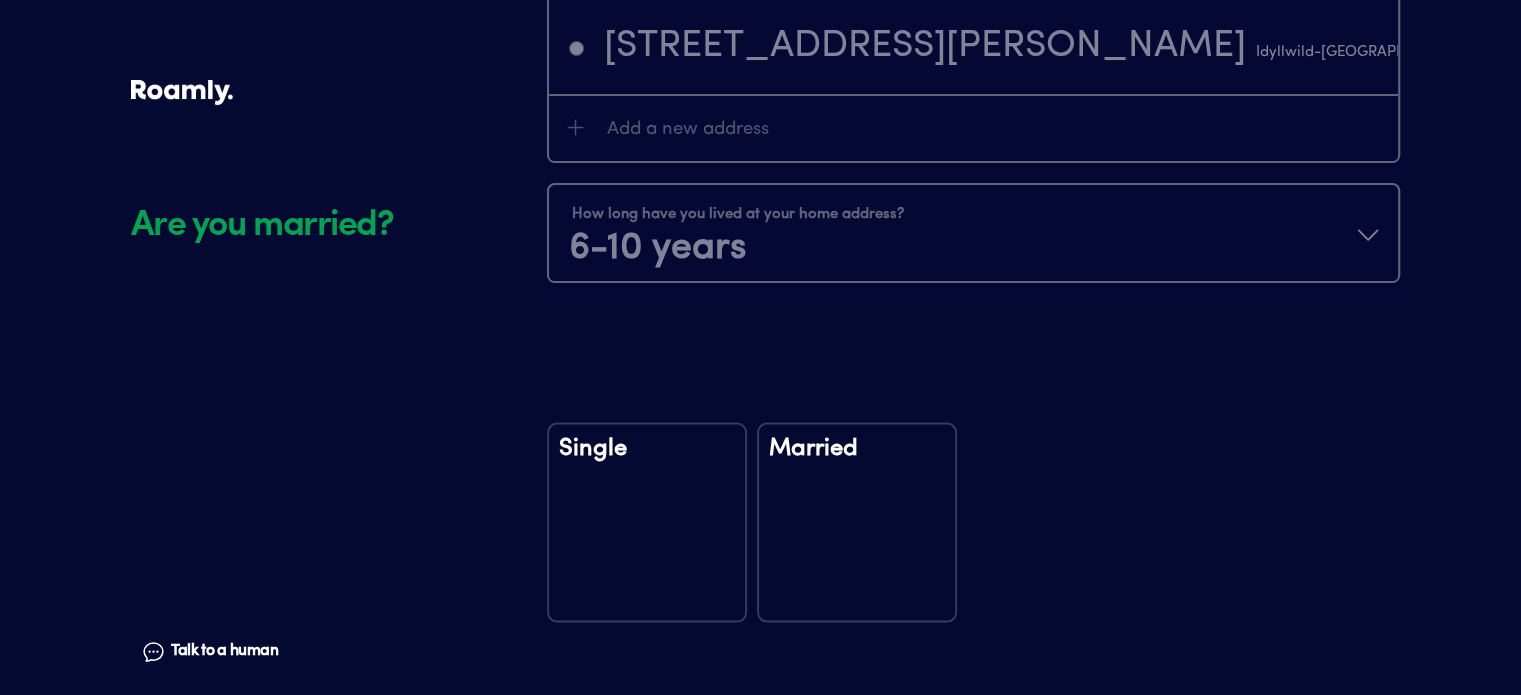 scroll, scrollTop: 3968, scrollLeft: 0, axis: vertical 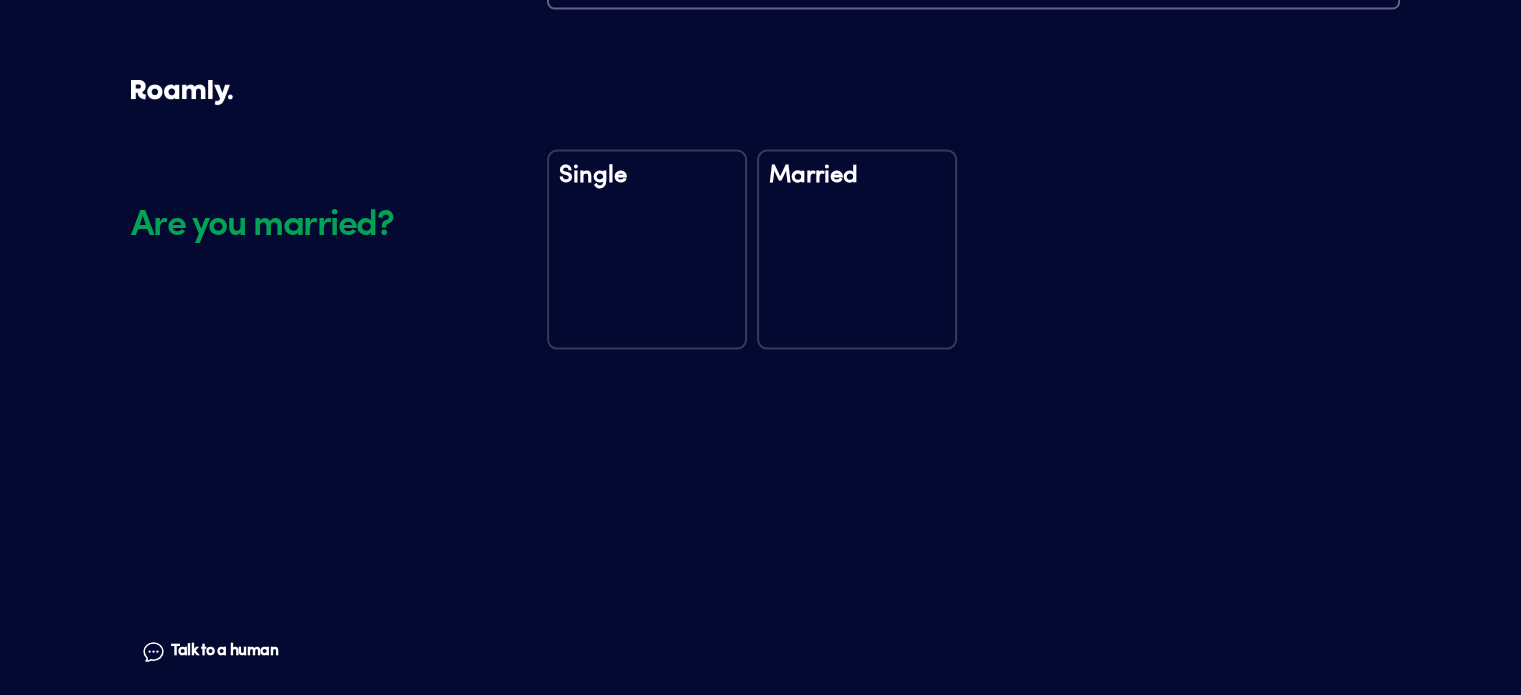click on "Married" at bounding box center [857, 250] 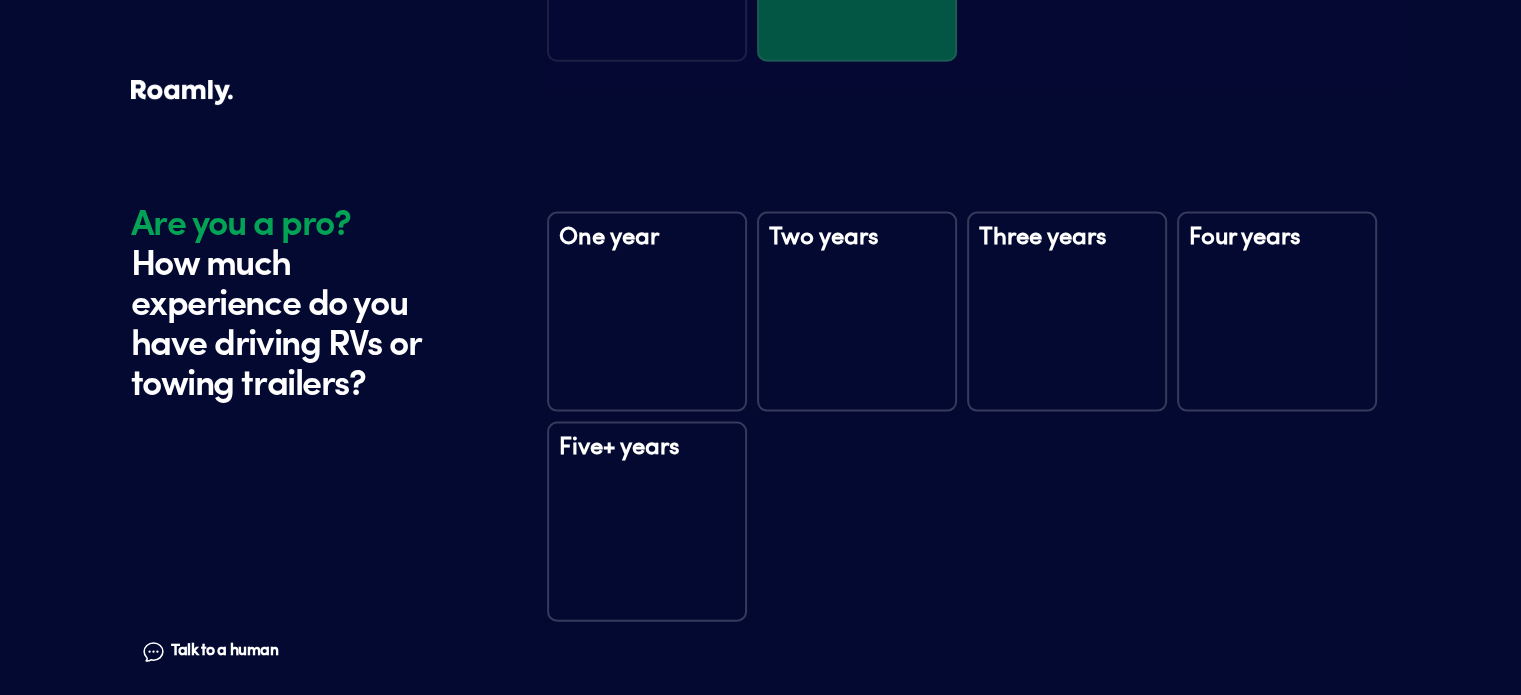 scroll, scrollTop: 4357, scrollLeft: 0, axis: vertical 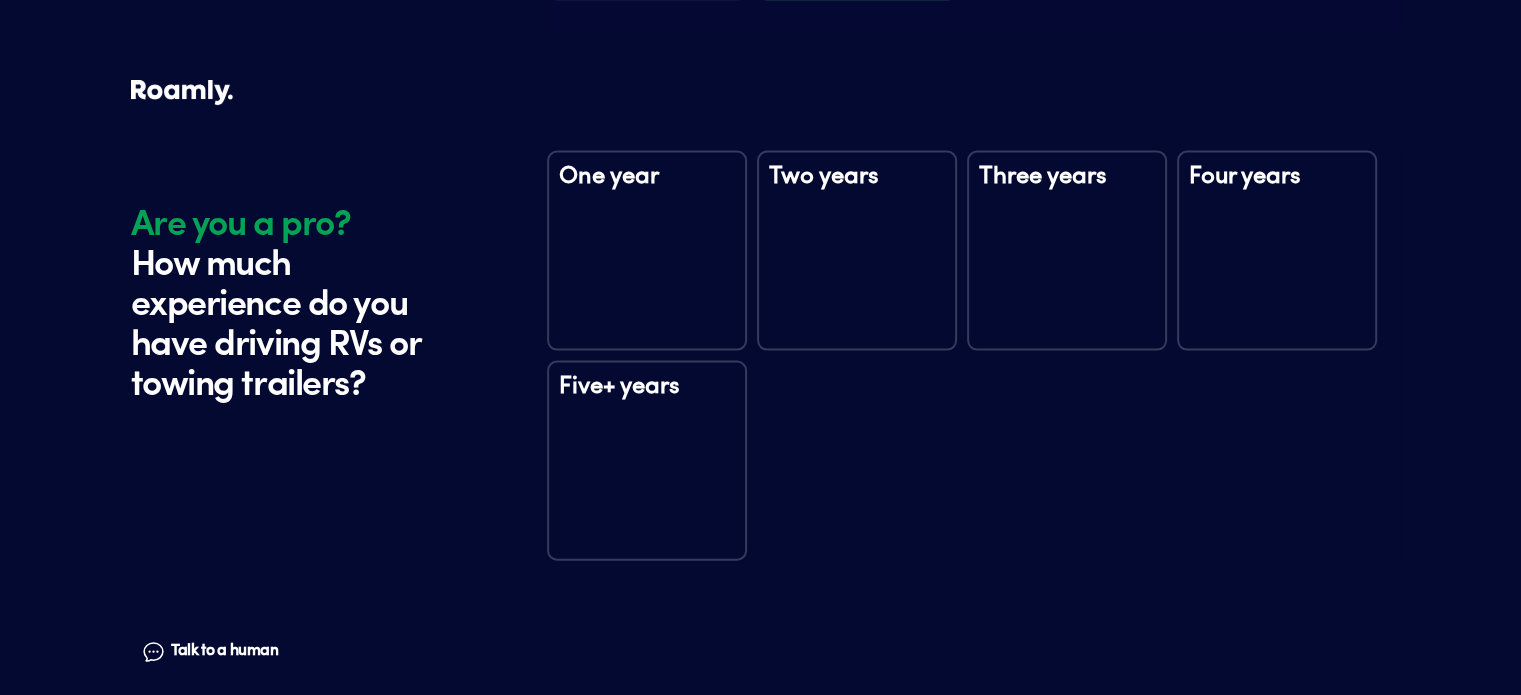 click on "Five+ years" at bounding box center (647, 461) 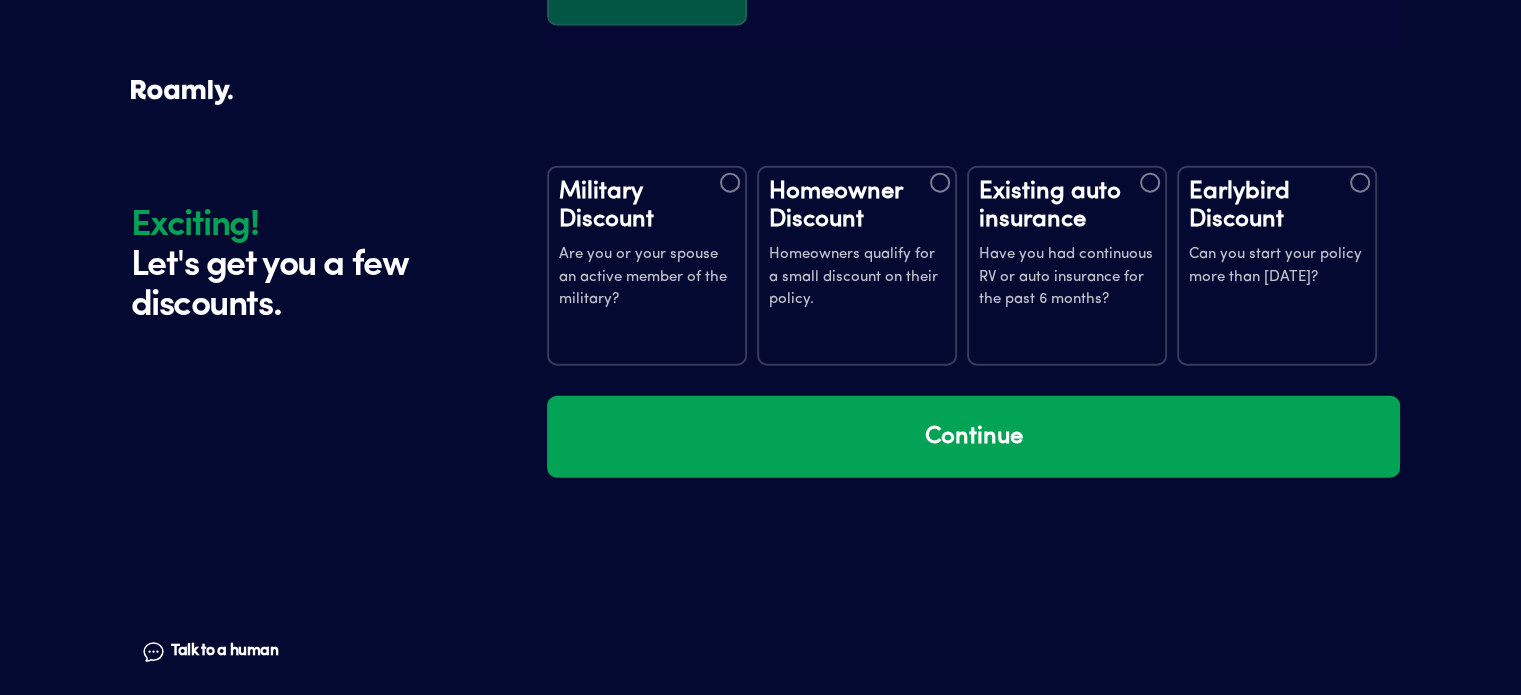 scroll, scrollTop: 4948, scrollLeft: 0, axis: vertical 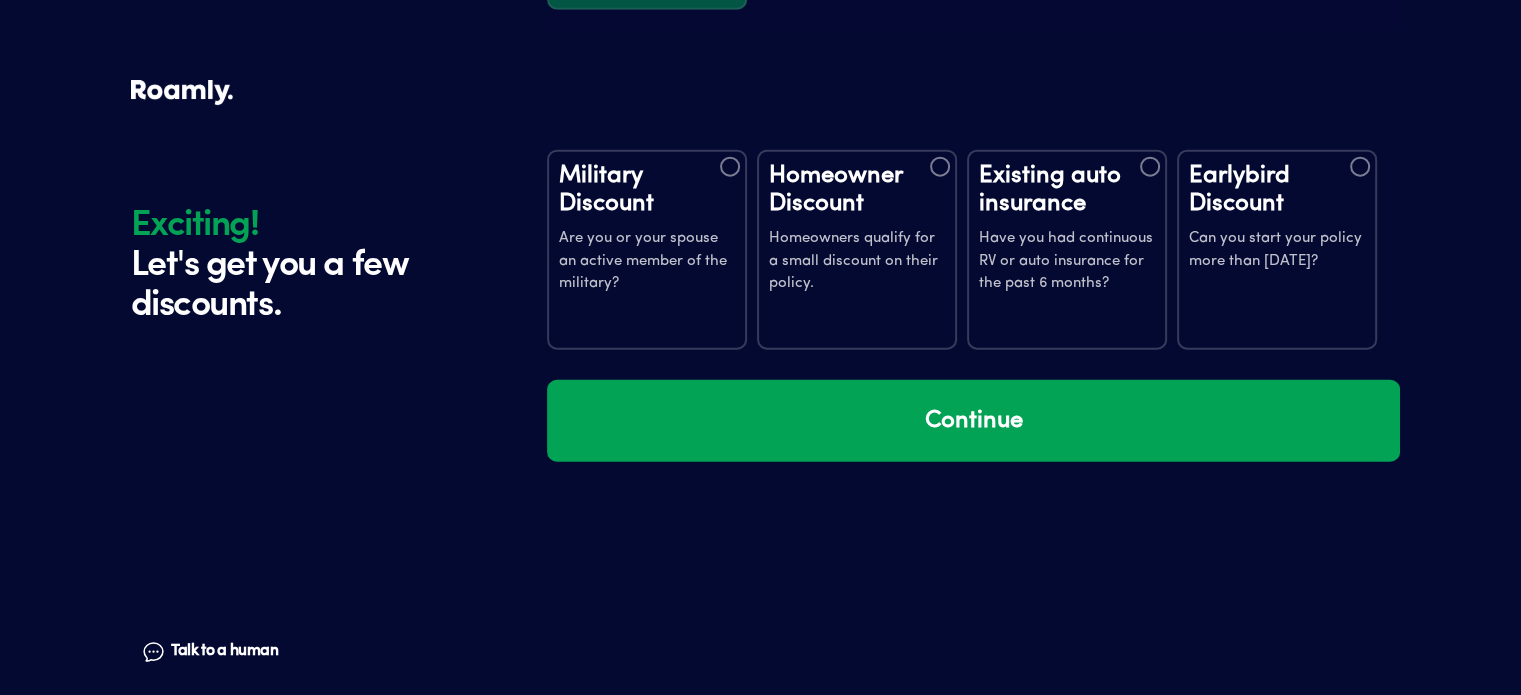 click on "Homeowners qualify for a small discount on their policy." at bounding box center (857, 262) 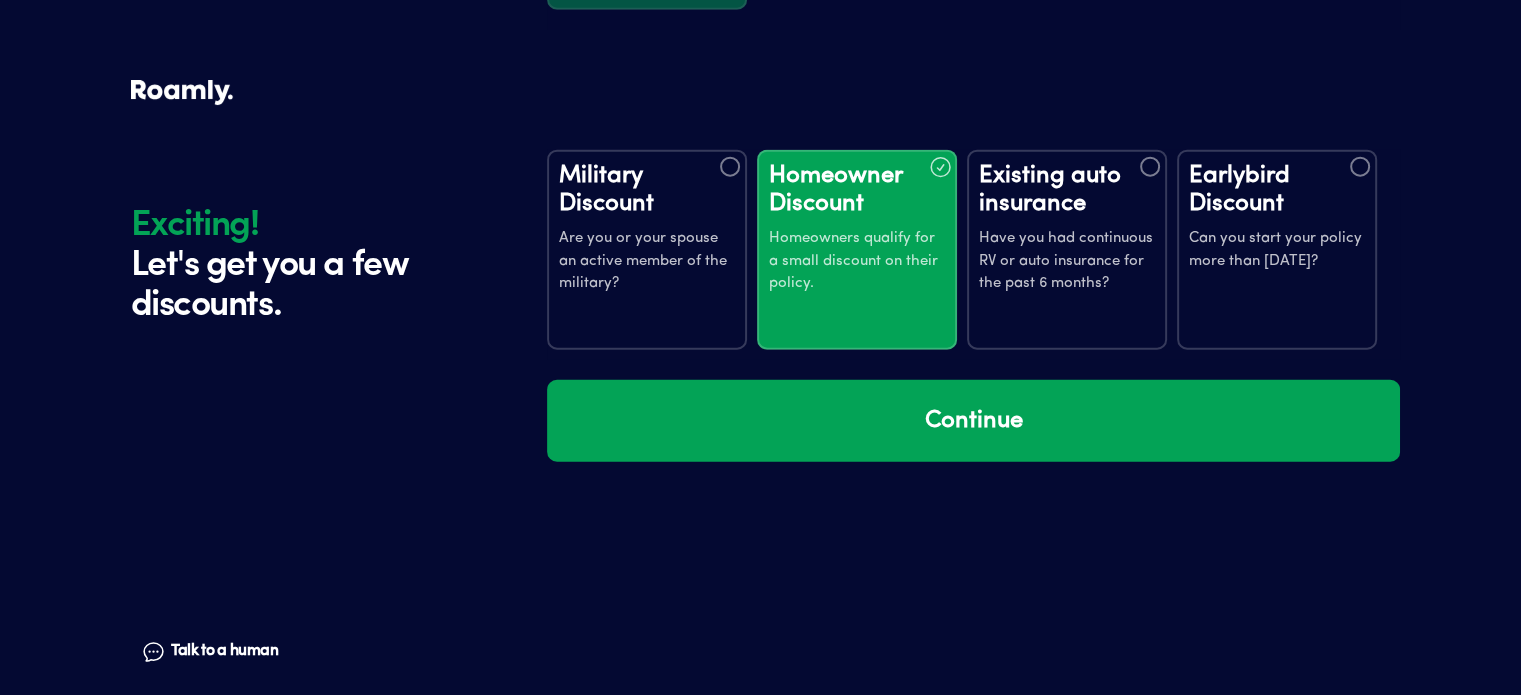 click on "Can you start your policy more than [DATE]?" at bounding box center [1277, 250] 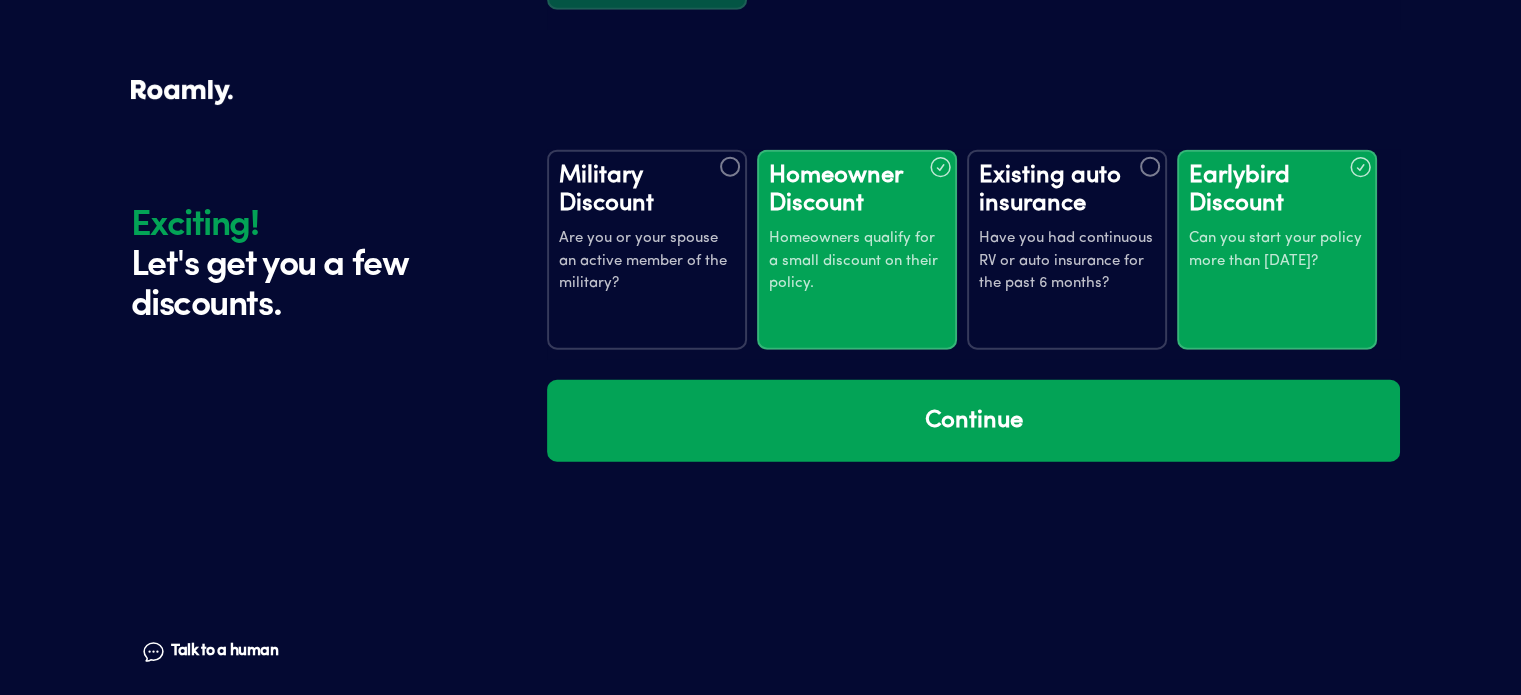 click on "Have you had continuous RV or auto insurance for the past 6 months?" at bounding box center (1067, 262) 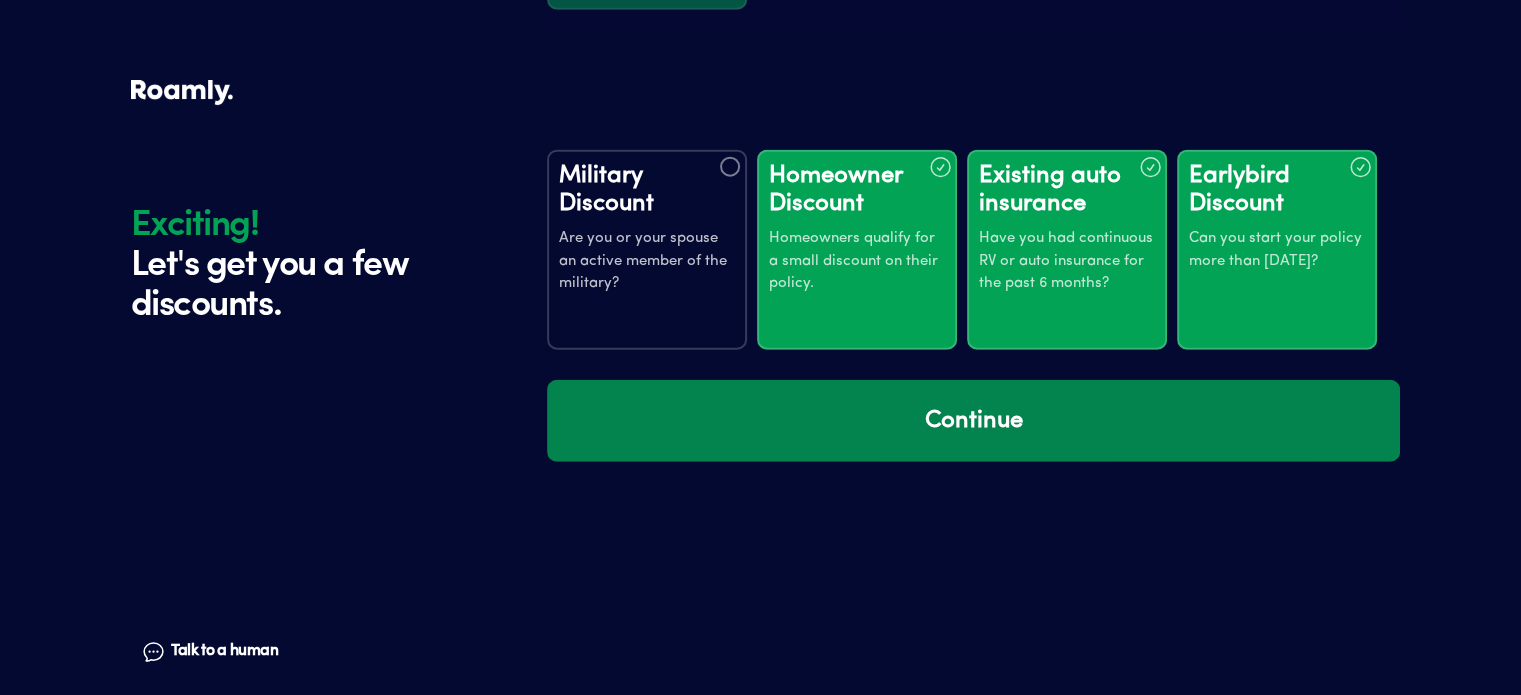 click on "Continue" at bounding box center [973, 421] 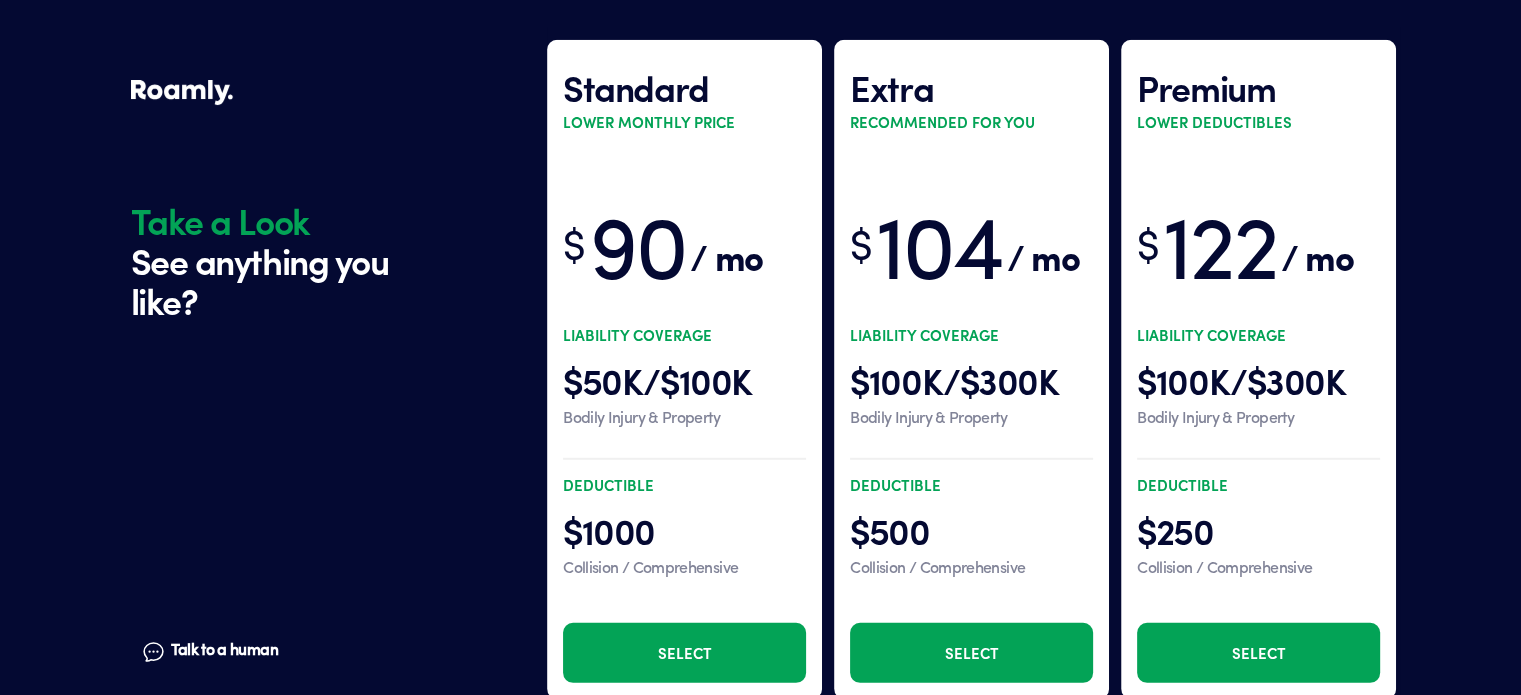 scroll, scrollTop: 5505, scrollLeft: 0, axis: vertical 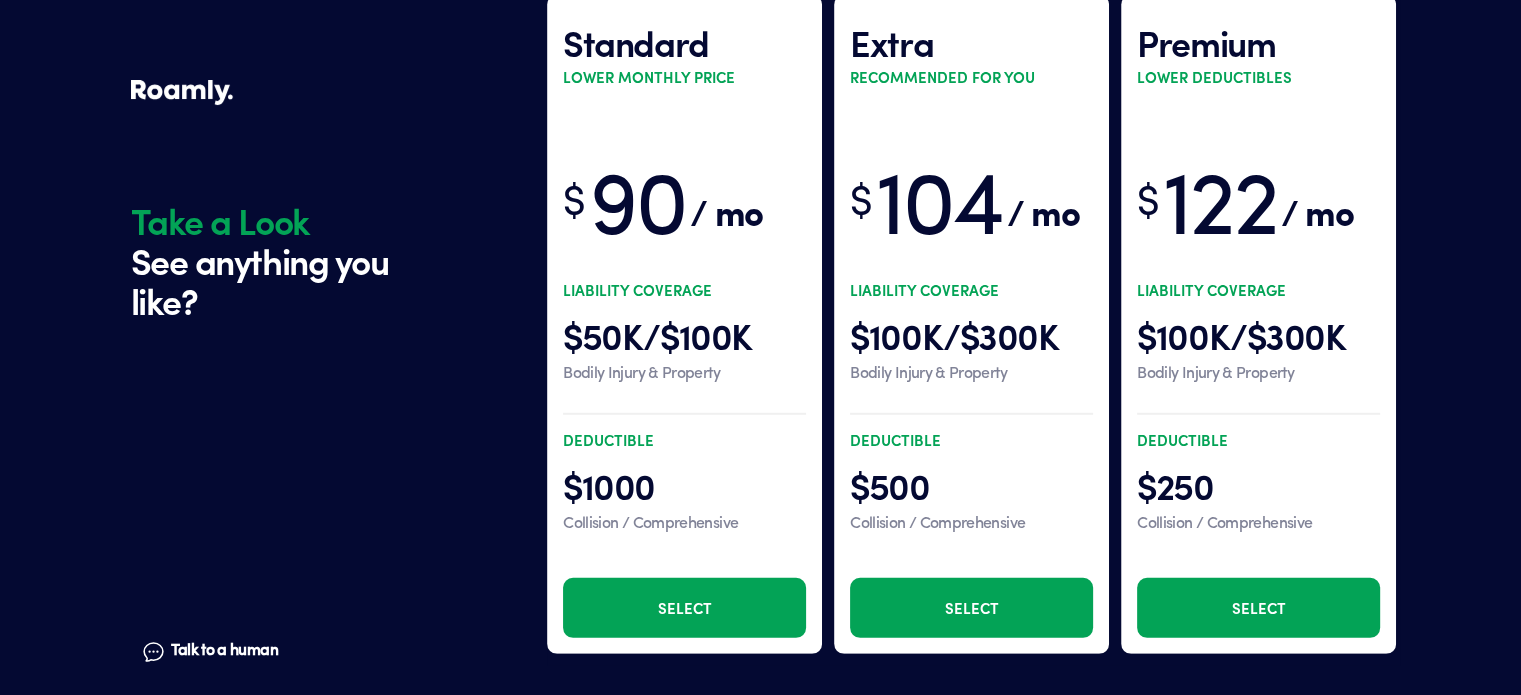 click on "Select" at bounding box center (971, 608) 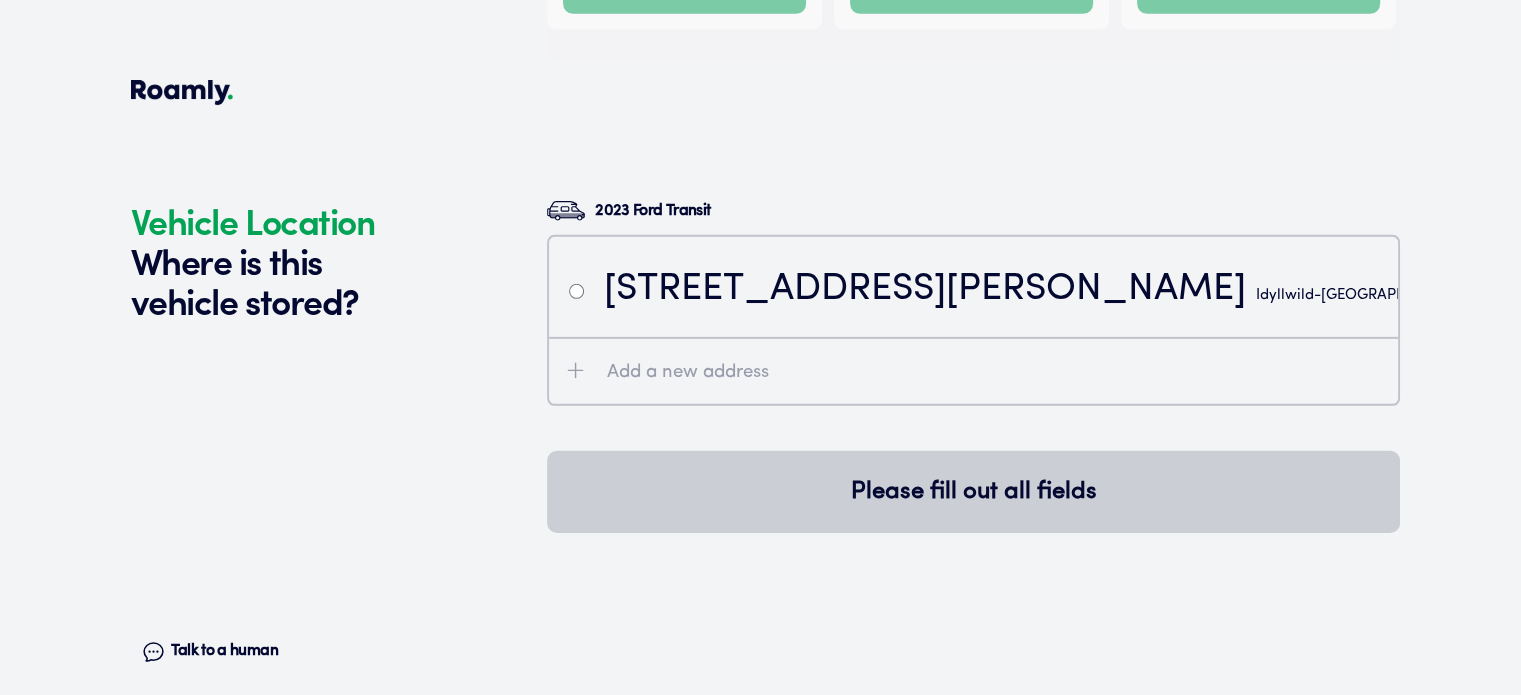 scroll, scrollTop: 6201, scrollLeft: 0, axis: vertical 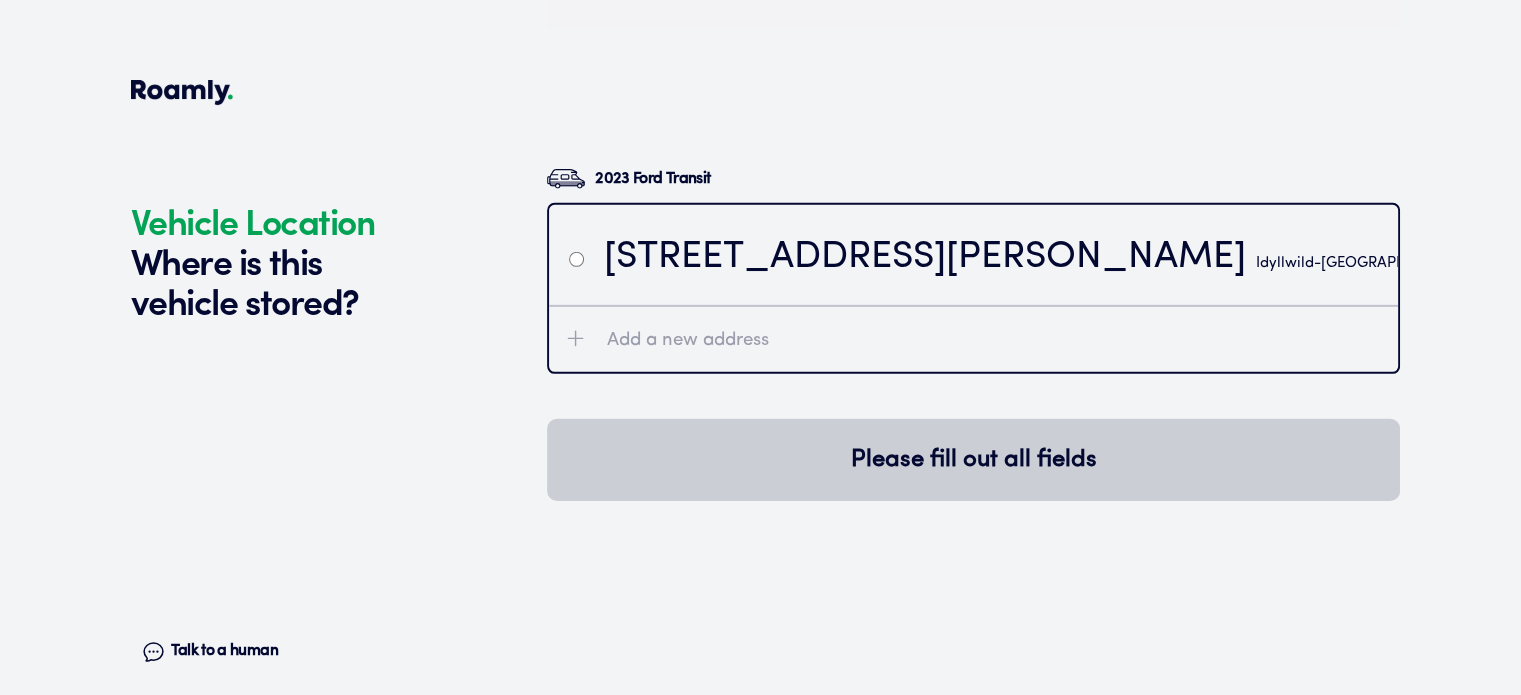 click at bounding box center [576, 259] 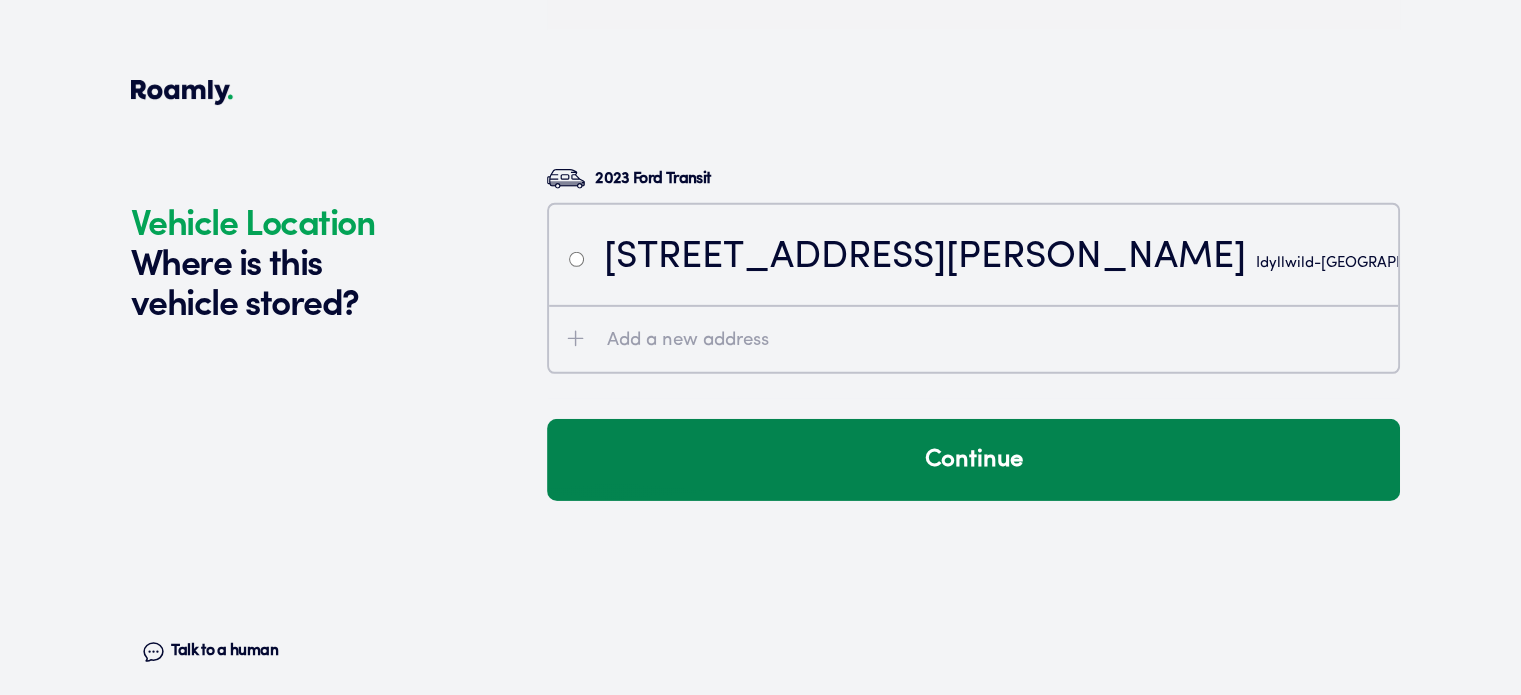 click on "Continue" at bounding box center [973, 460] 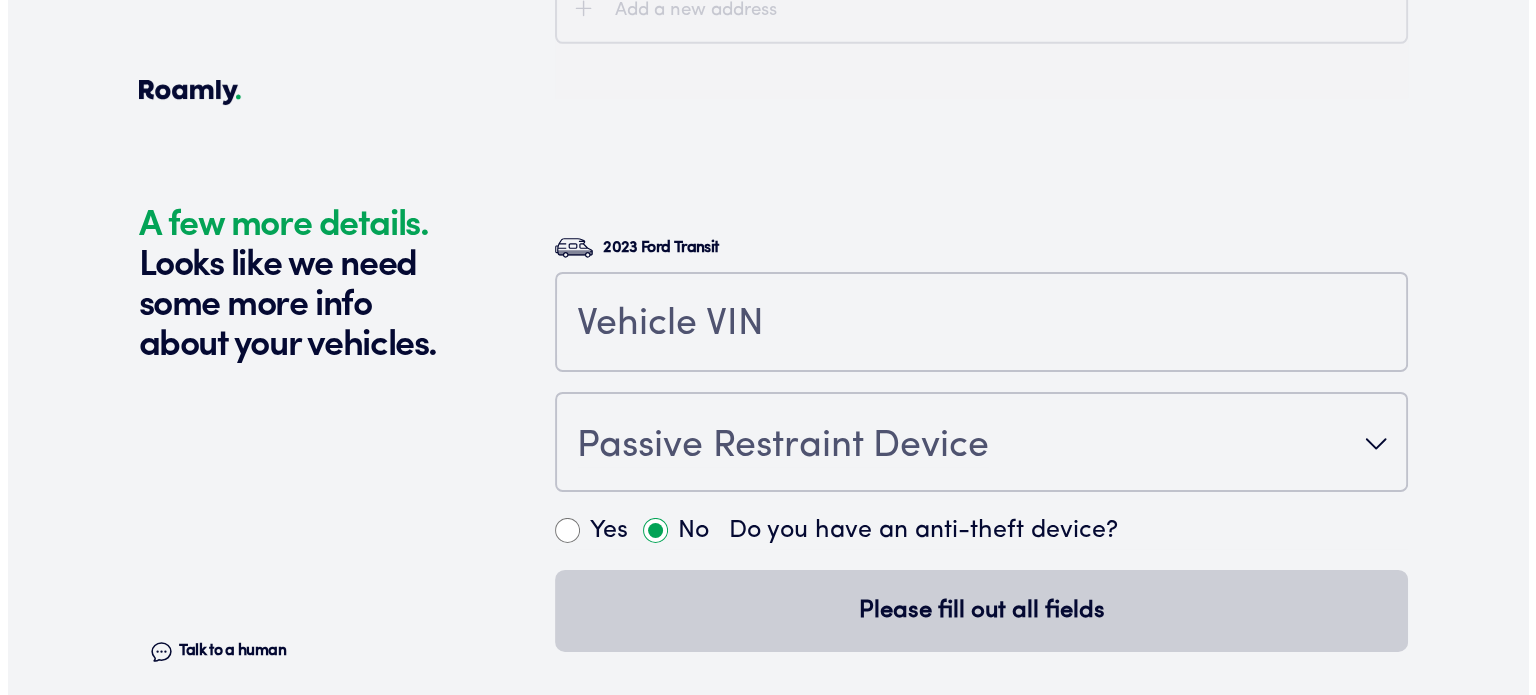 scroll, scrollTop: 6639, scrollLeft: 0, axis: vertical 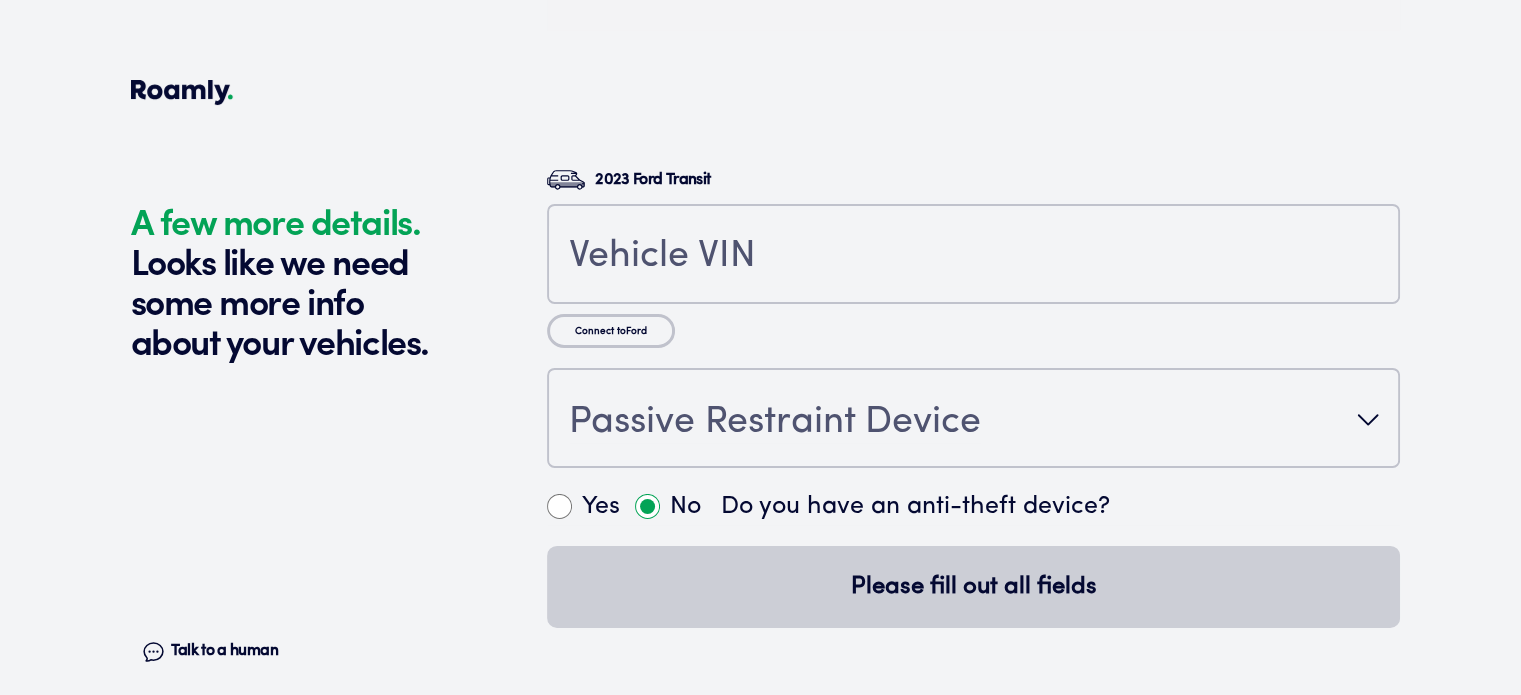 click at bounding box center (973, 254) 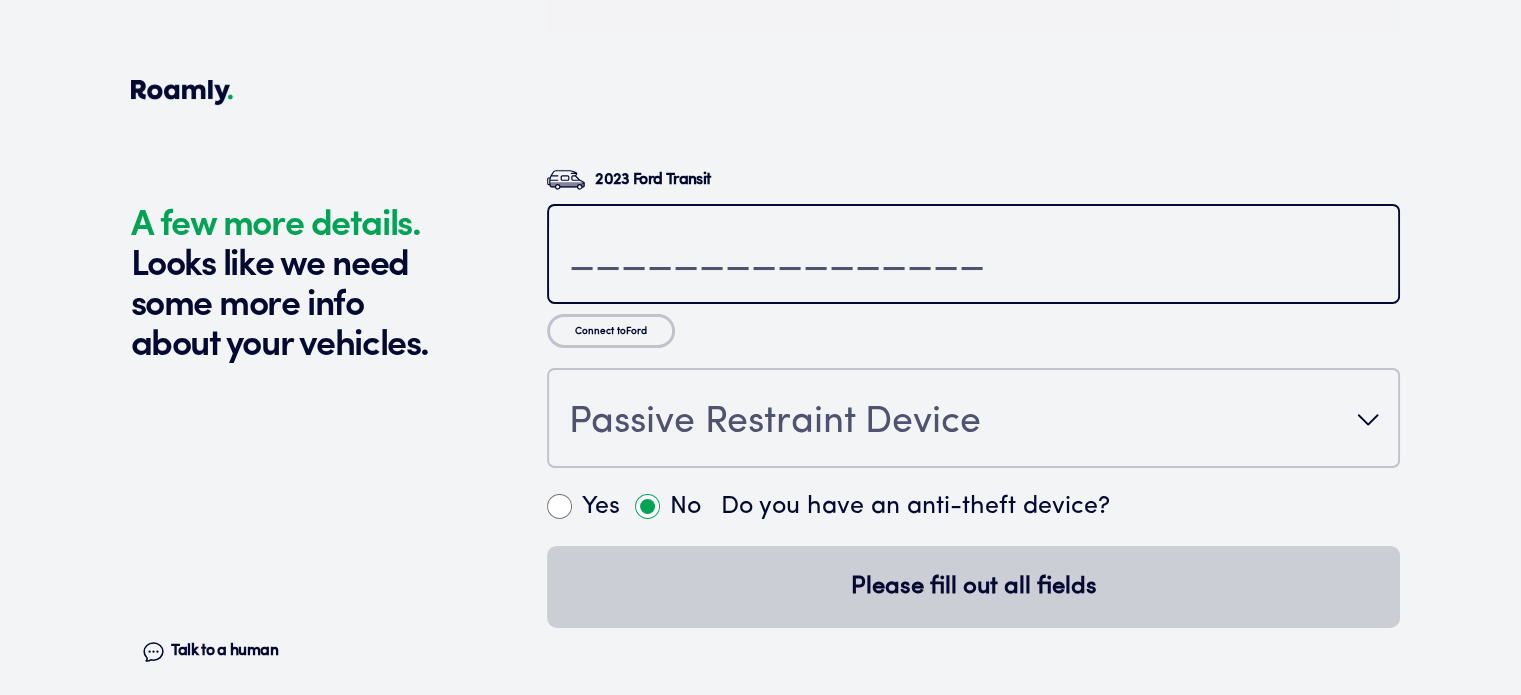 paste on "[US_VEHICLE_IDENTIFICATION_NUMBER]" 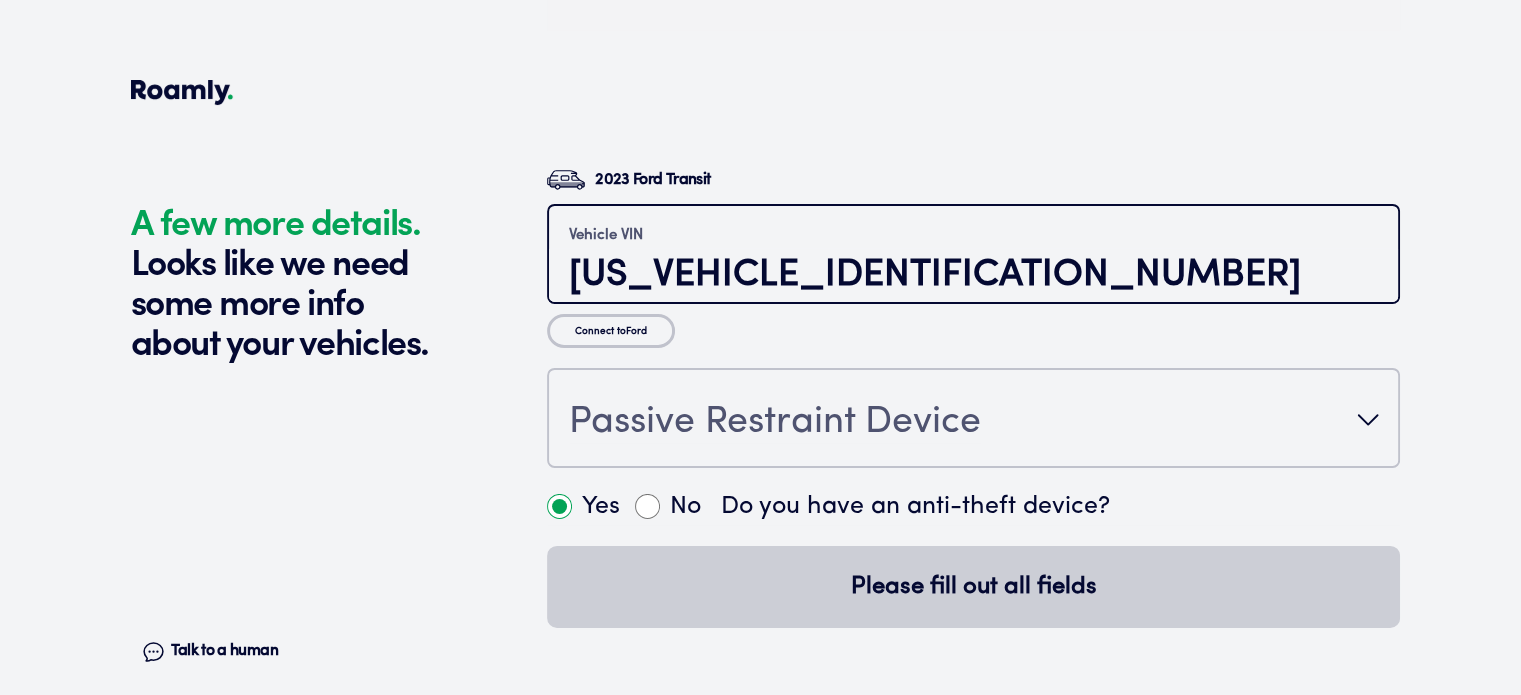 type on "[US_VEHICLE_IDENTIFICATION_NUMBER]" 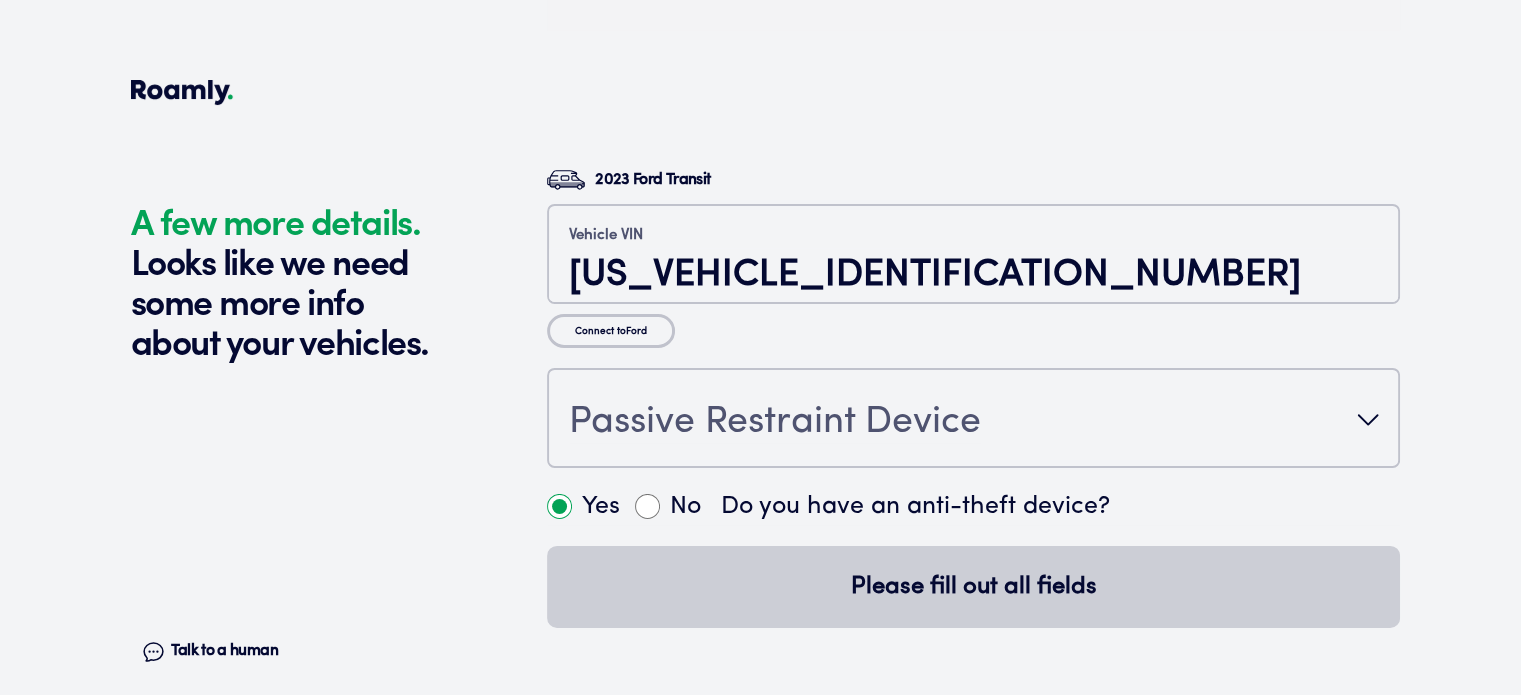 click on "A few more details. Looks like we need some more info about your vehicles. Talk to a human Chat" at bounding box center (334, -2971) 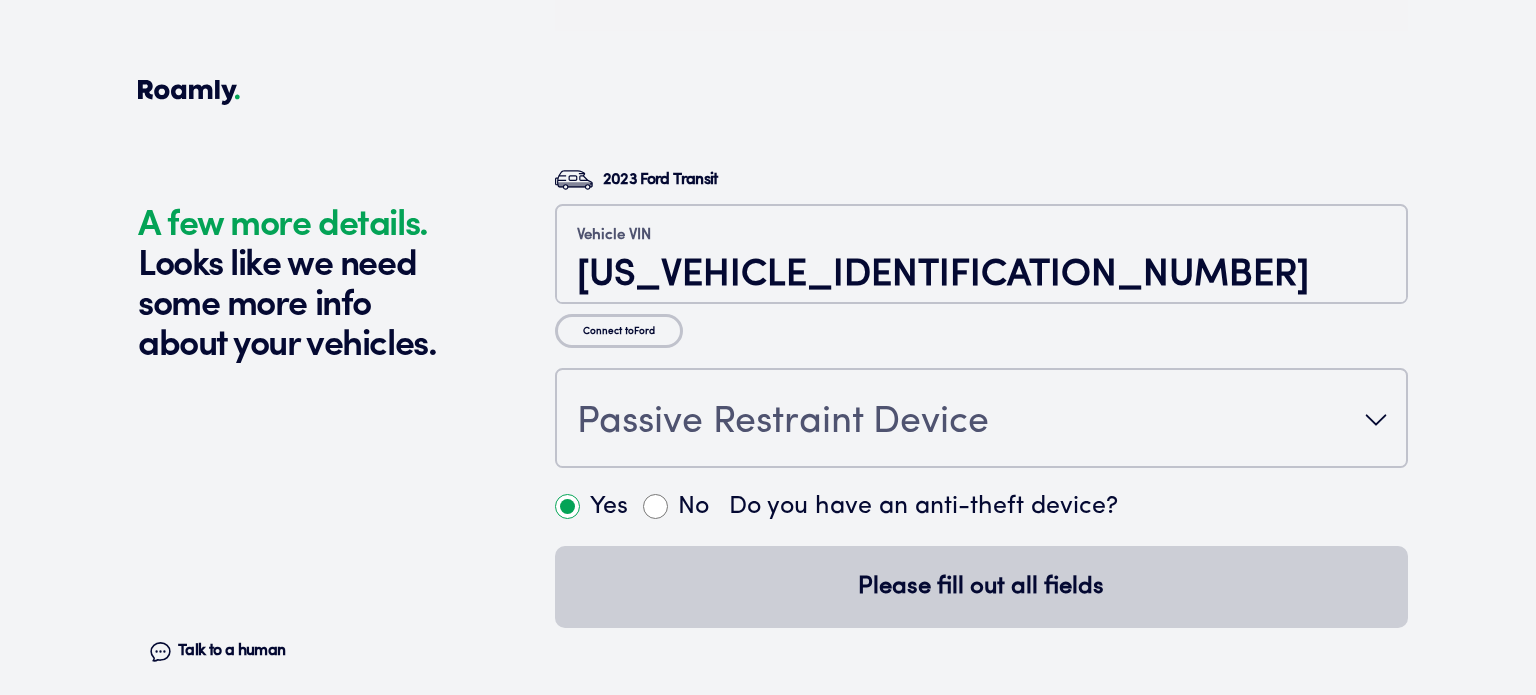 click on "Passive Restraint Device" at bounding box center [783, 422] 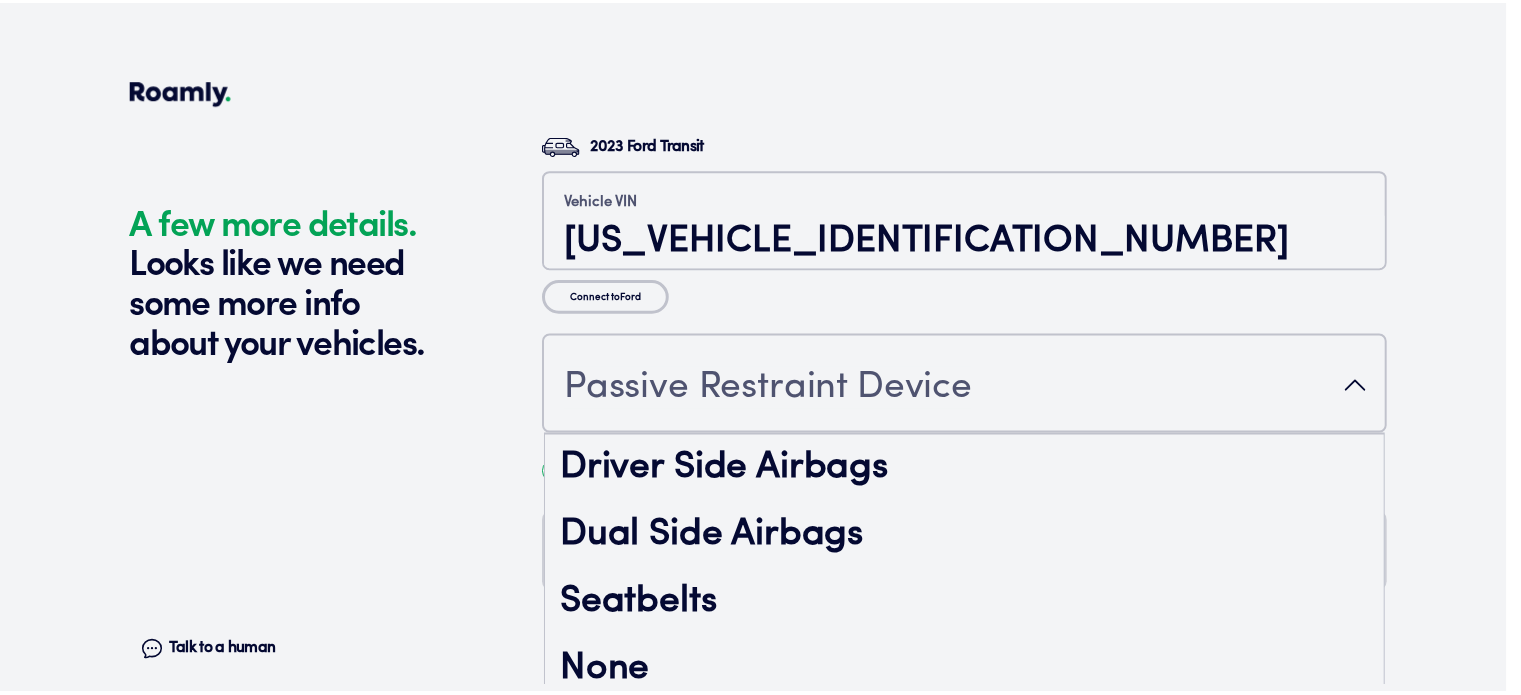 scroll, scrollTop: 52, scrollLeft: 0, axis: vertical 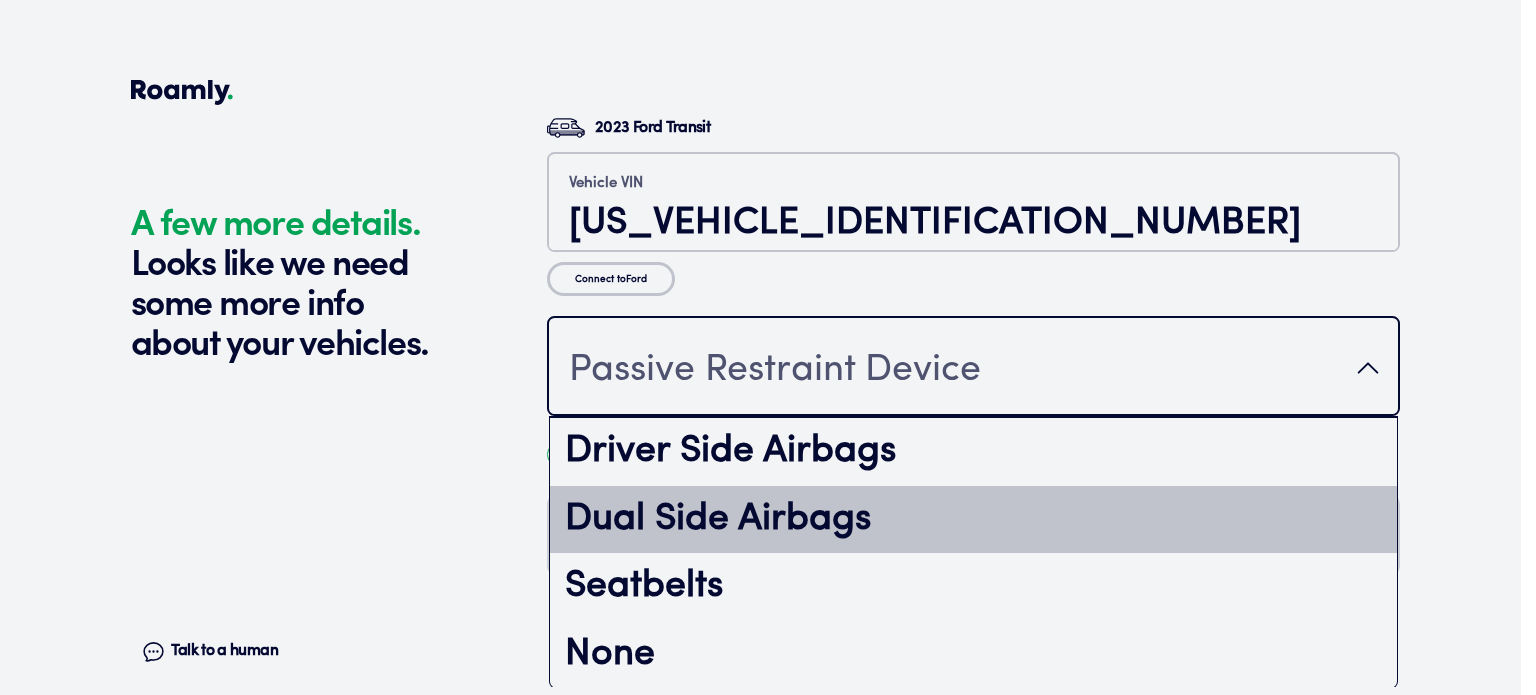 click on "Dual Side Airbags" at bounding box center [973, 520] 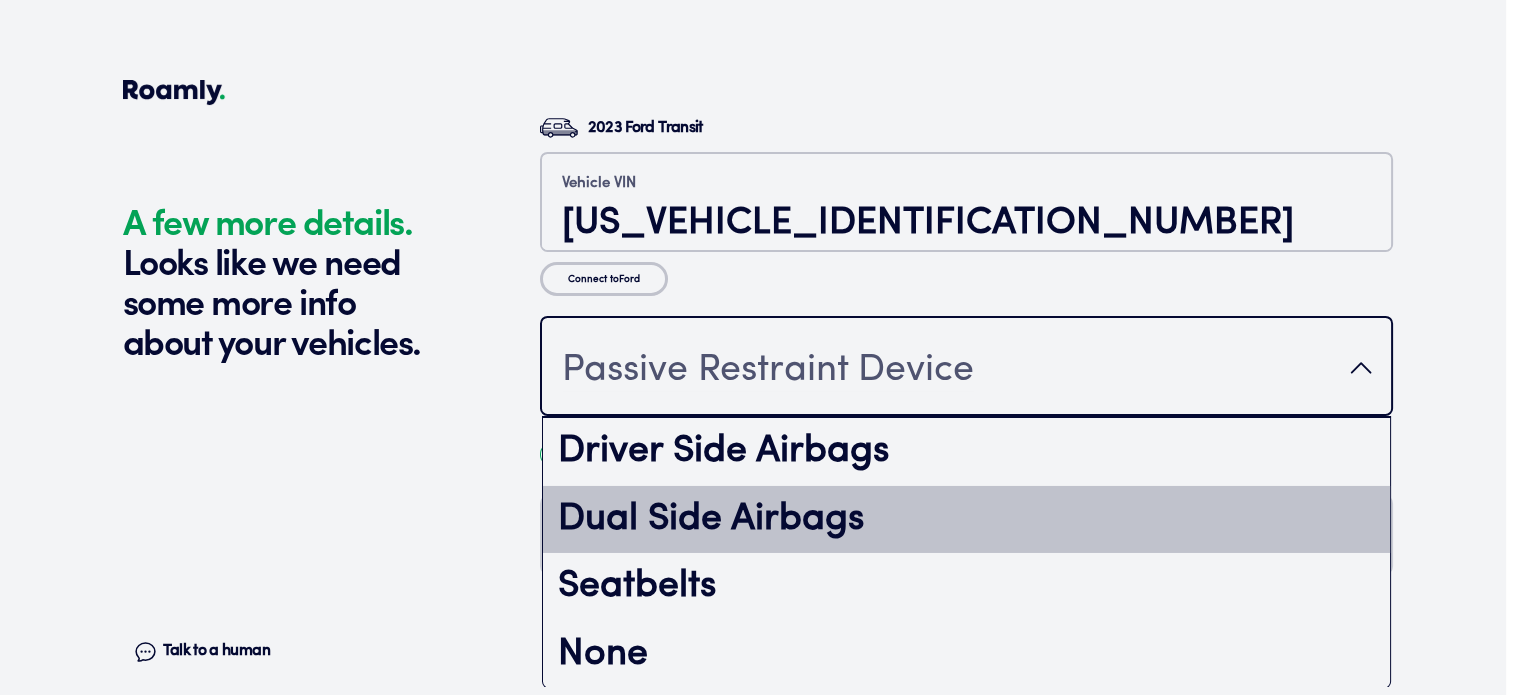 scroll, scrollTop: 0, scrollLeft: 0, axis: both 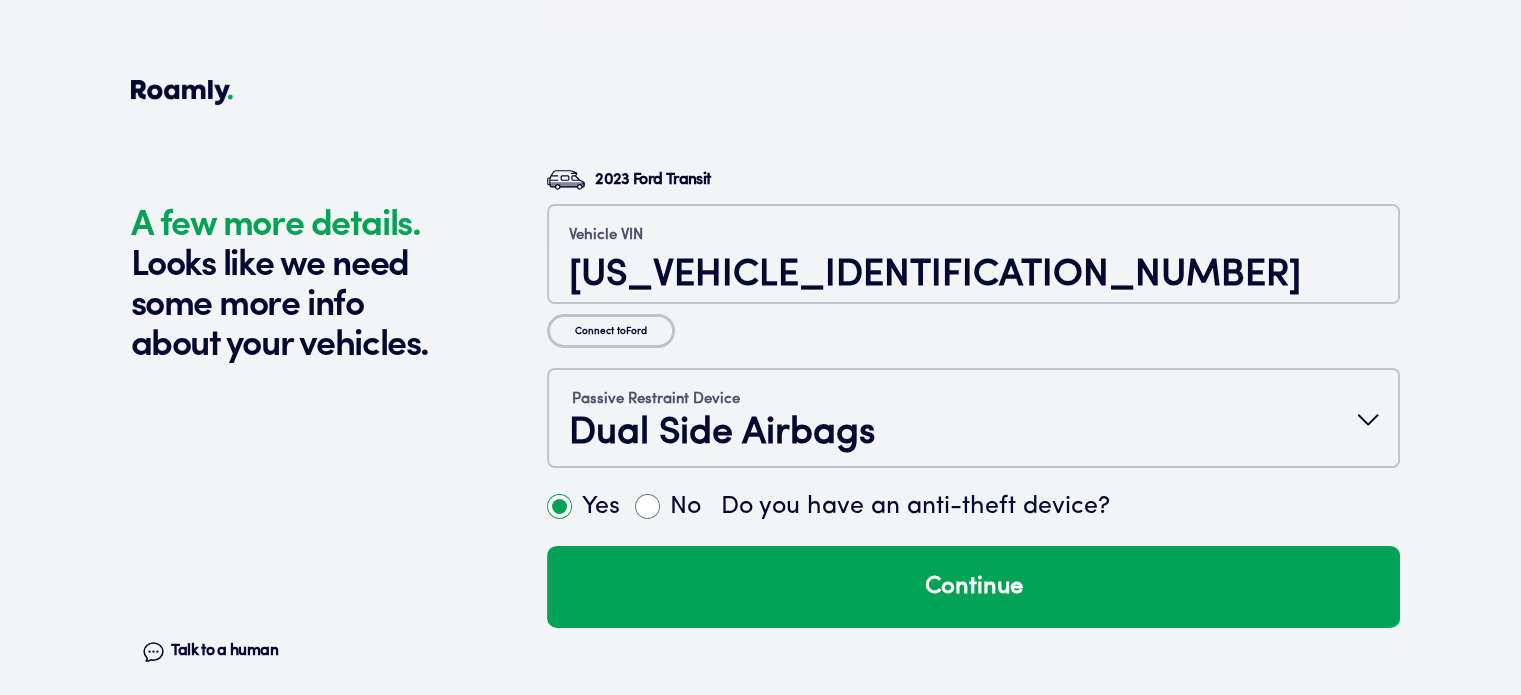 click on "Yes" at bounding box center [559, 506] 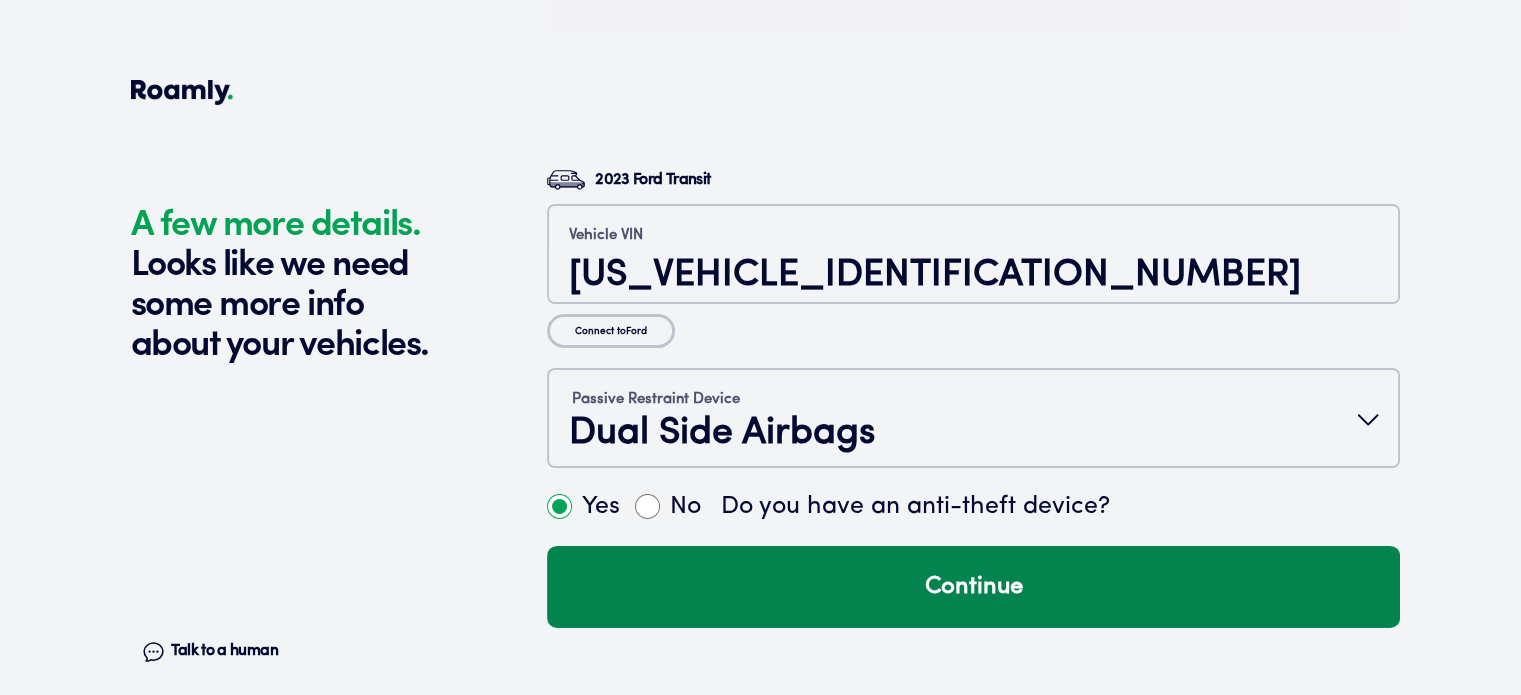 click on "Continue" at bounding box center (973, 587) 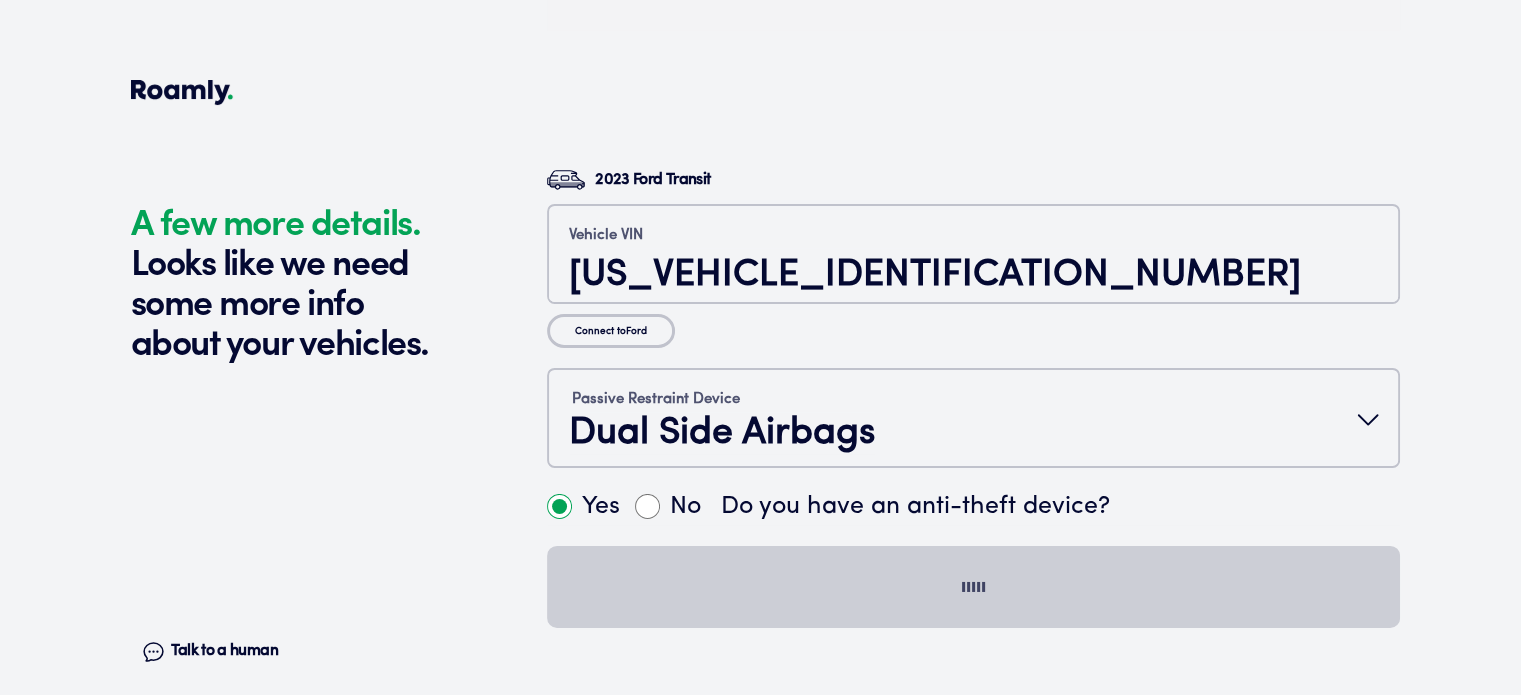 radio on "false" 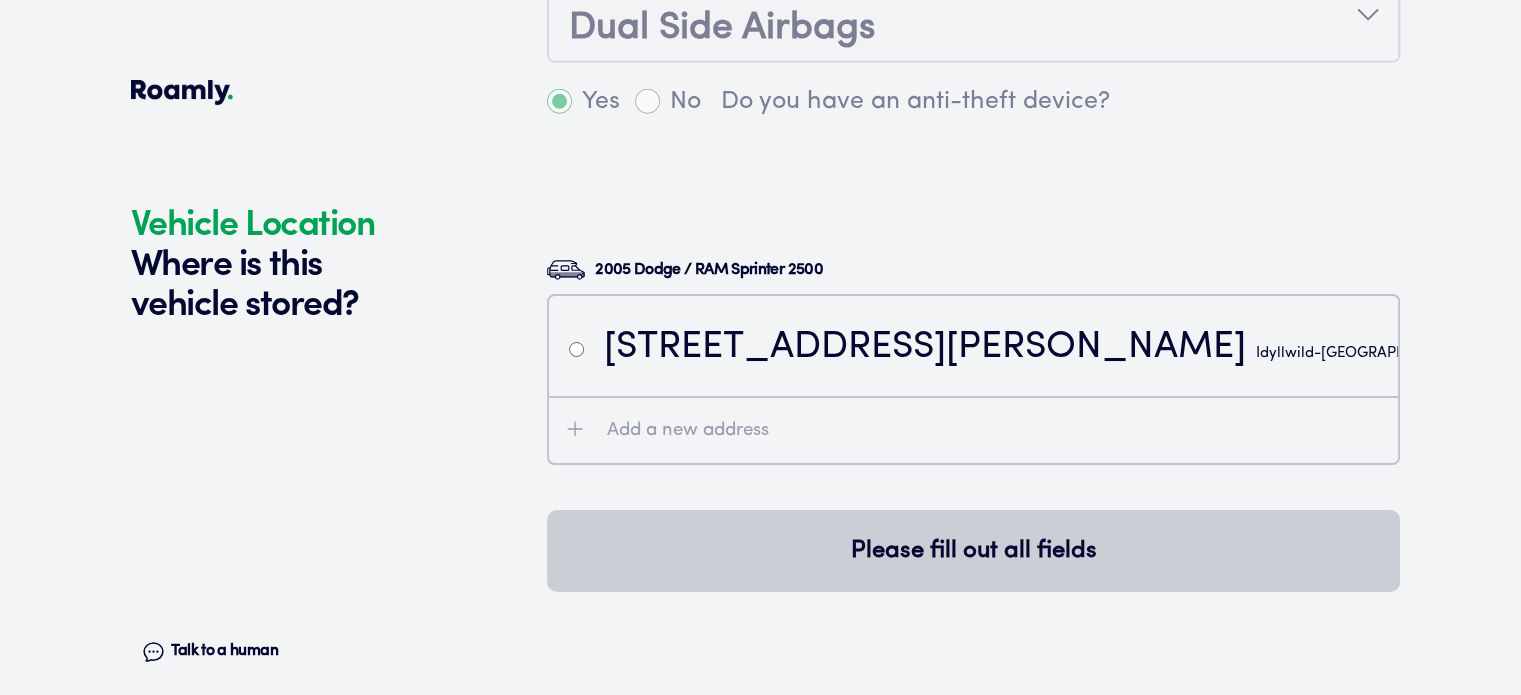 scroll, scrollTop: 7072, scrollLeft: 0, axis: vertical 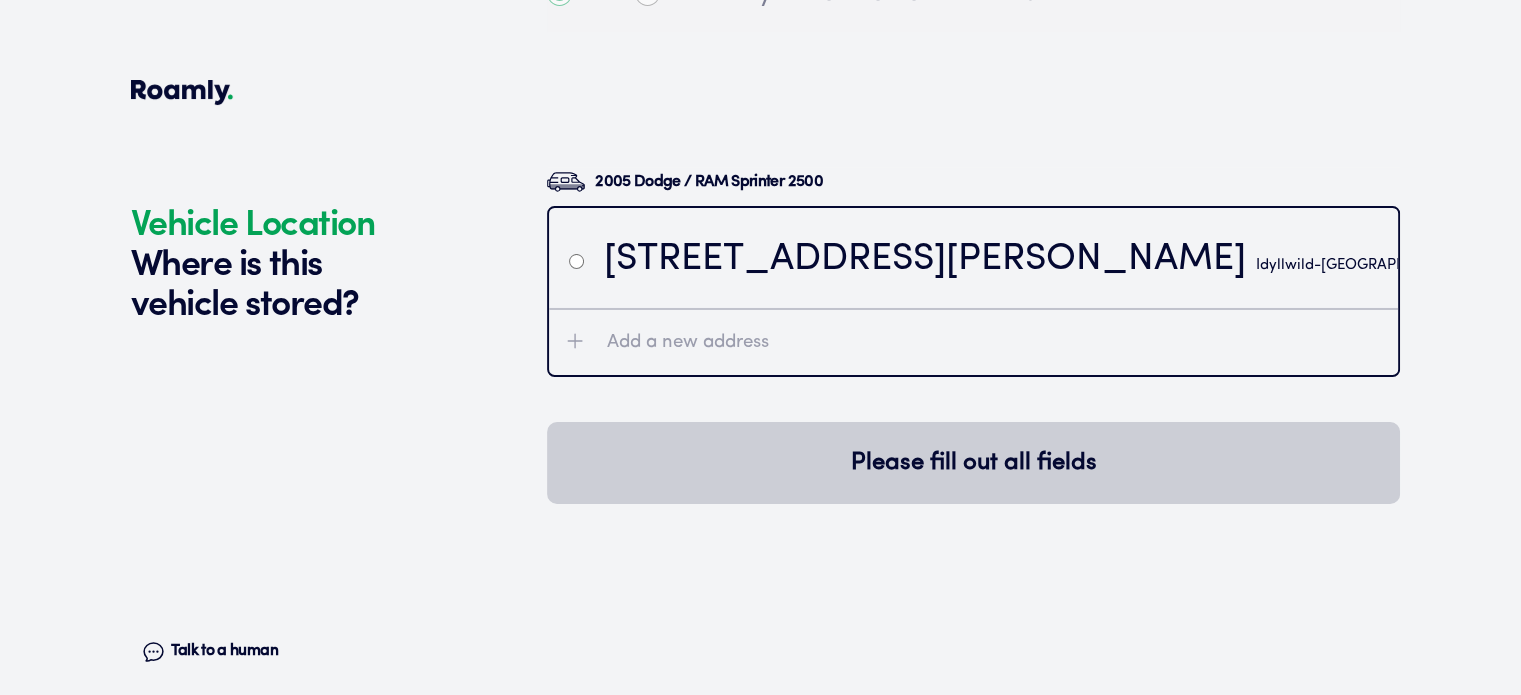 click at bounding box center [576, 261] 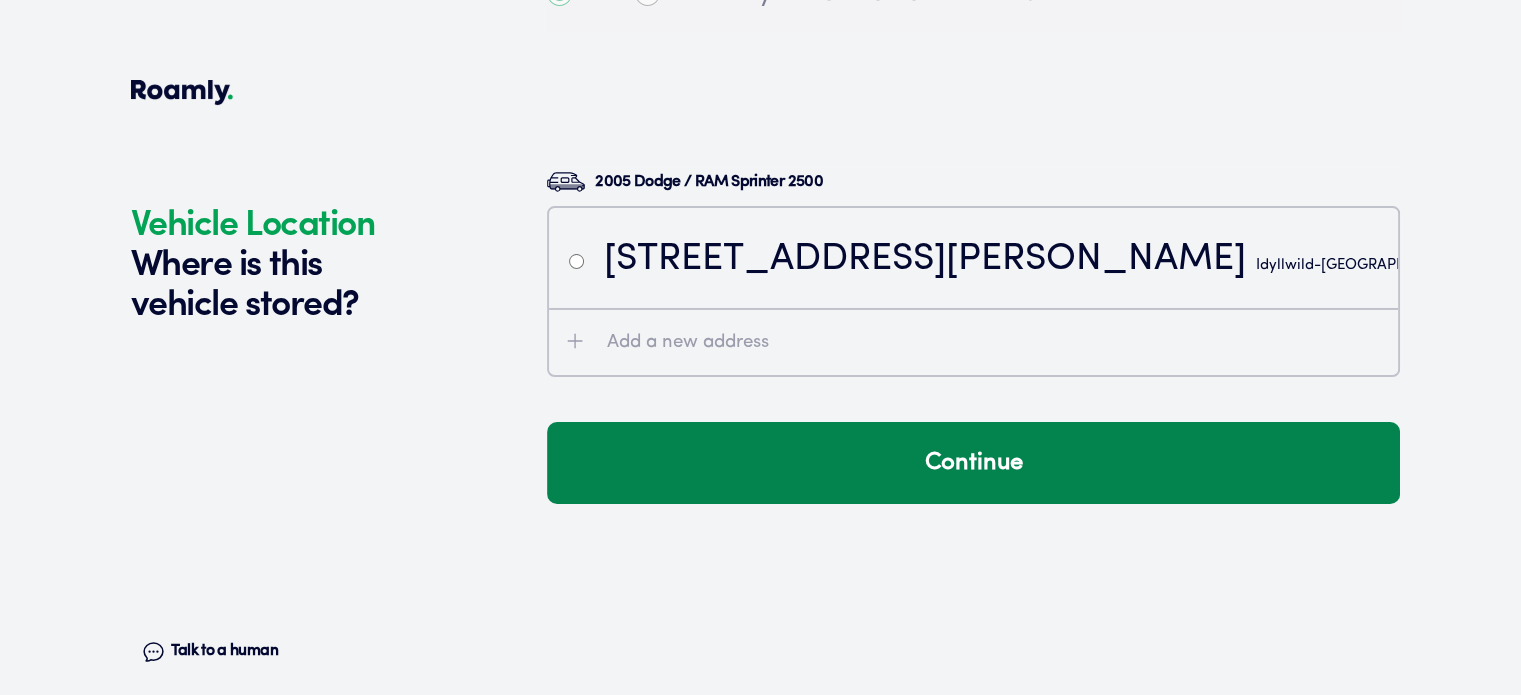 click on "Continue" at bounding box center [973, 463] 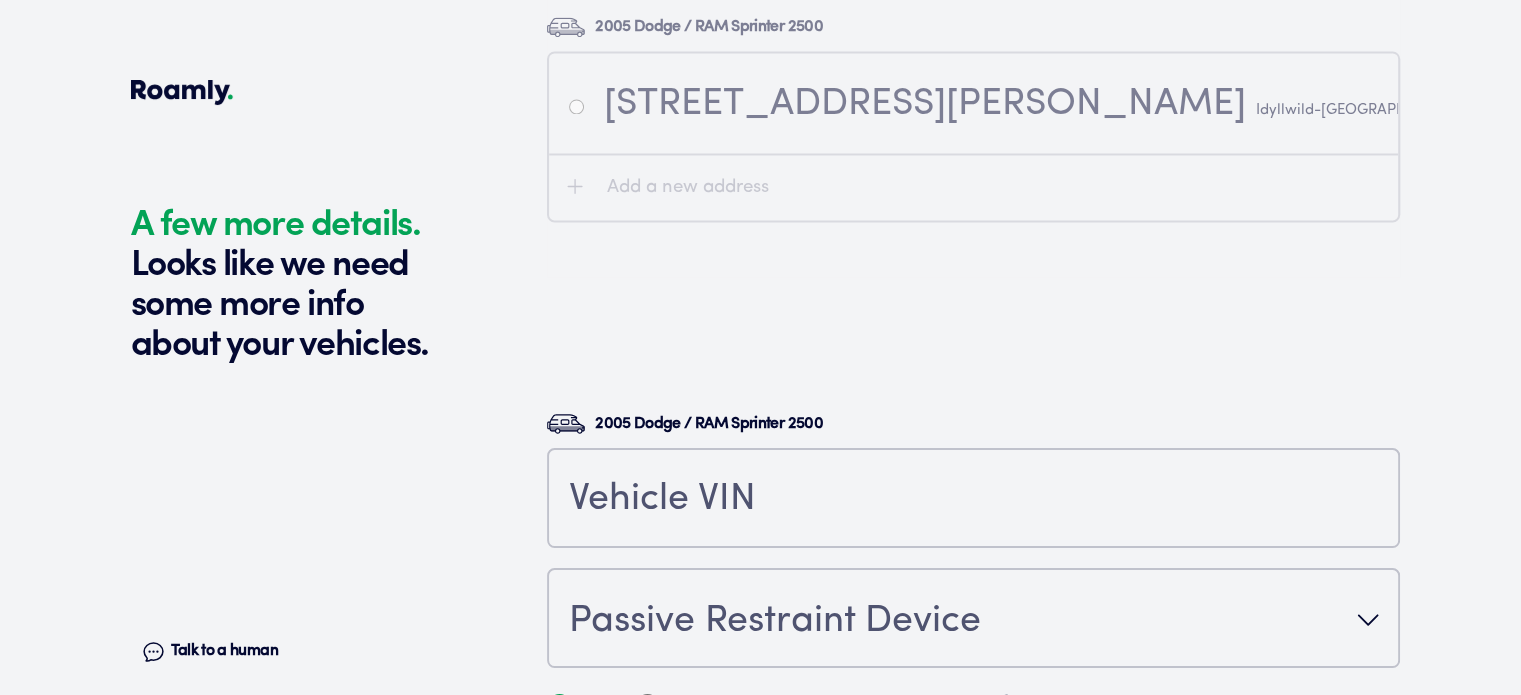 scroll, scrollTop: 7510, scrollLeft: 0, axis: vertical 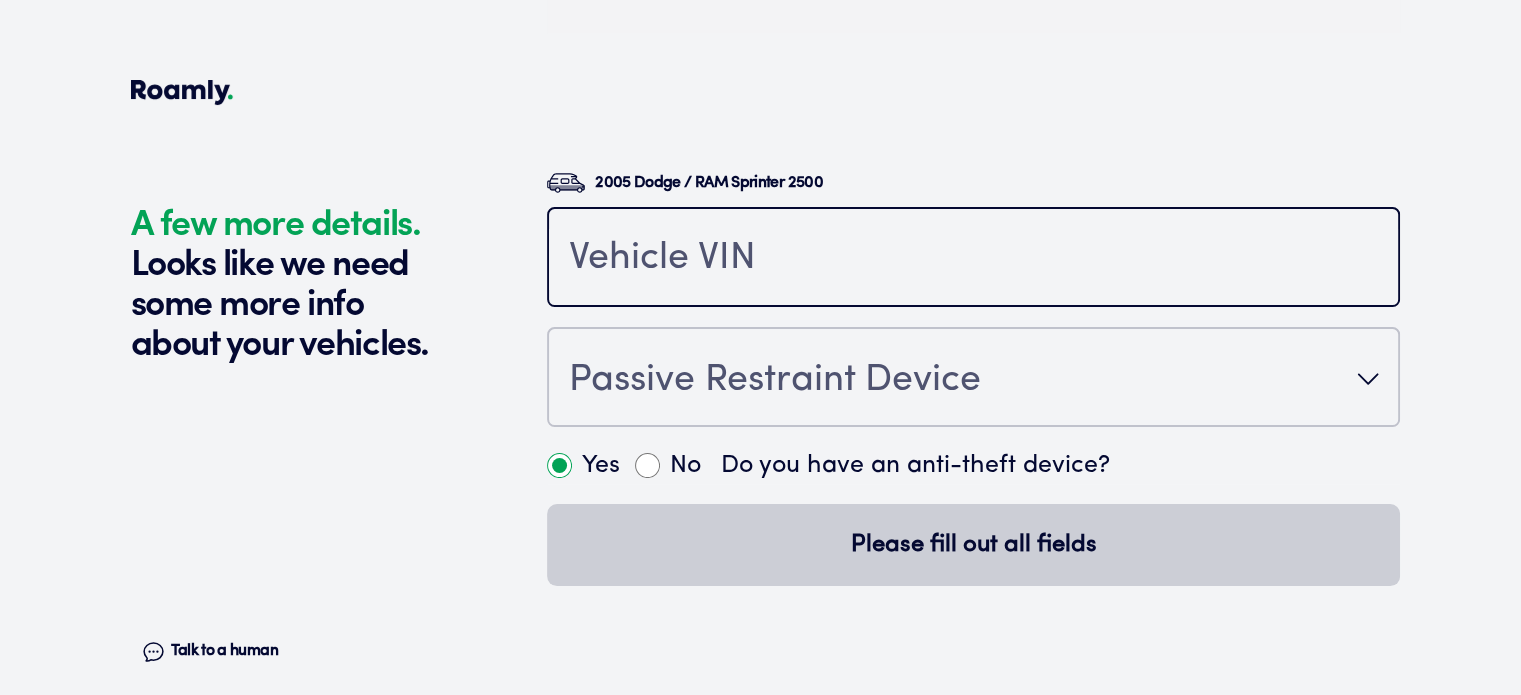 click at bounding box center (973, 259) 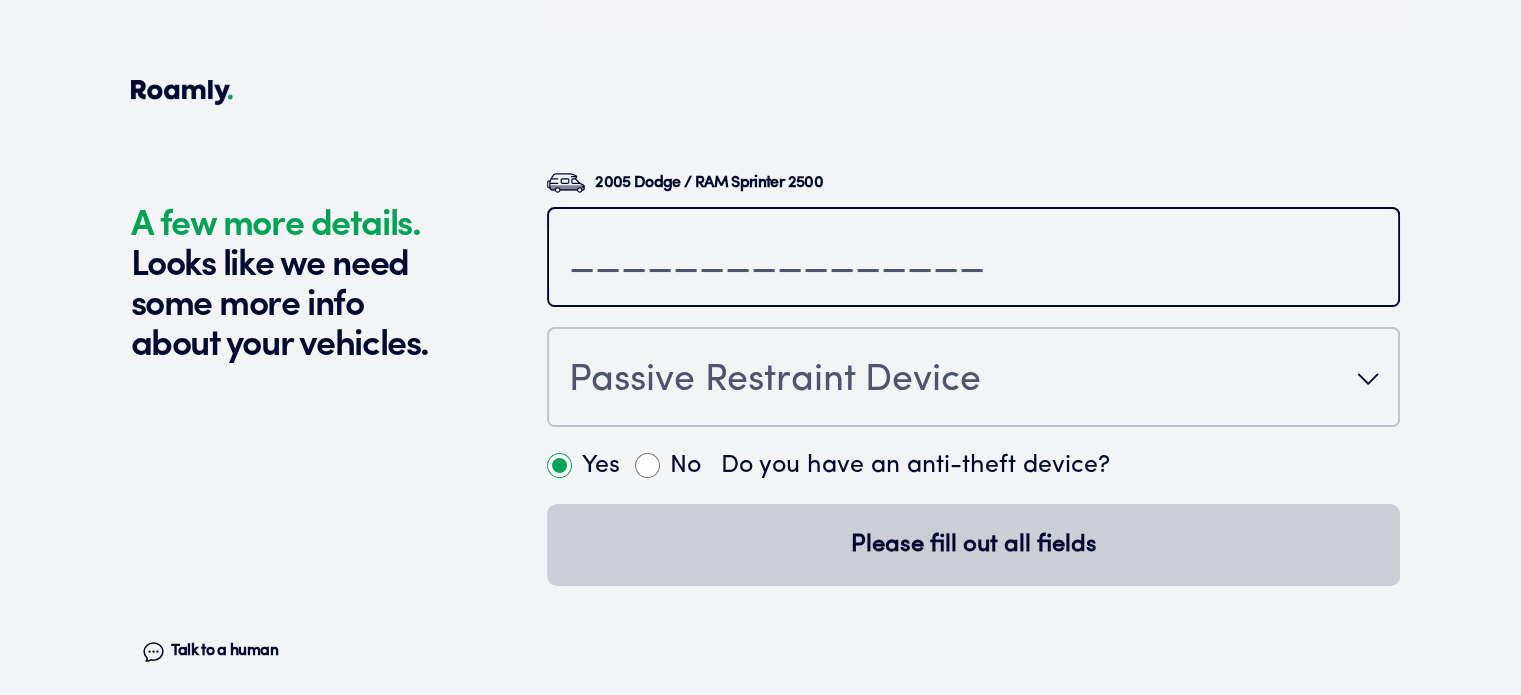 paste on "[US_VEHICLE_IDENTIFICATION_NUMBER]" 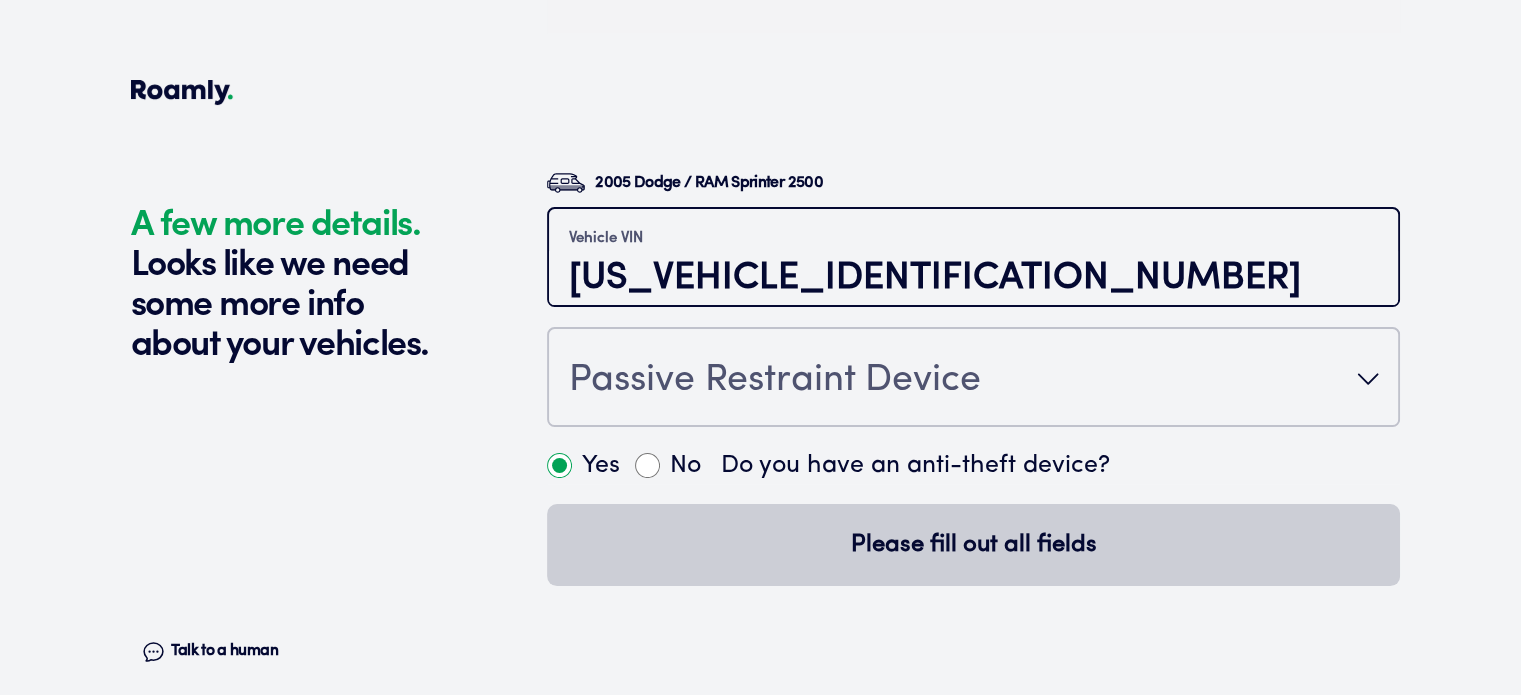 type on "[US_VEHICLE_IDENTIFICATION_NUMBER]" 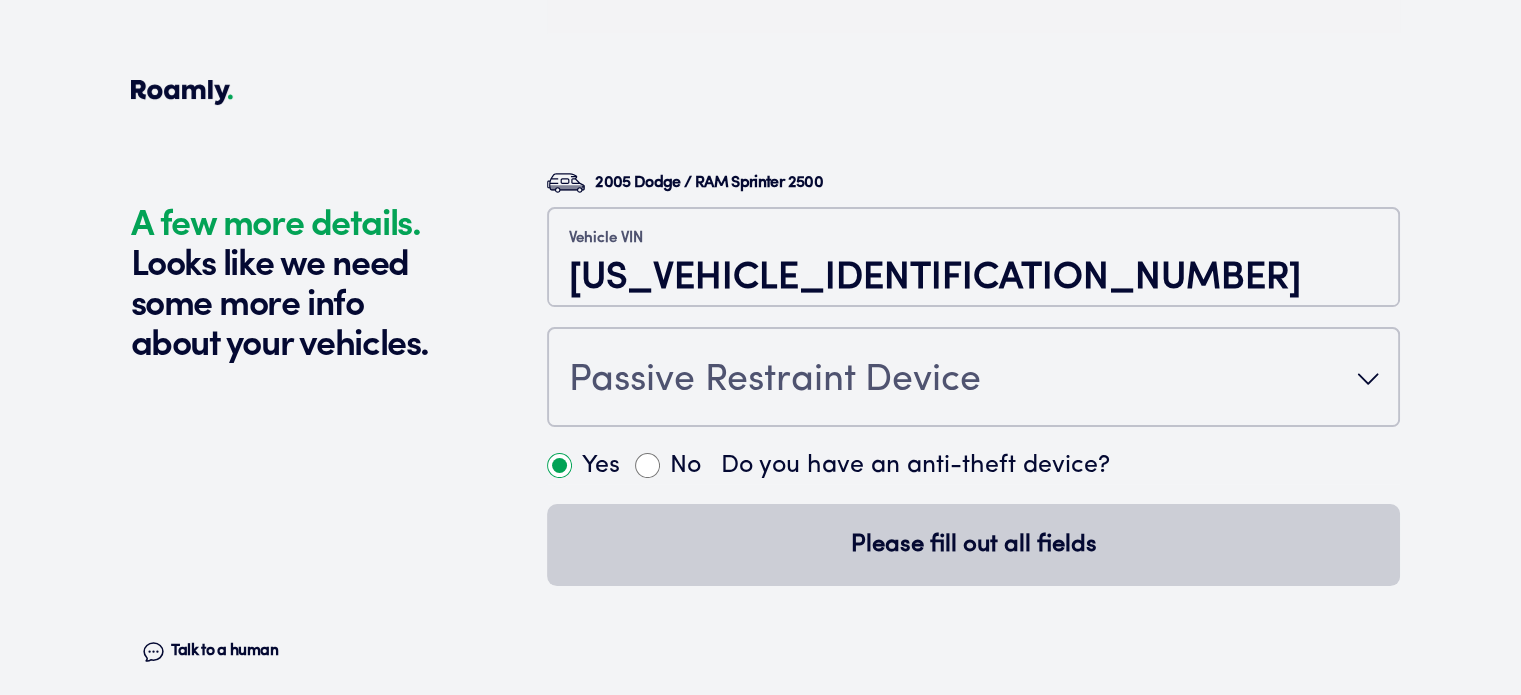 click on "Passive Restraint Device" at bounding box center (775, 381) 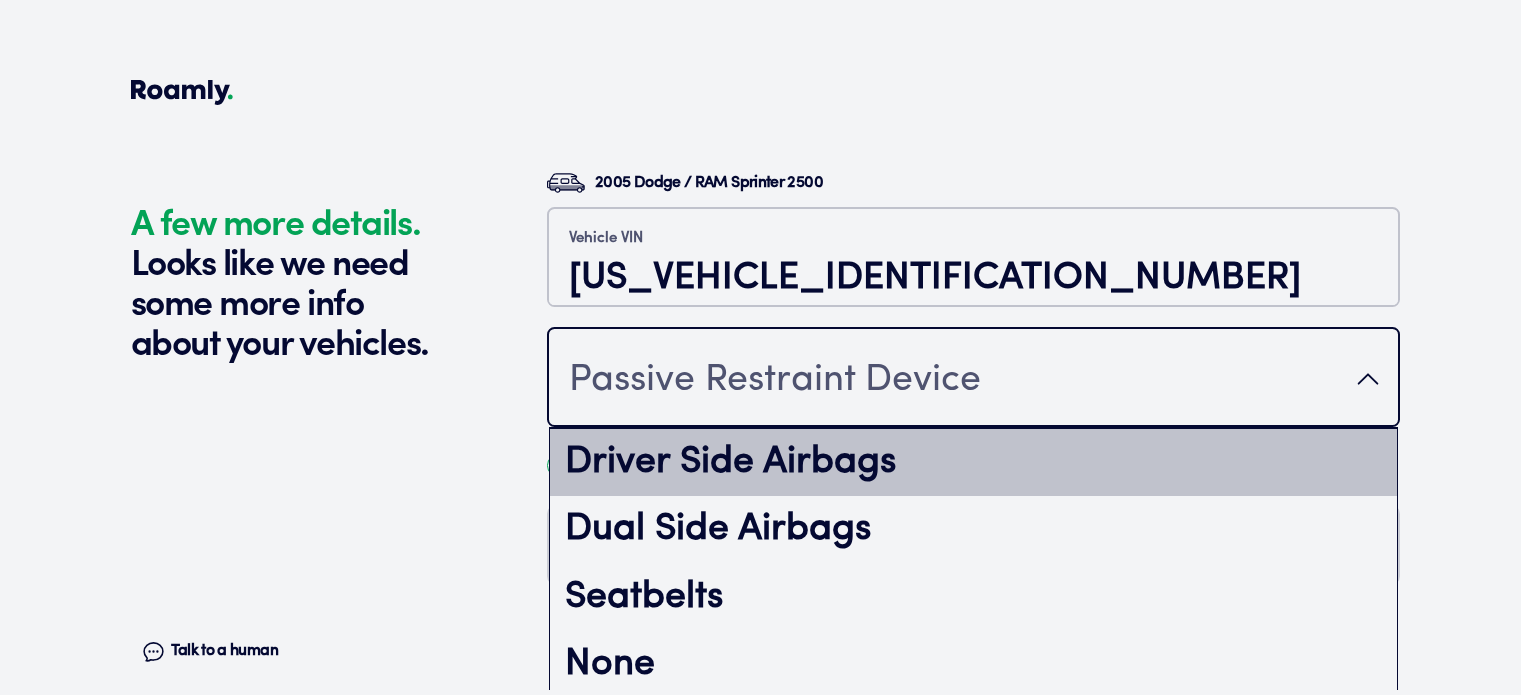 click on "Driver Side Airbags" at bounding box center (973, 463) 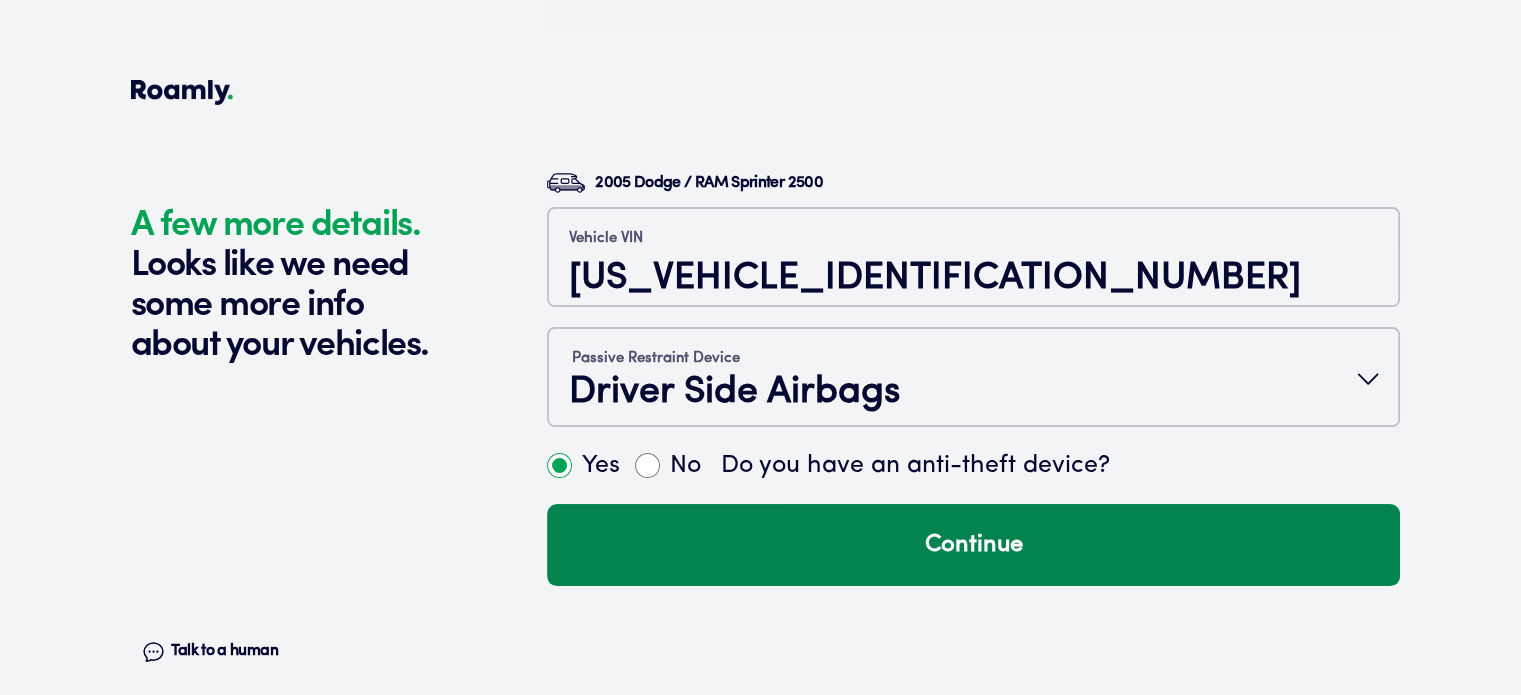 click on "Continue" at bounding box center [973, 545] 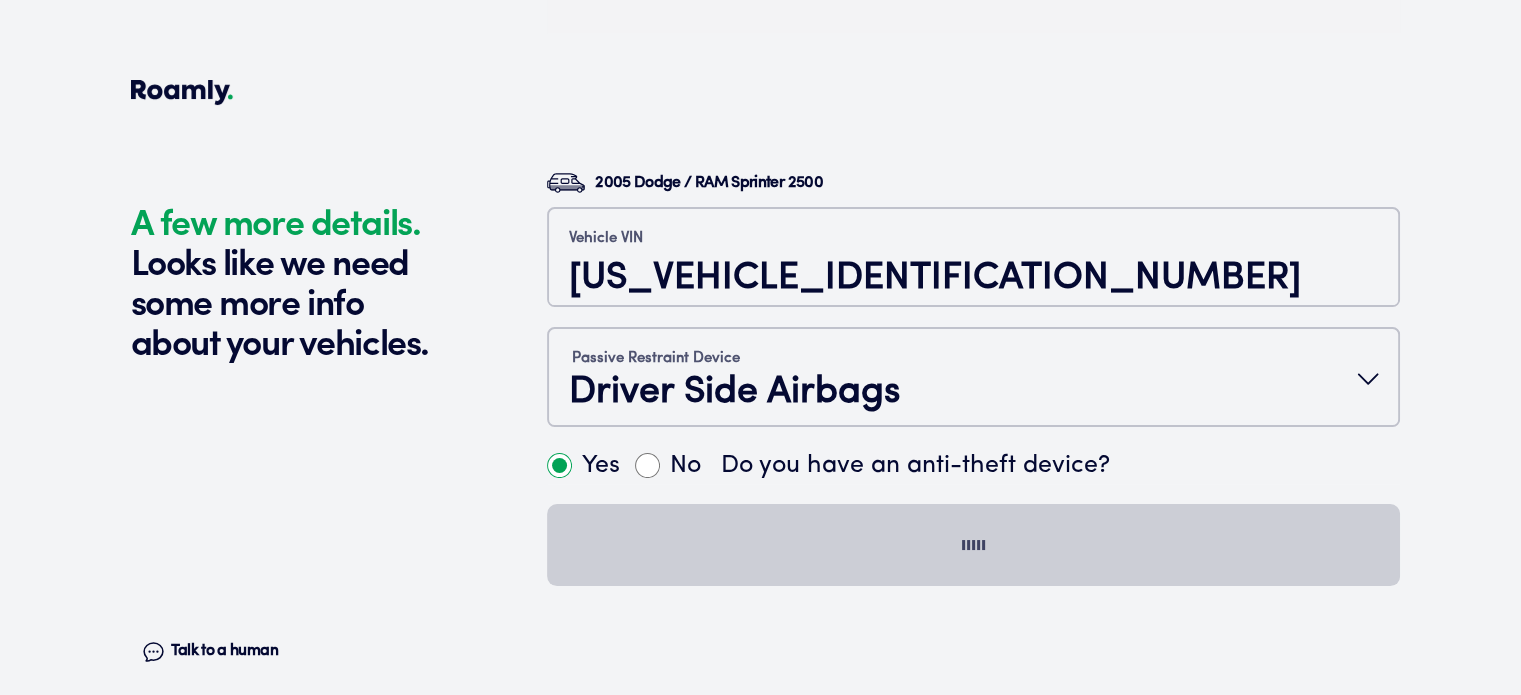 radio on "false" 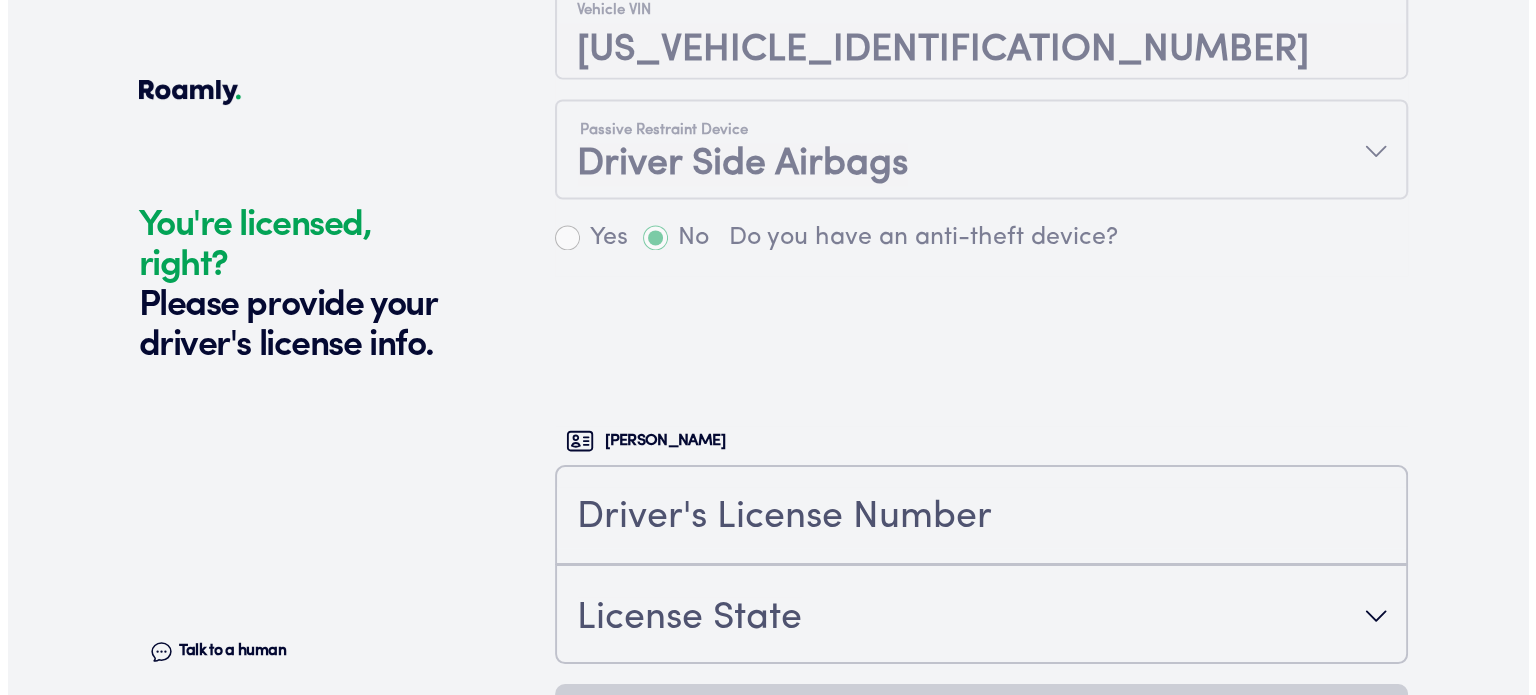 scroll, scrollTop: 7900, scrollLeft: 0, axis: vertical 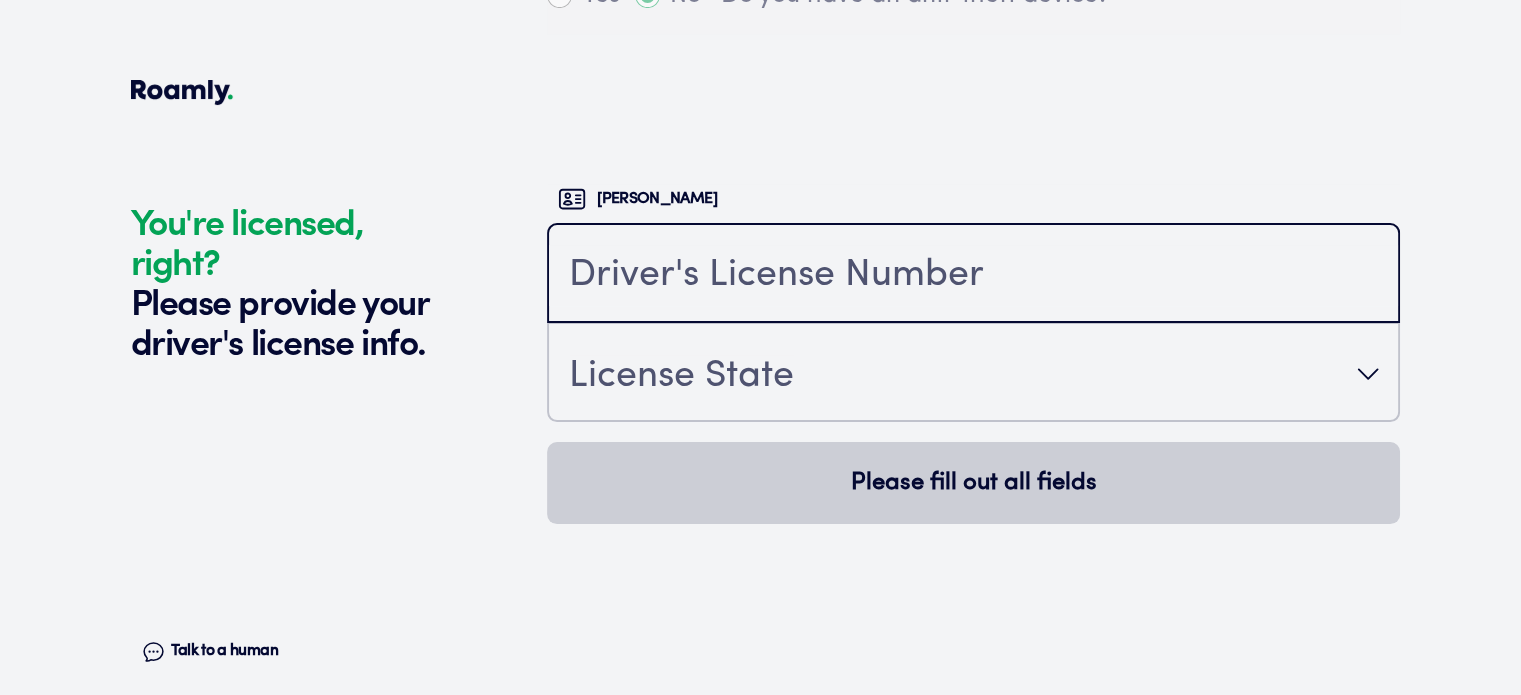 click at bounding box center (973, 275) 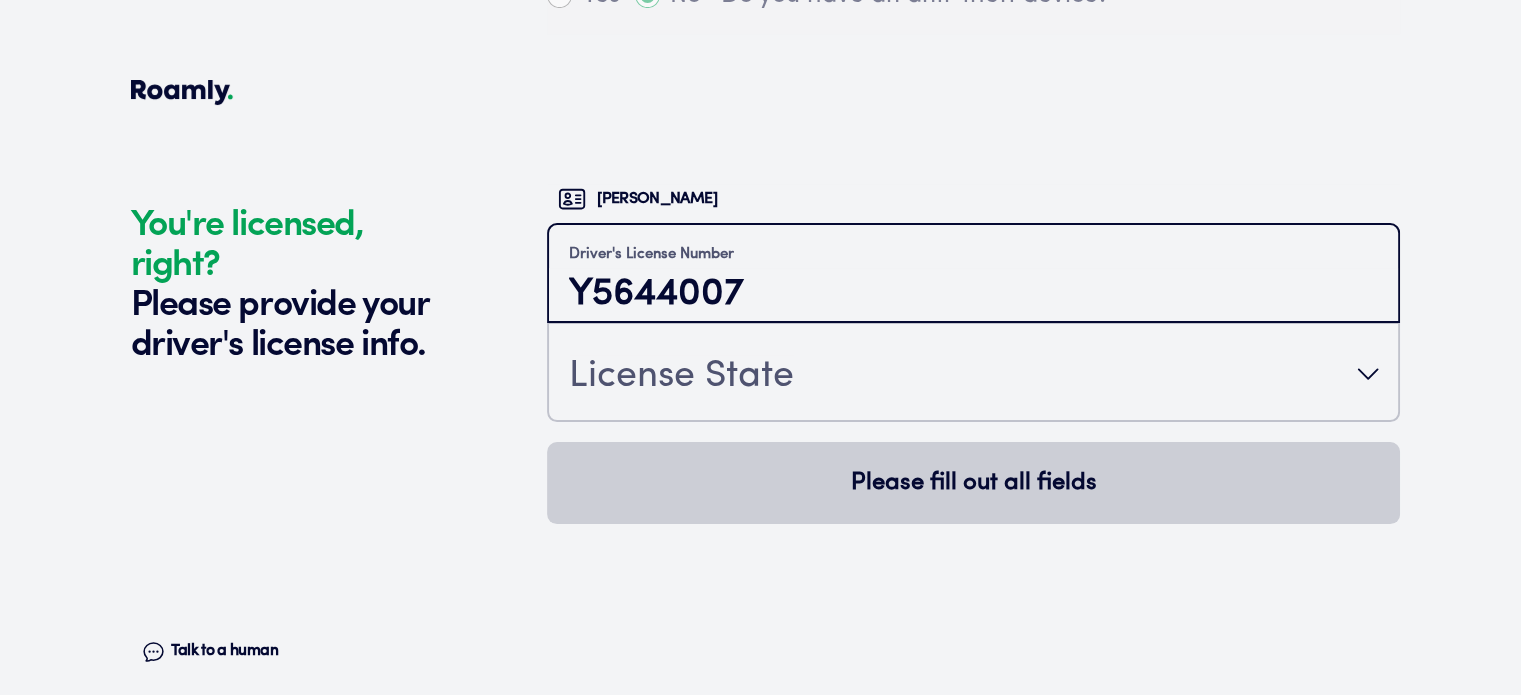 type on "Y5644007" 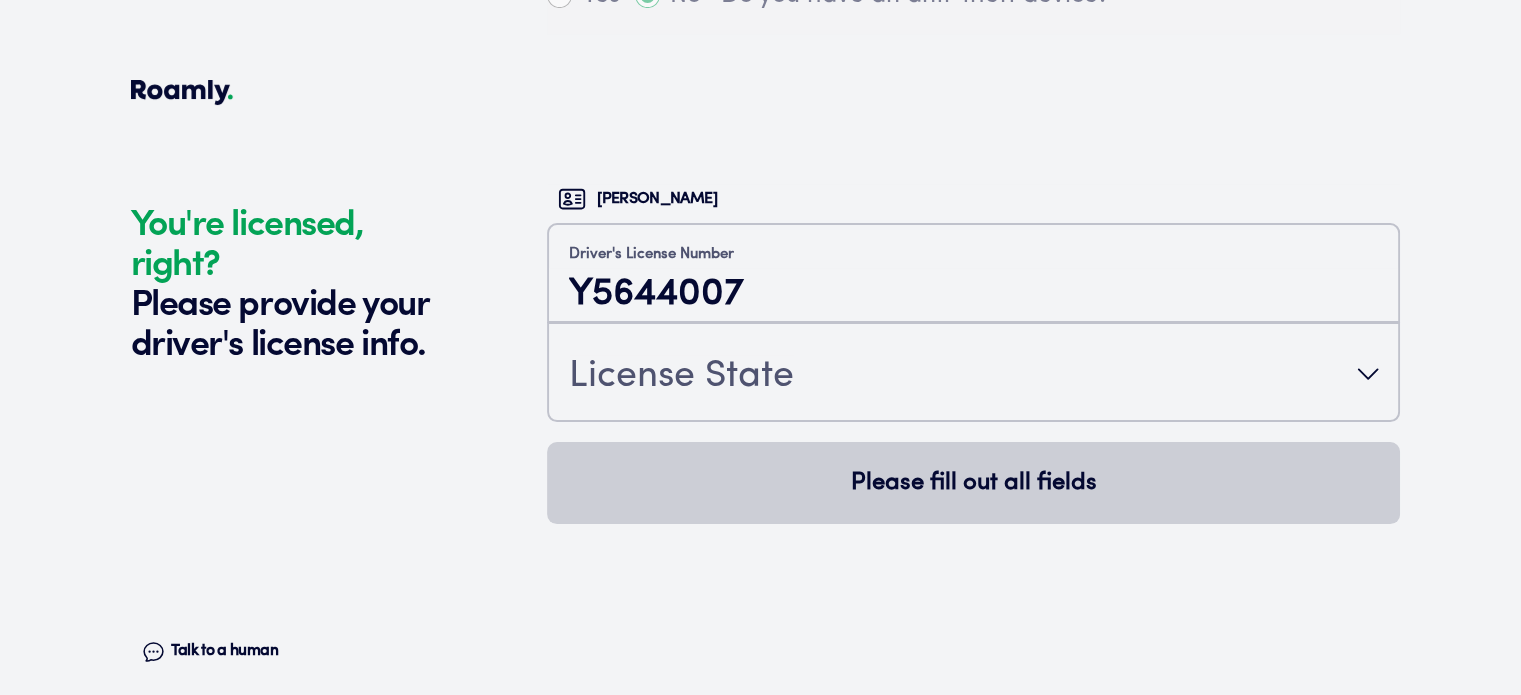 click on "License State" at bounding box center [681, 376] 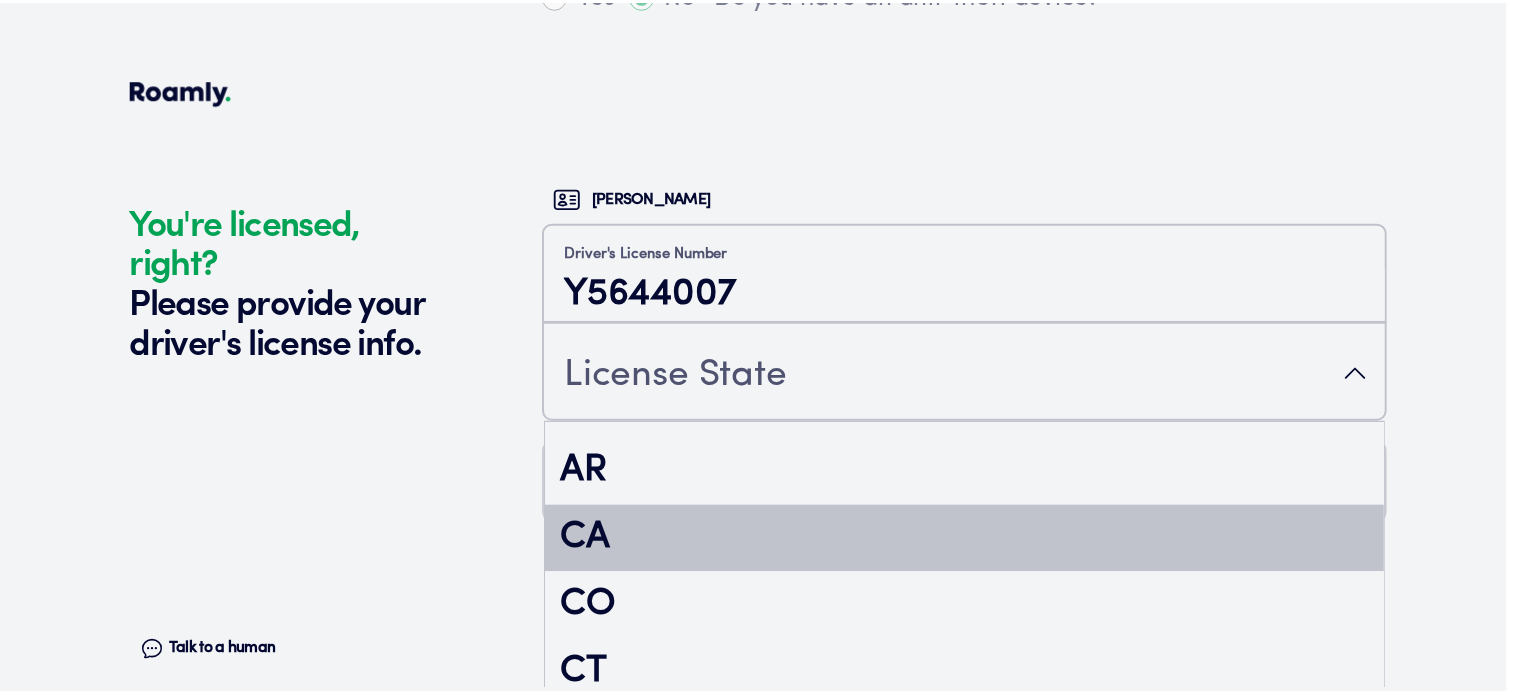 scroll, scrollTop: 300, scrollLeft: 0, axis: vertical 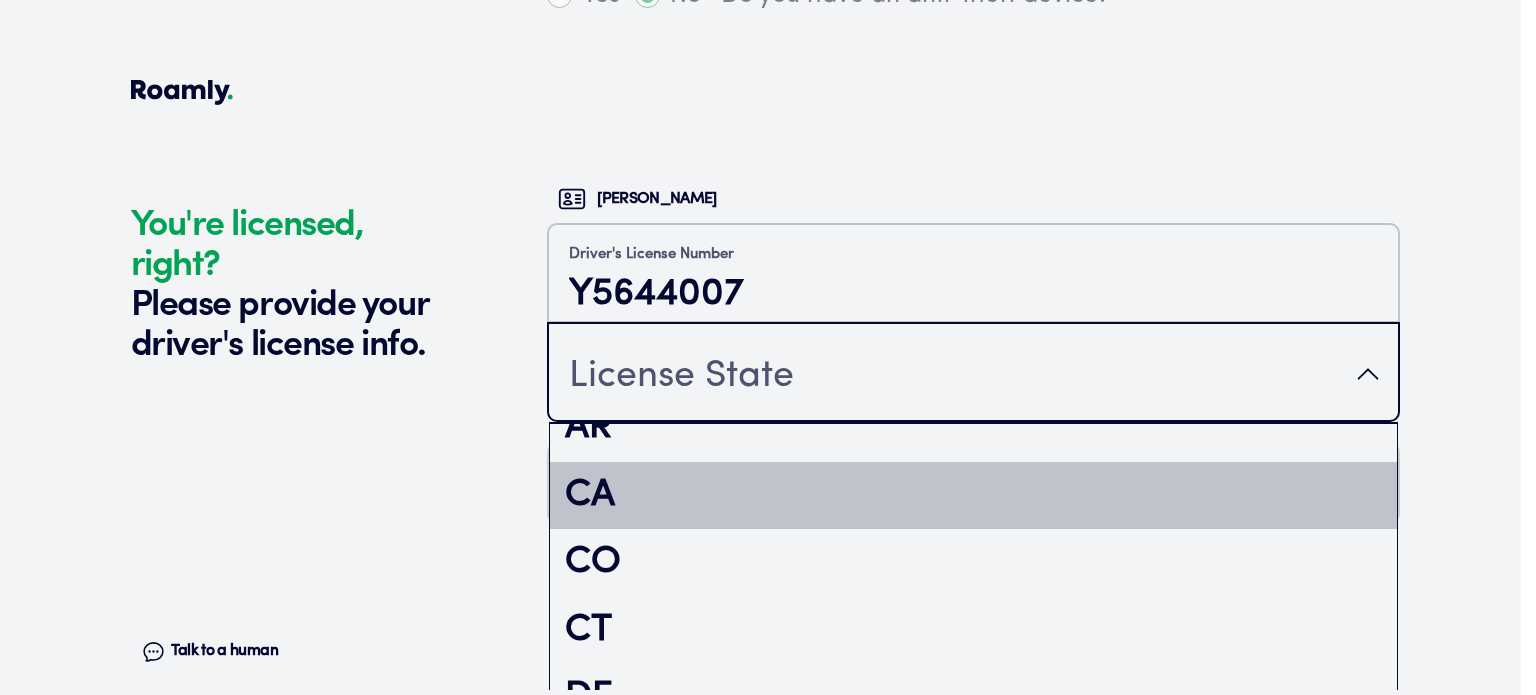click on "CA" at bounding box center [973, 496] 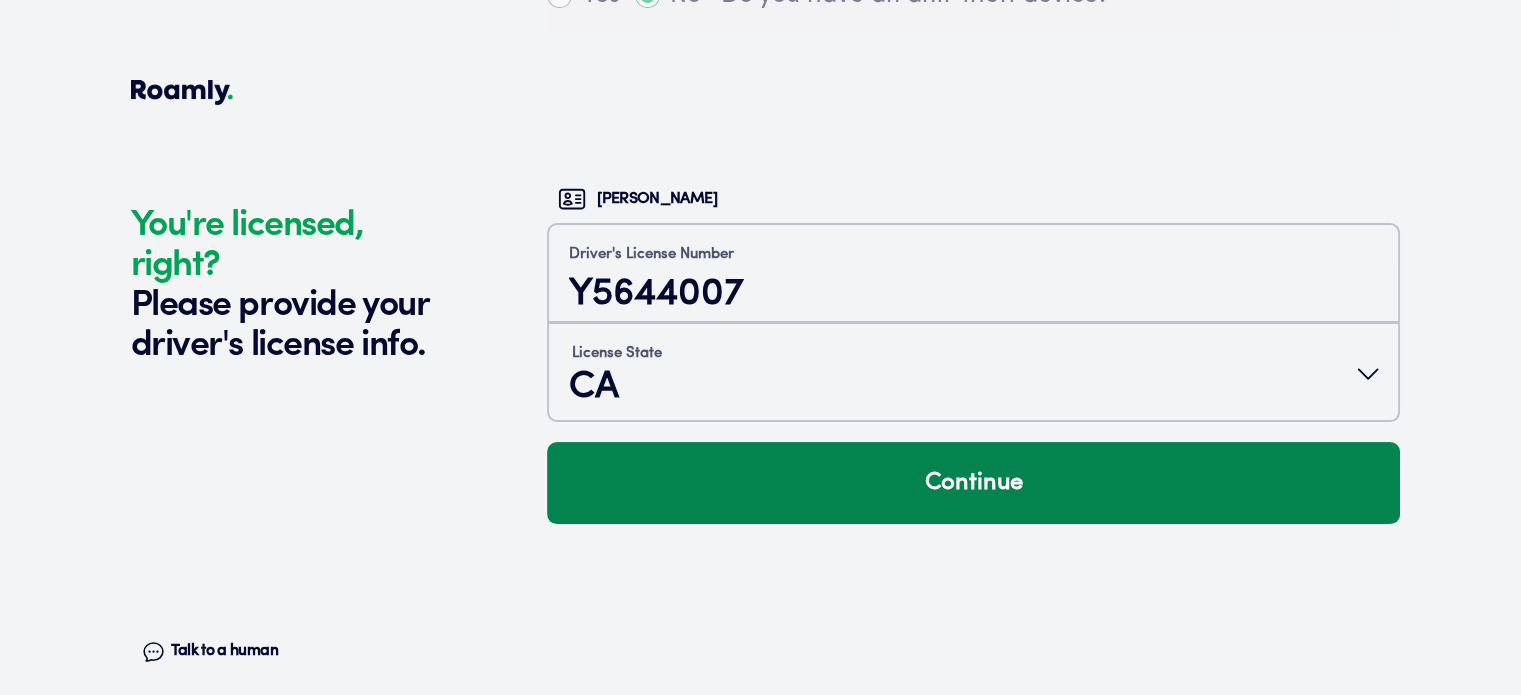 click on "Continue" at bounding box center [973, 483] 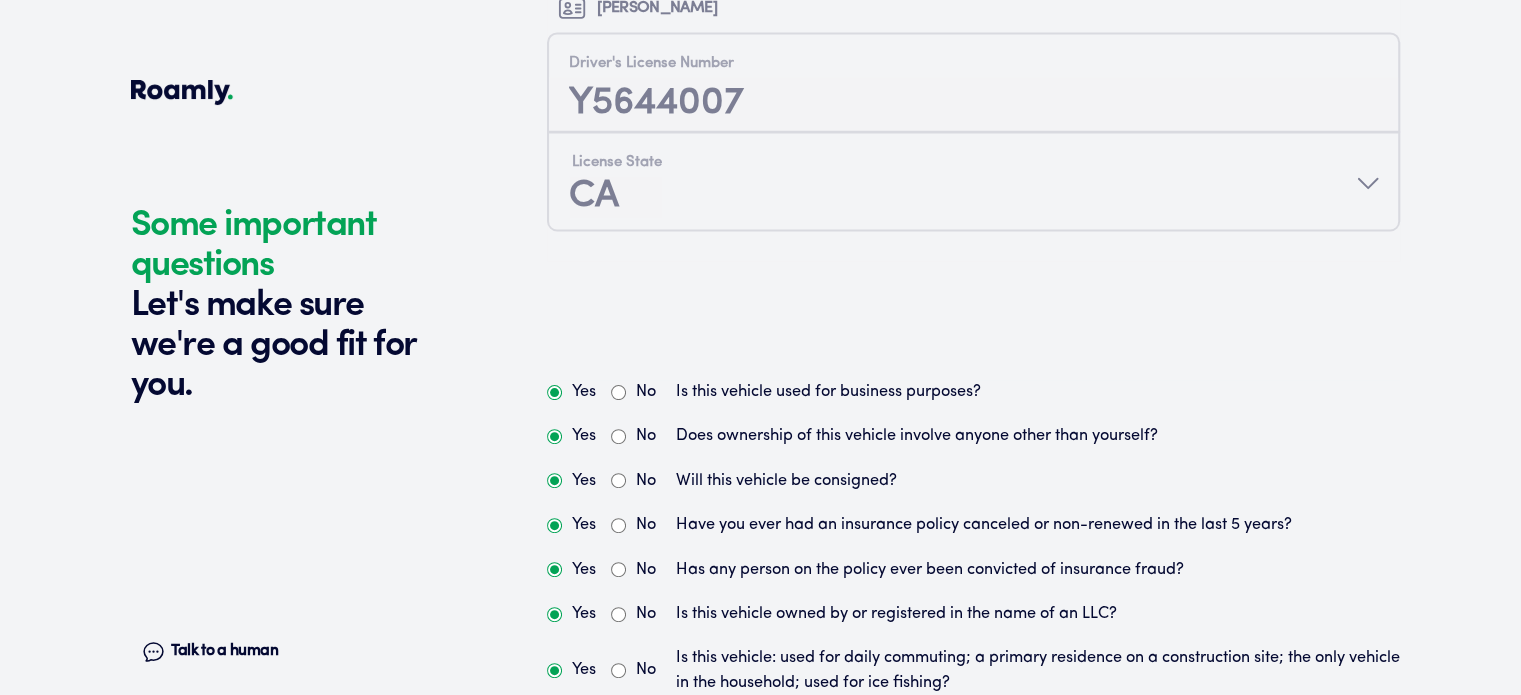 scroll, scrollTop: 8368, scrollLeft: 0, axis: vertical 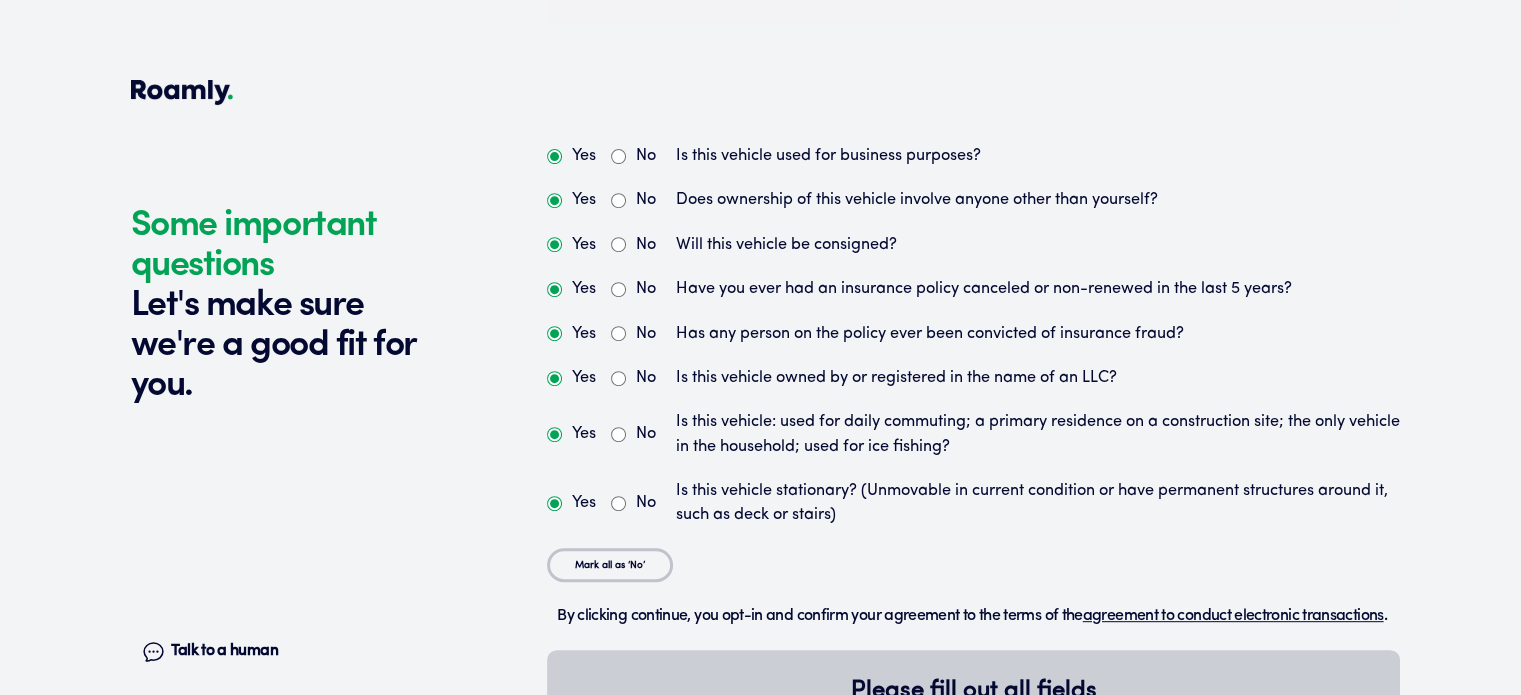 click on "No" at bounding box center (618, 156) 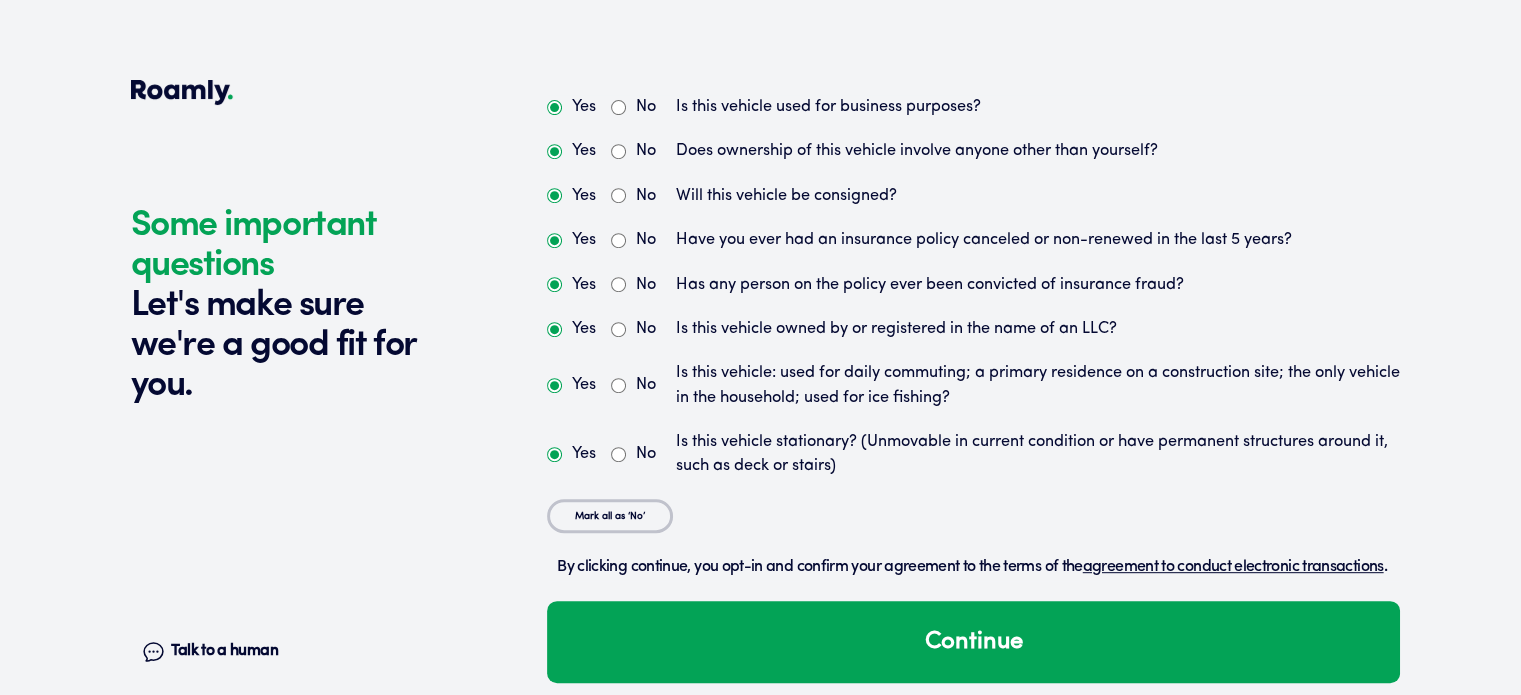 scroll, scrollTop: 8457, scrollLeft: 0, axis: vertical 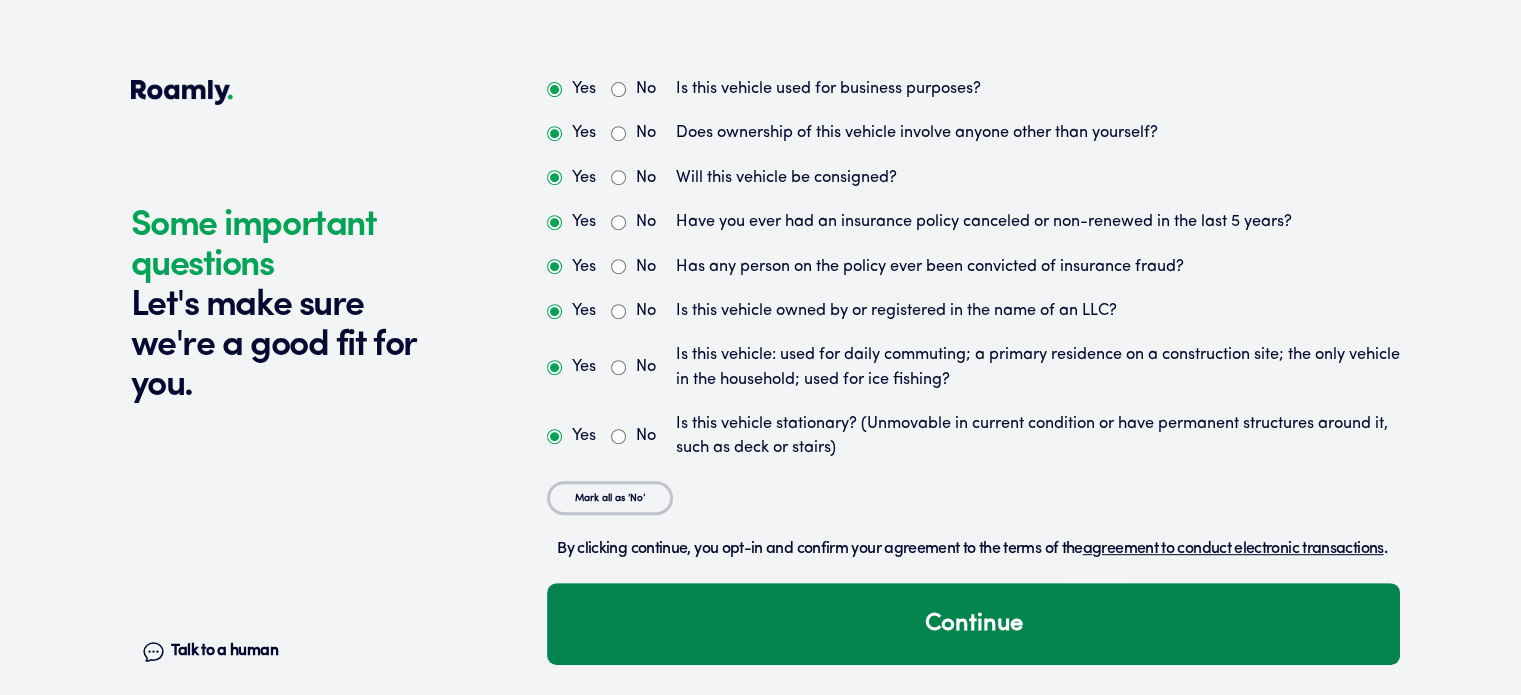 click on "Continue" at bounding box center [973, 624] 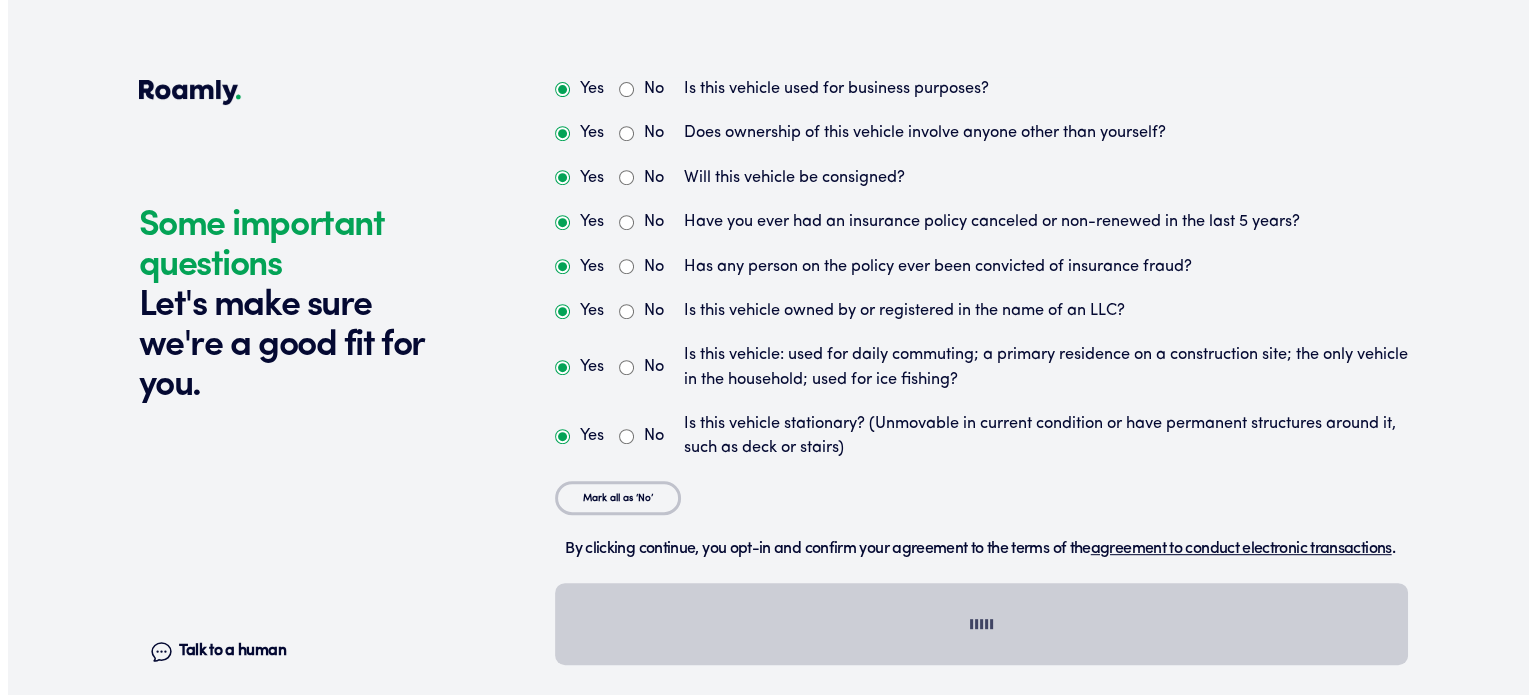 scroll, scrollTop: 0, scrollLeft: 0, axis: both 